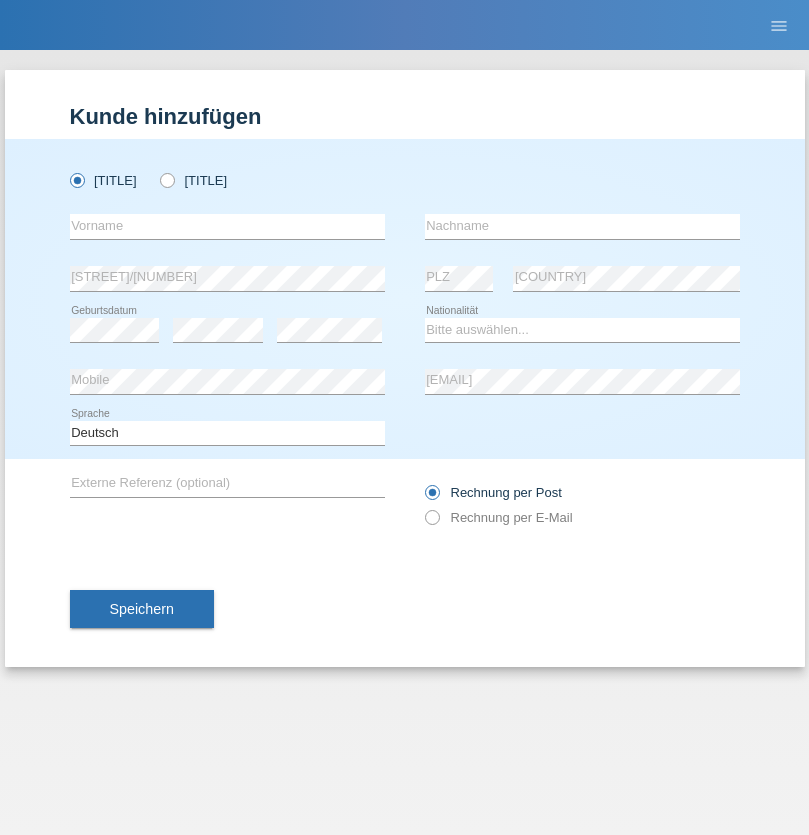 scroll, scrollTop: 0, scrollLeft: 0, axis: both 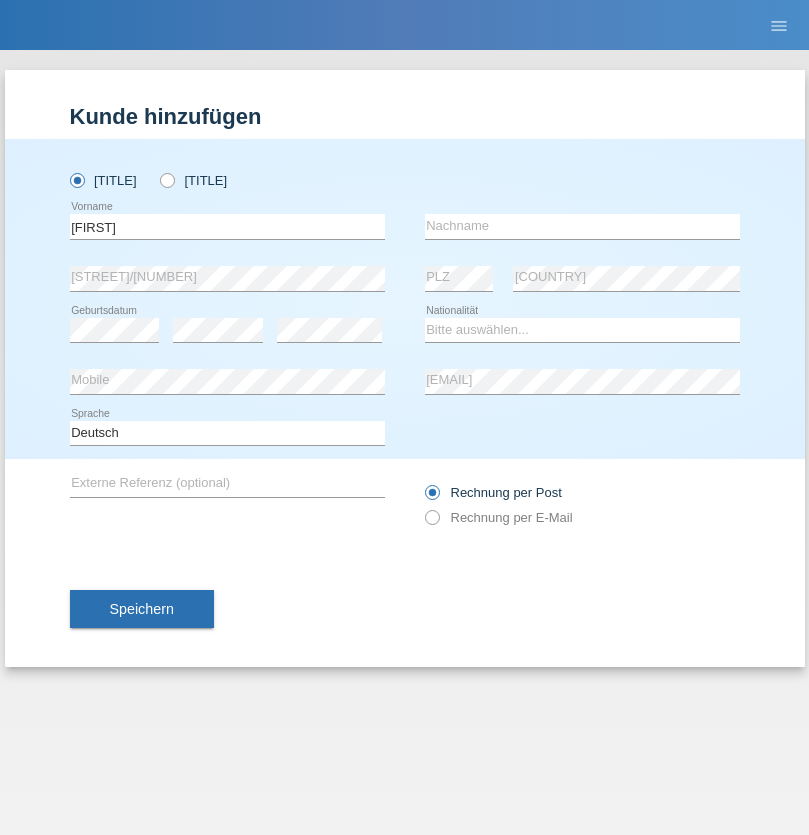 type on "[FIRST]" 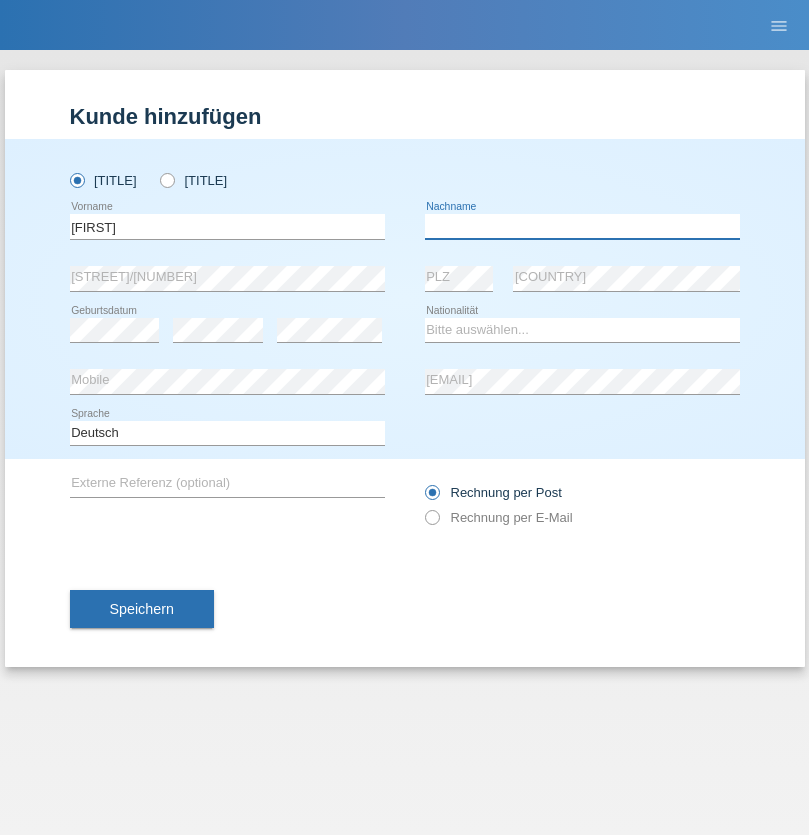 click at bounding box center [582, 226] 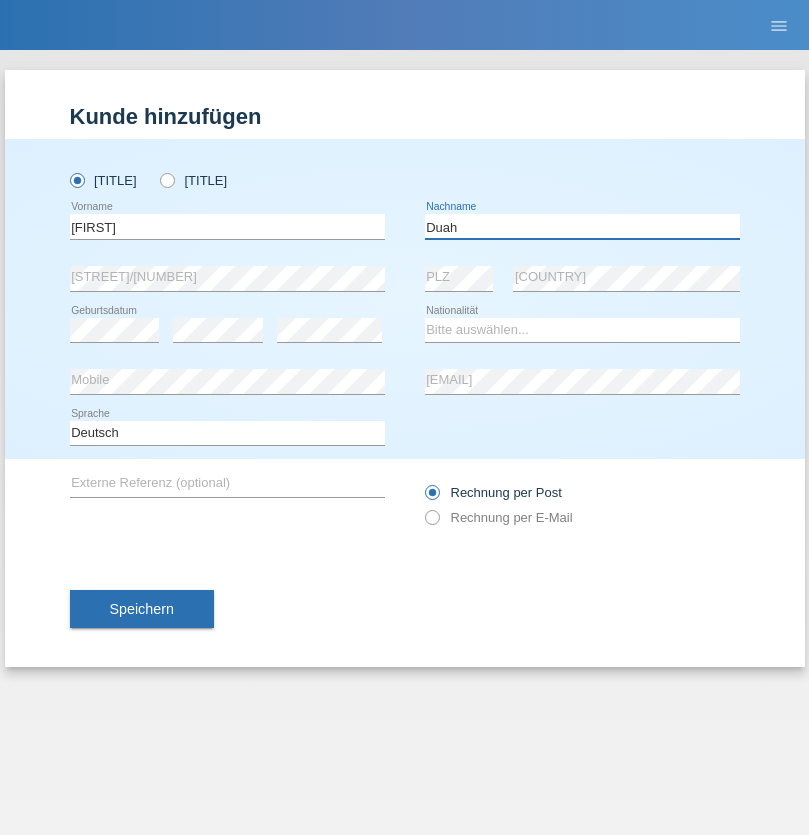 type on "Duah" 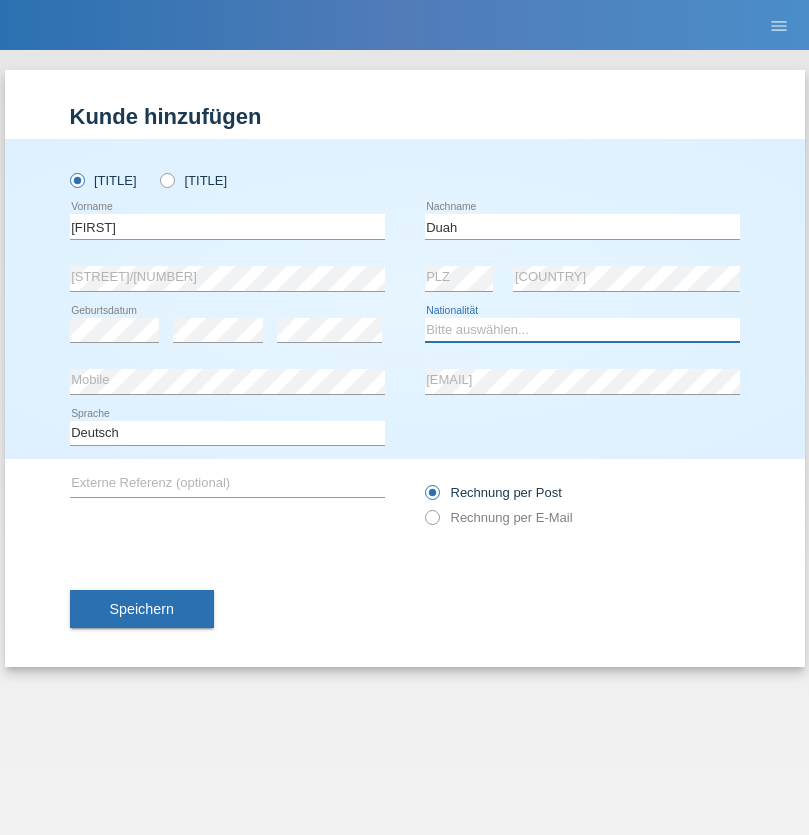 select on "[COUNTRY_CODE]" 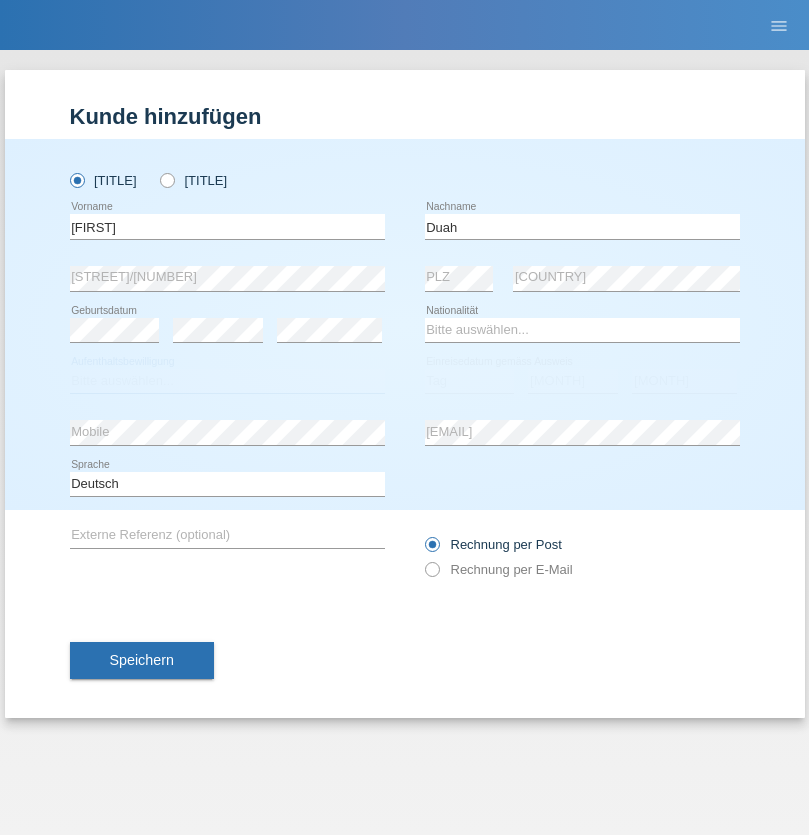 select on "[COUNTRY]" 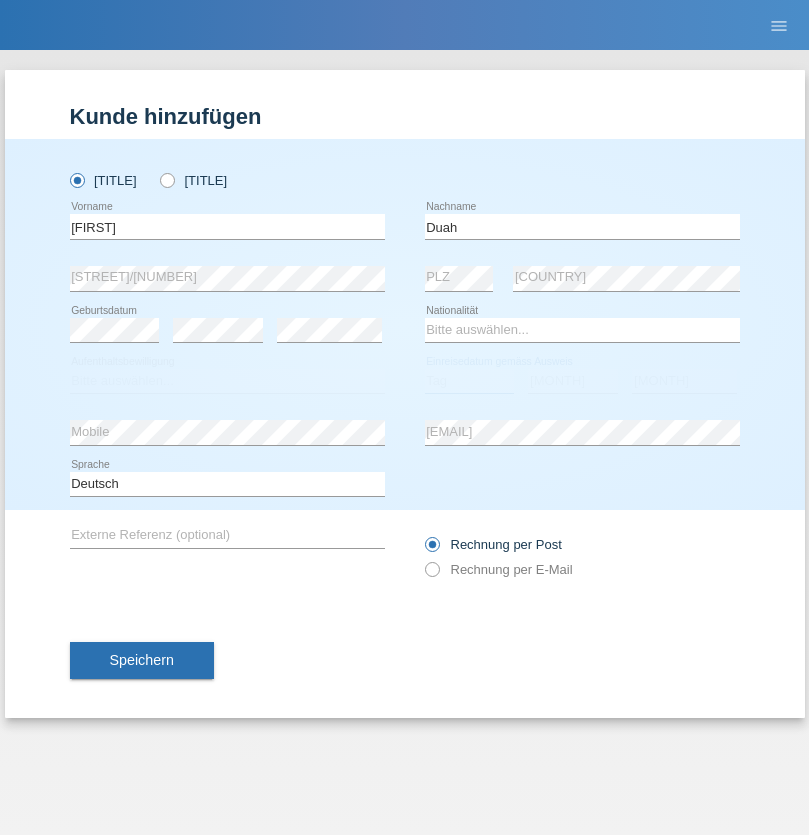 select on "26" 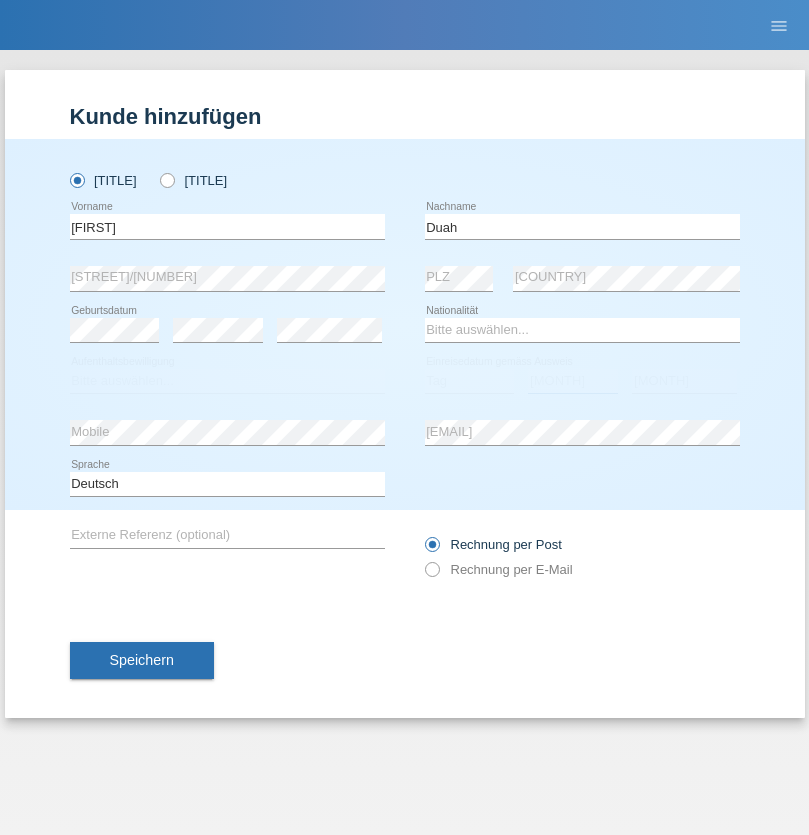 select on "08" 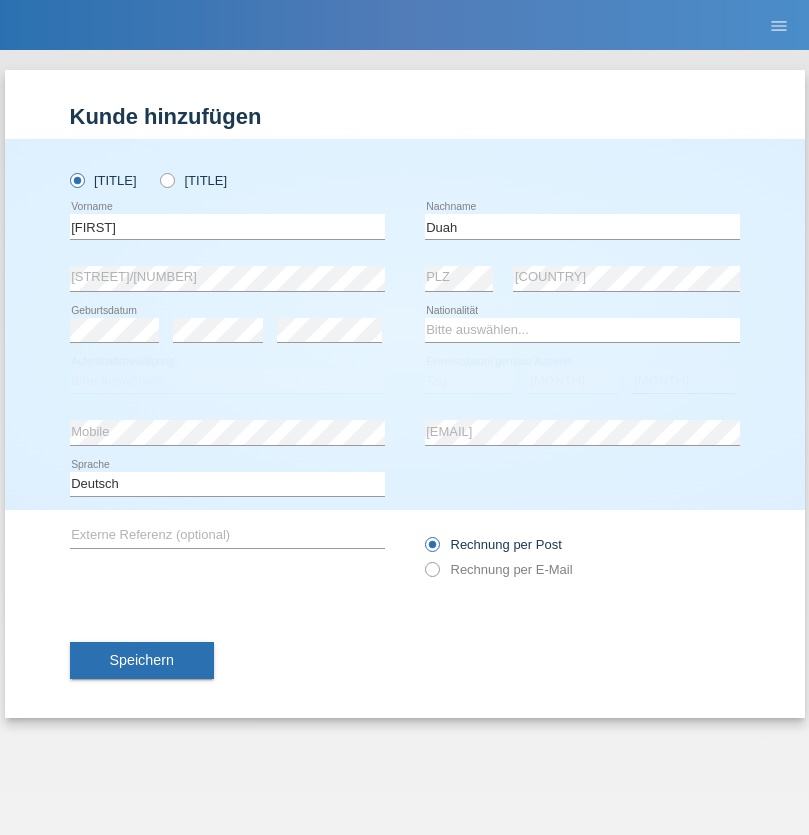 select on "2010" 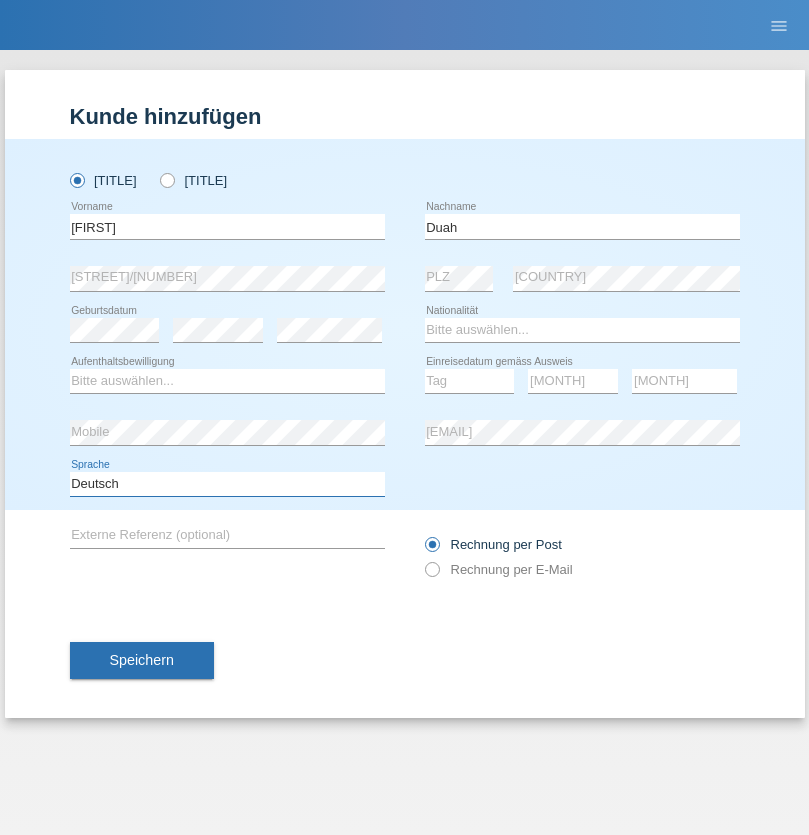 select on "en" 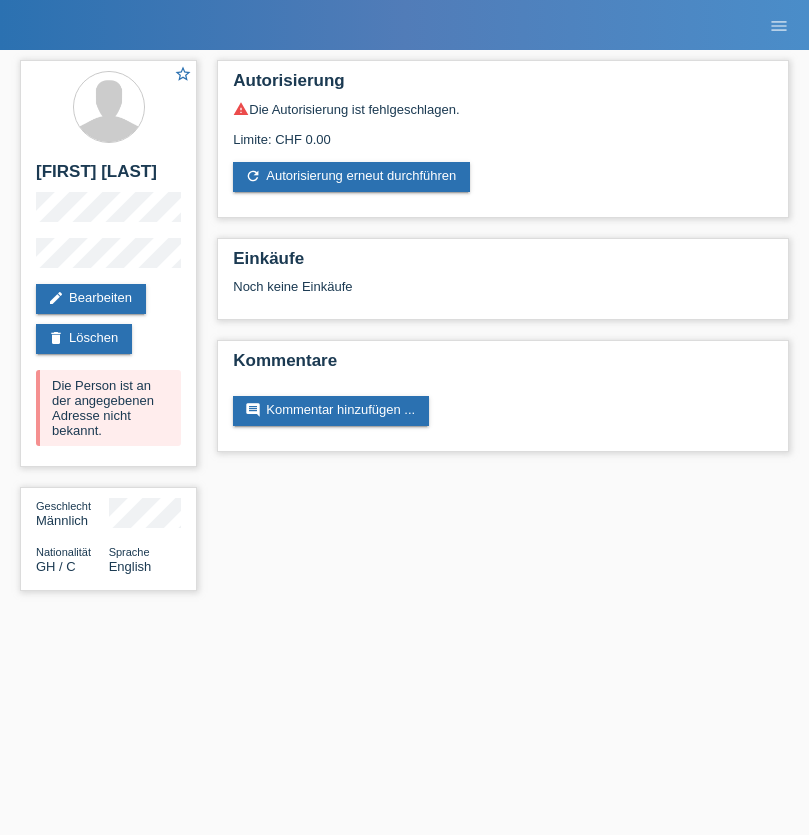 scroll, scrollTop: 0, scrollLeft: 0, axis: both 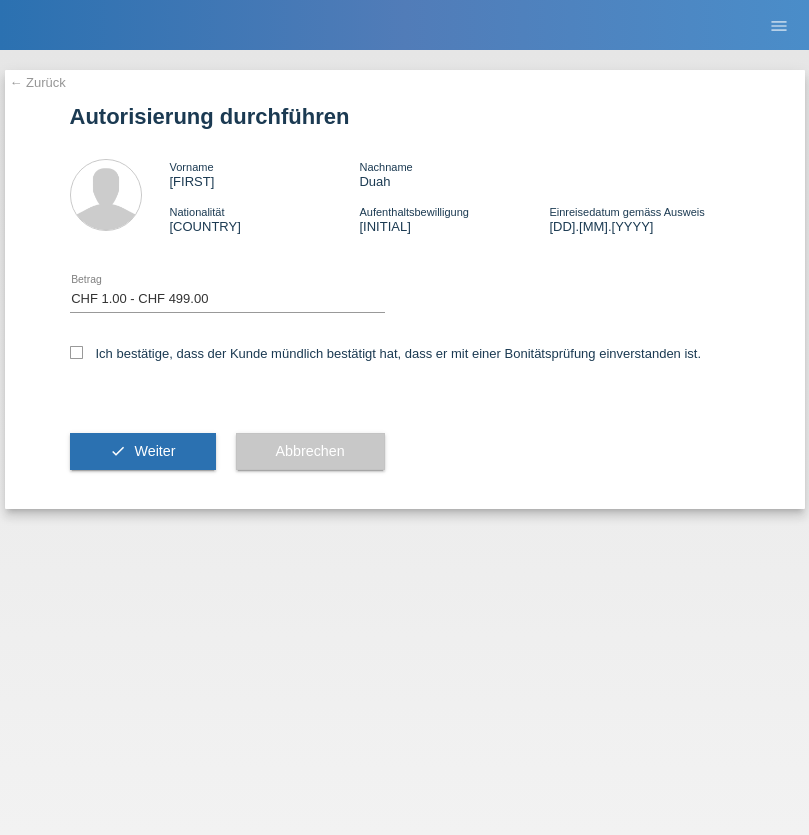 select on "1" 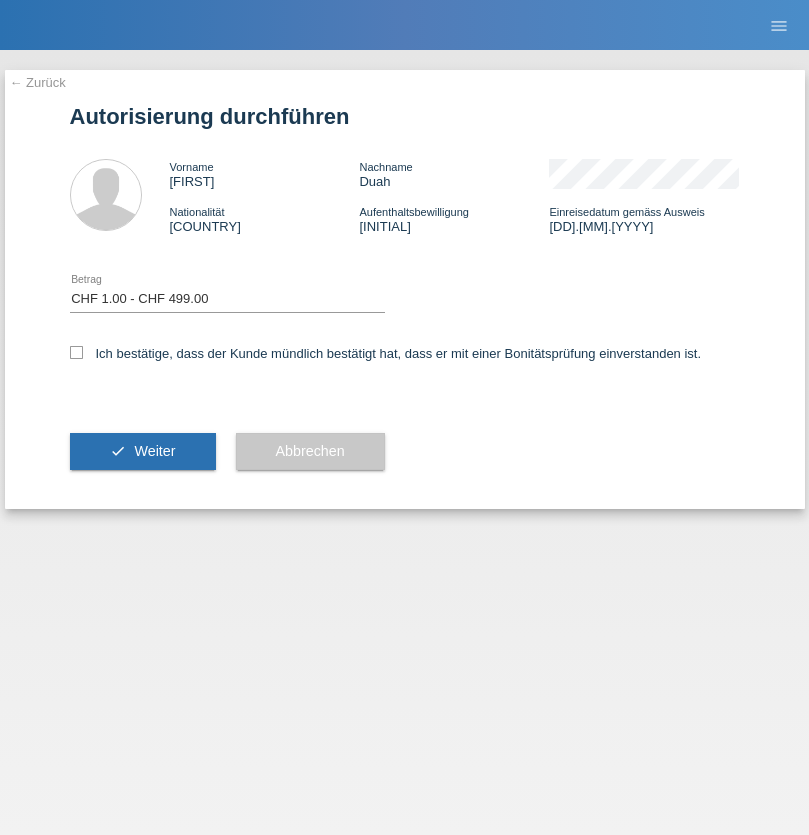 scroll, scrollTop: 0, scrollLeft: 0, axis: both 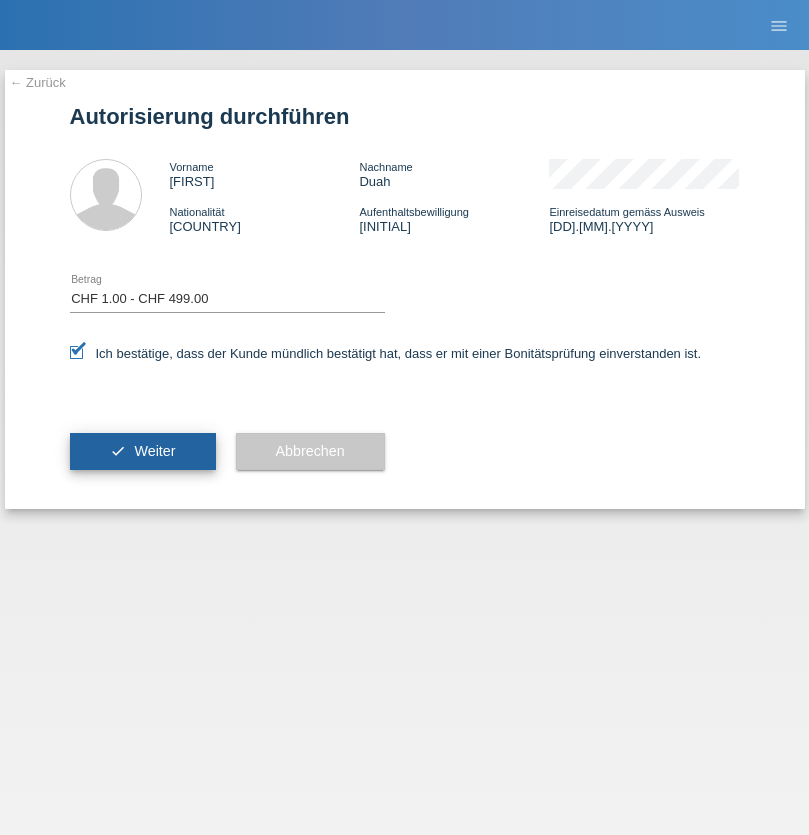 click on "Weiter" at bounding box center [154, 451] 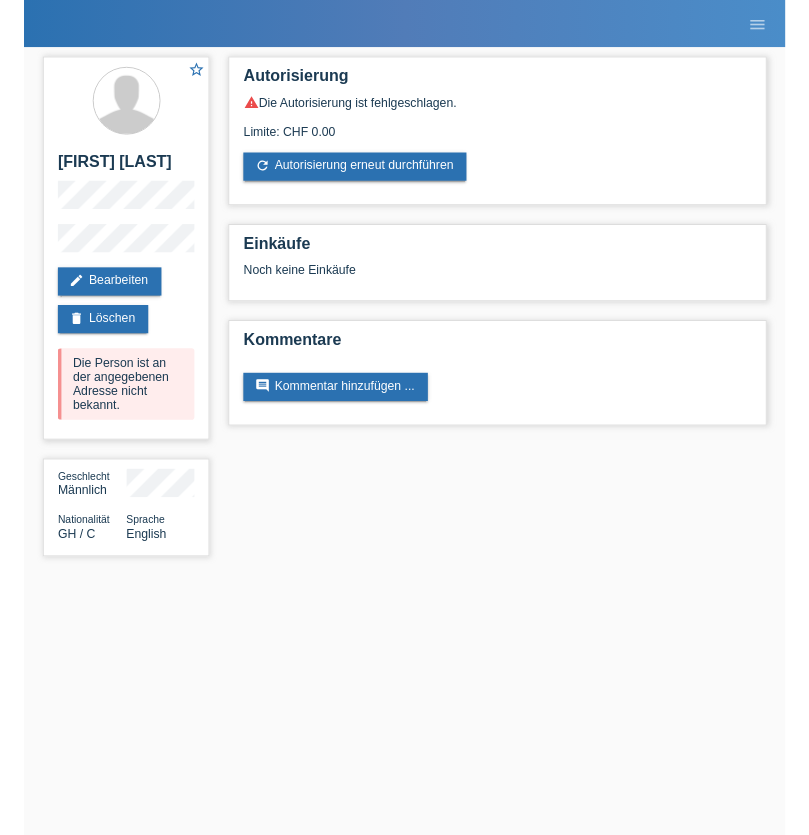 scroll, scrollTop: 0, scrollLeft: 0, axis: both 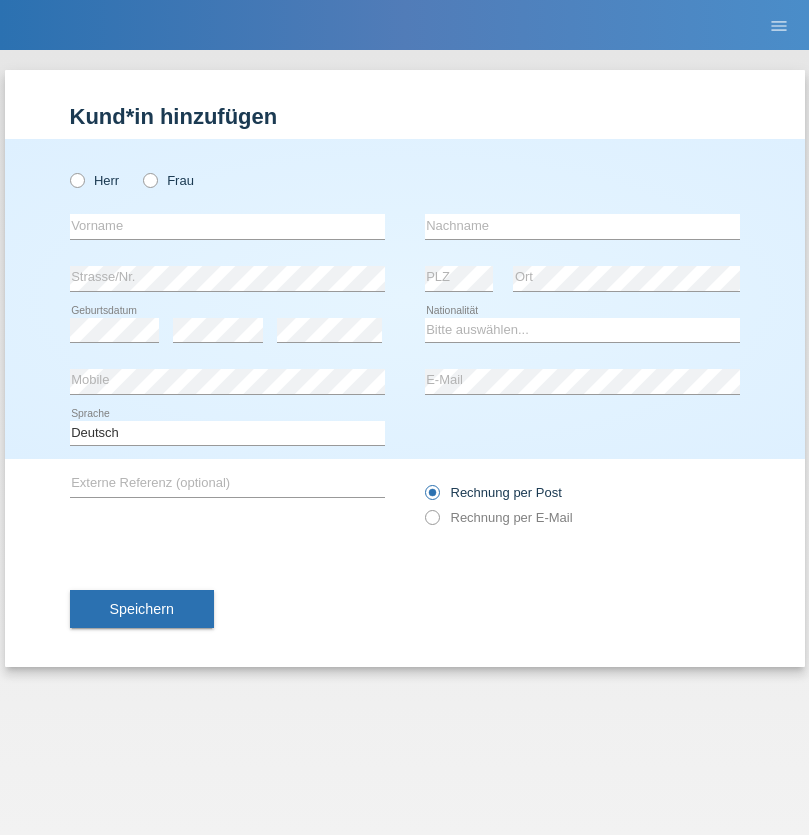 radio on "true" 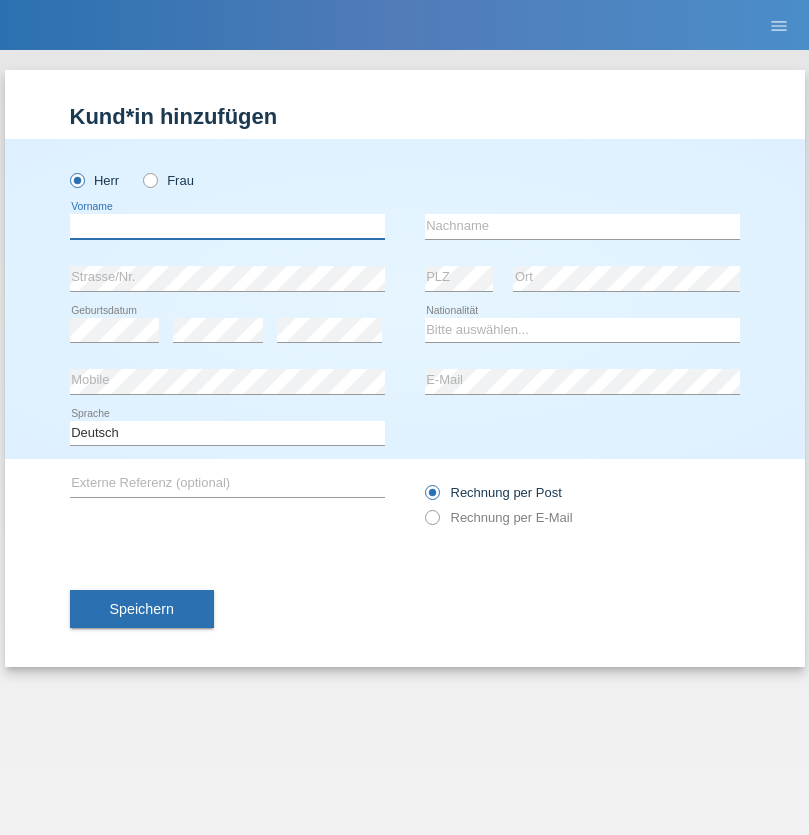 click at bounding box center [227, 226] 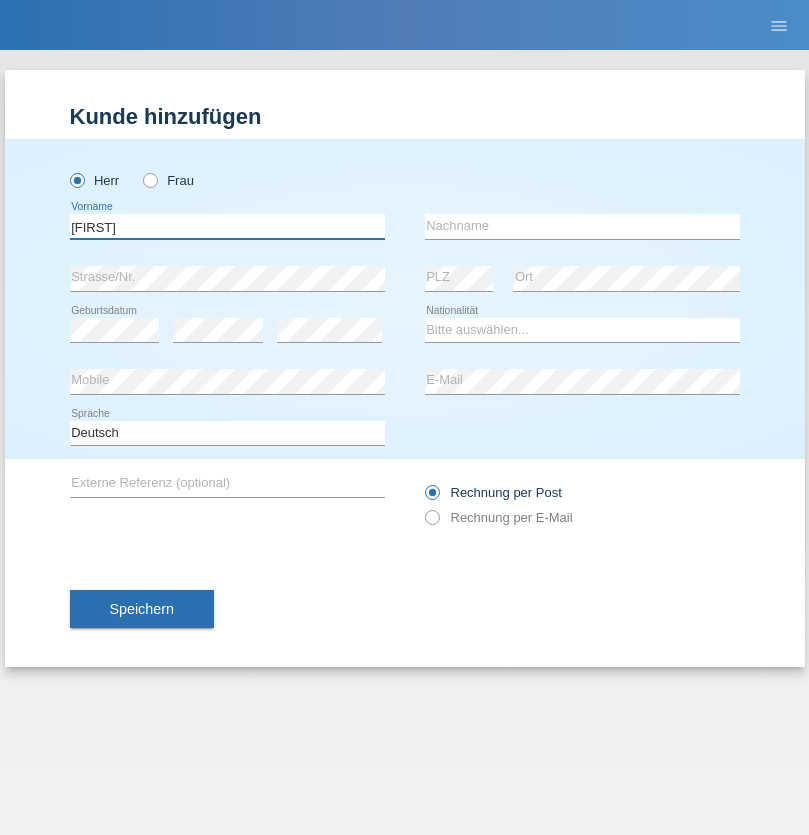 type on "[FIRST]" 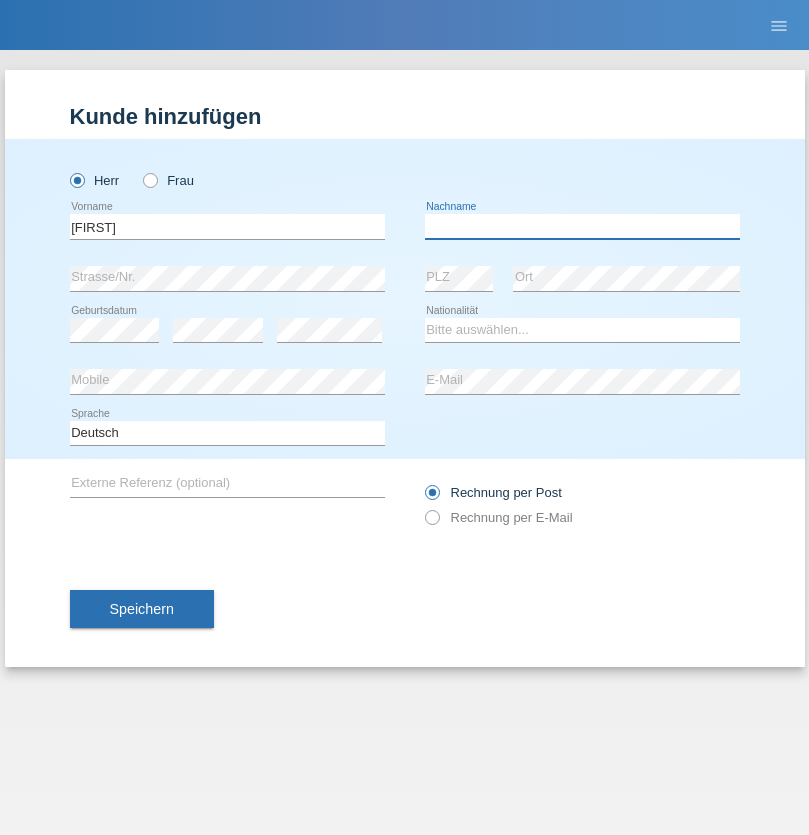 click at bounding box center (582, 226) 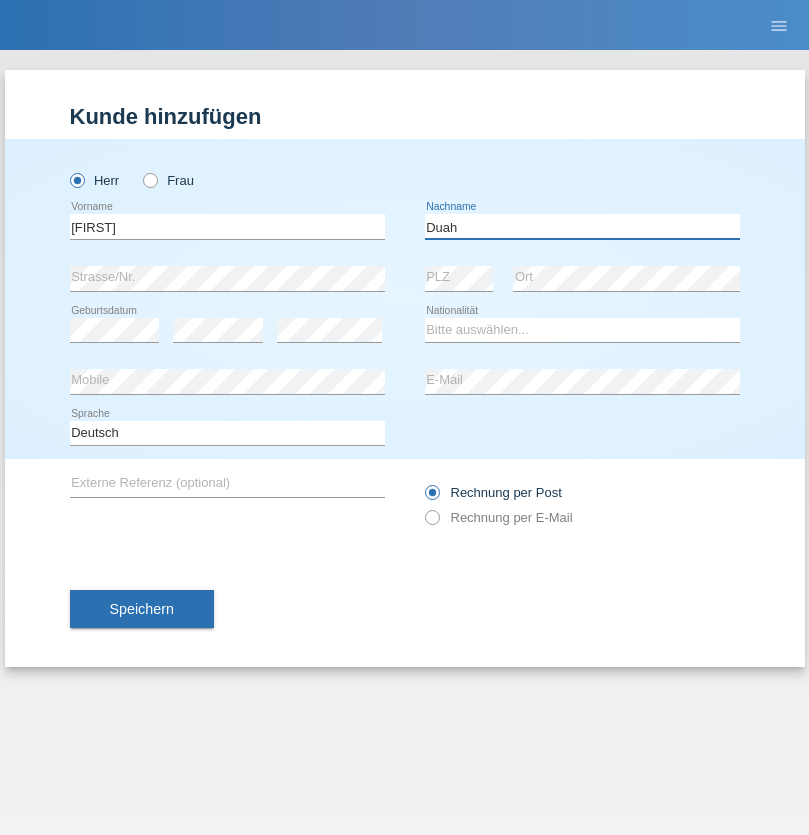 type on "Duah" 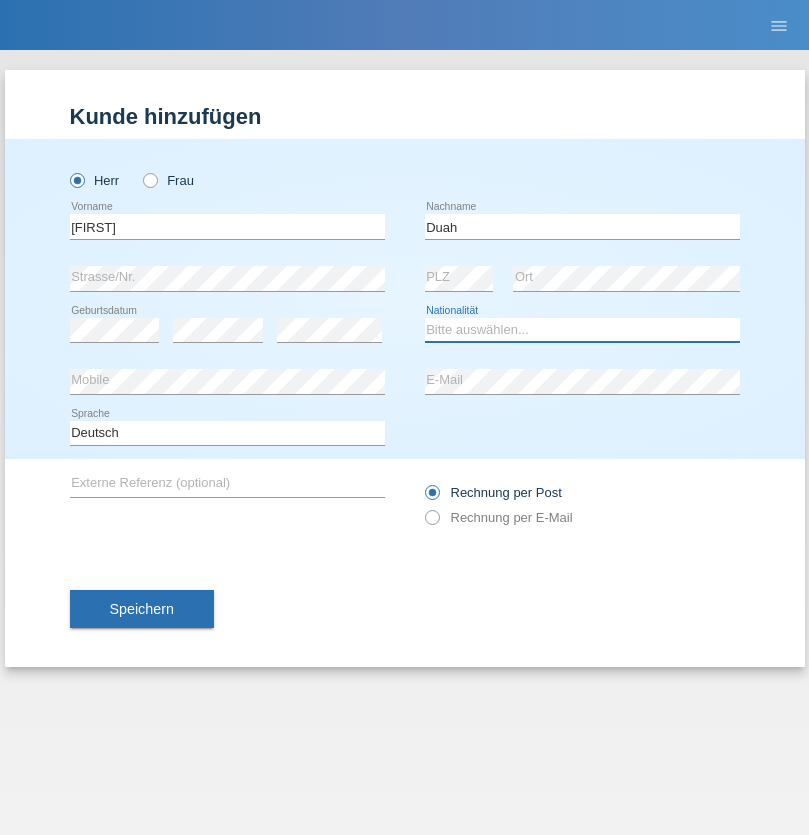 select on "GH" 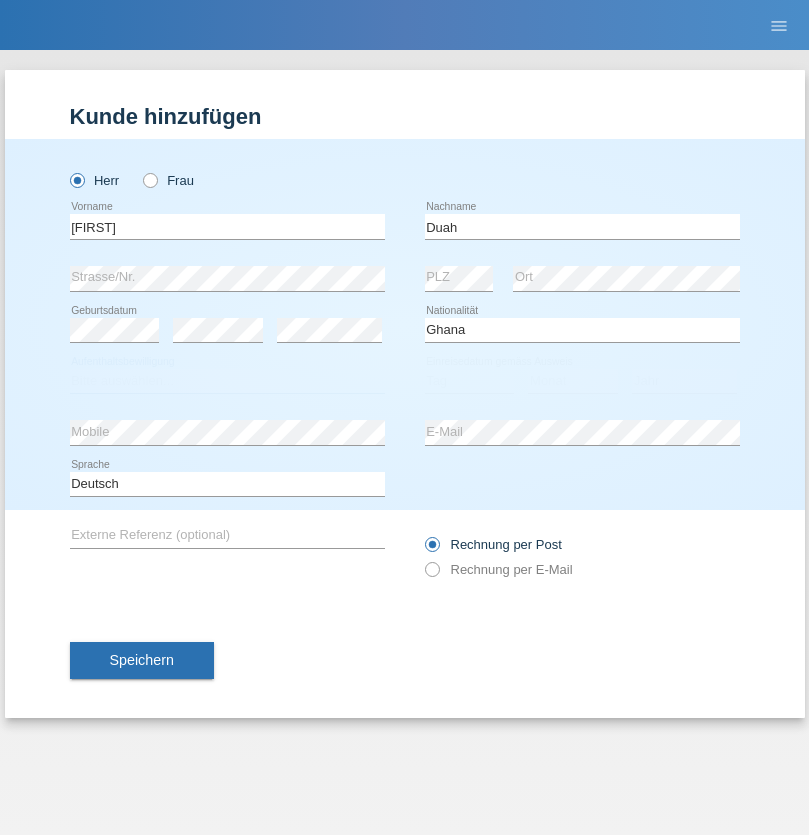 select on "C" 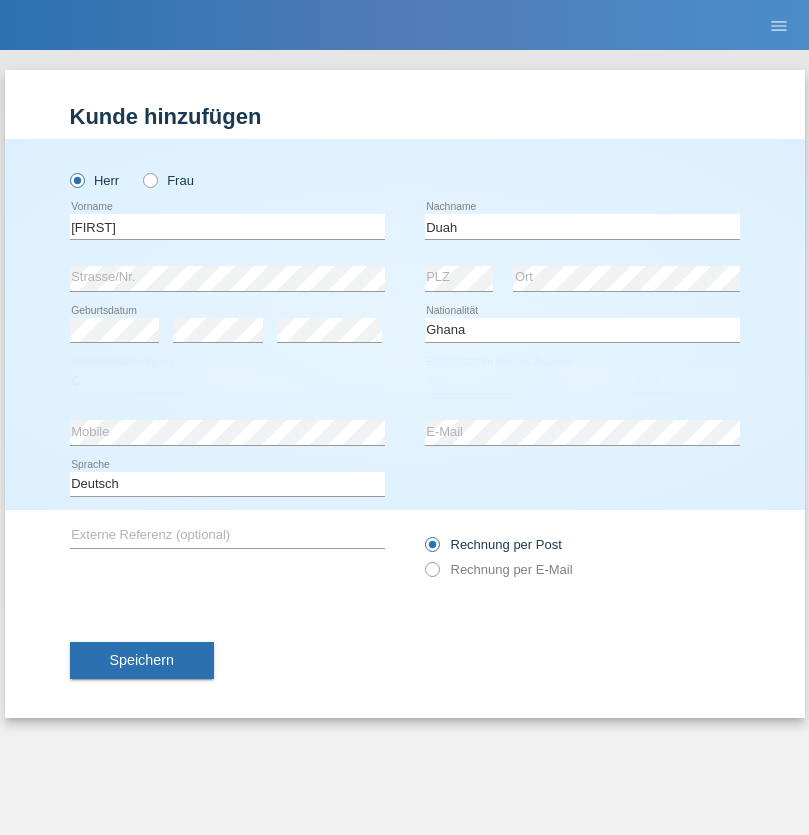 select on "31" 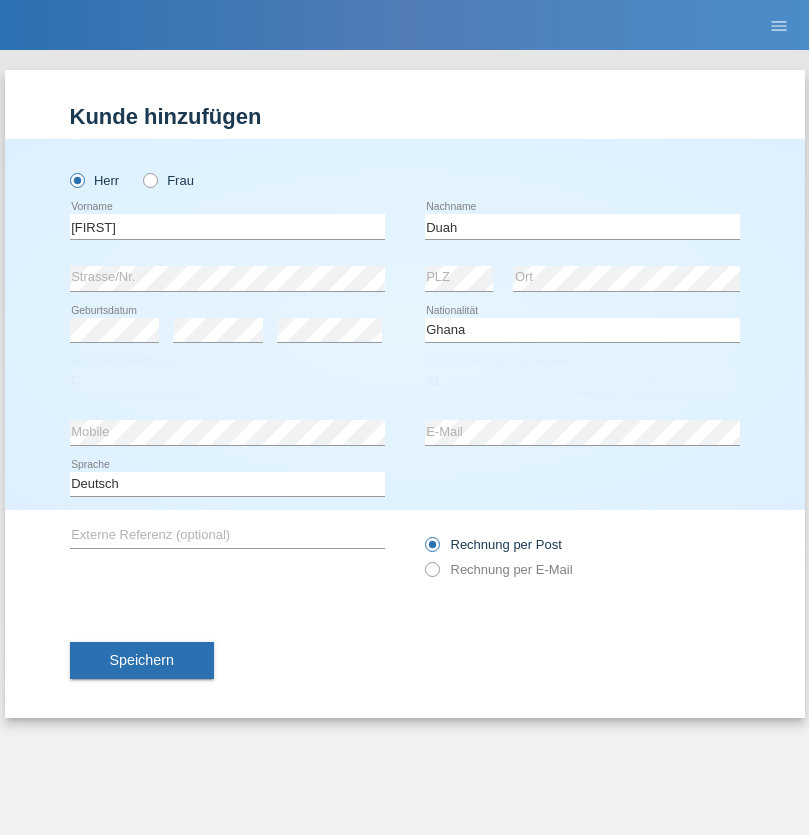 select on "08" 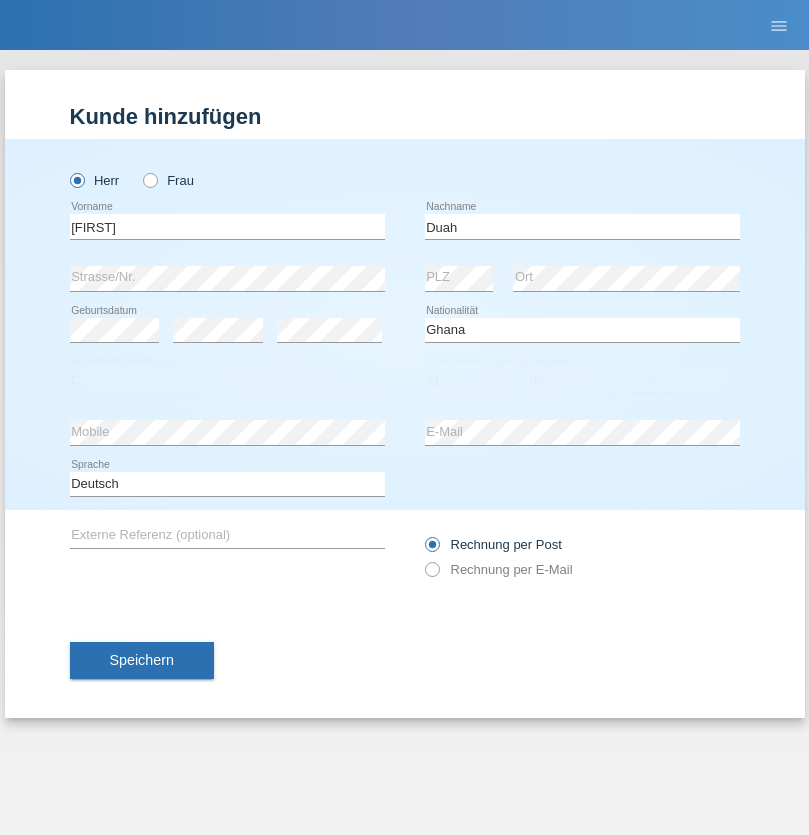 select on "2002" 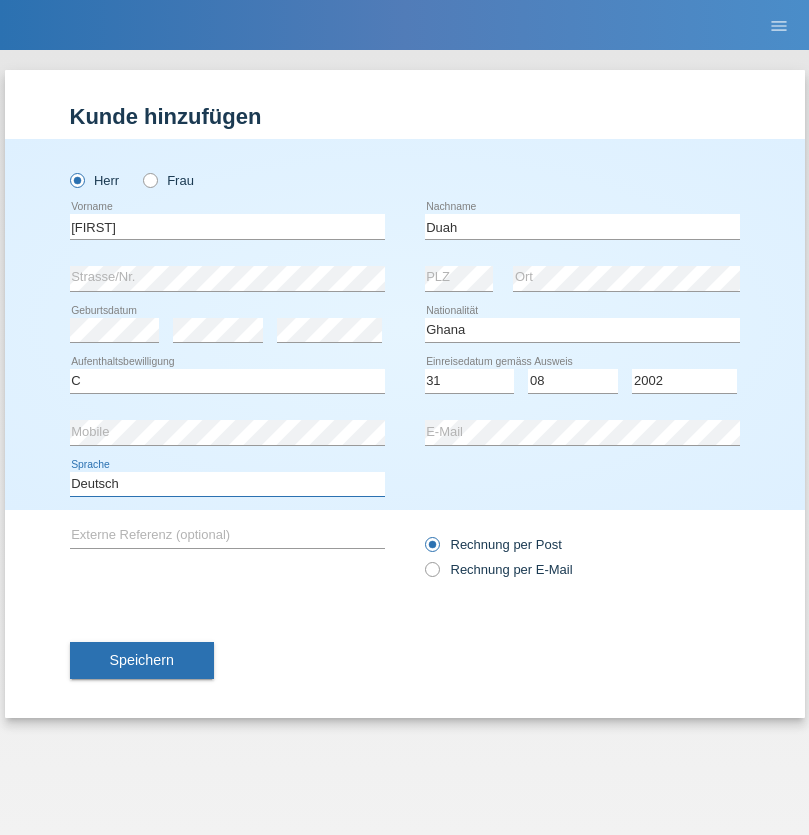 select on "en" 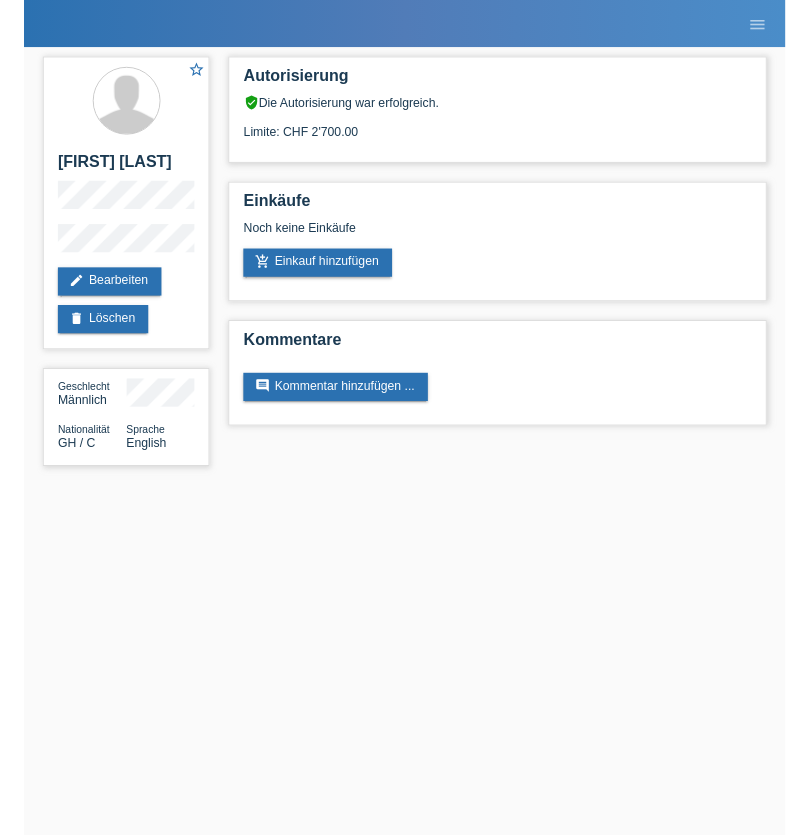 scroll, scrollTop: 0, scrollLeft: 0, axis: both 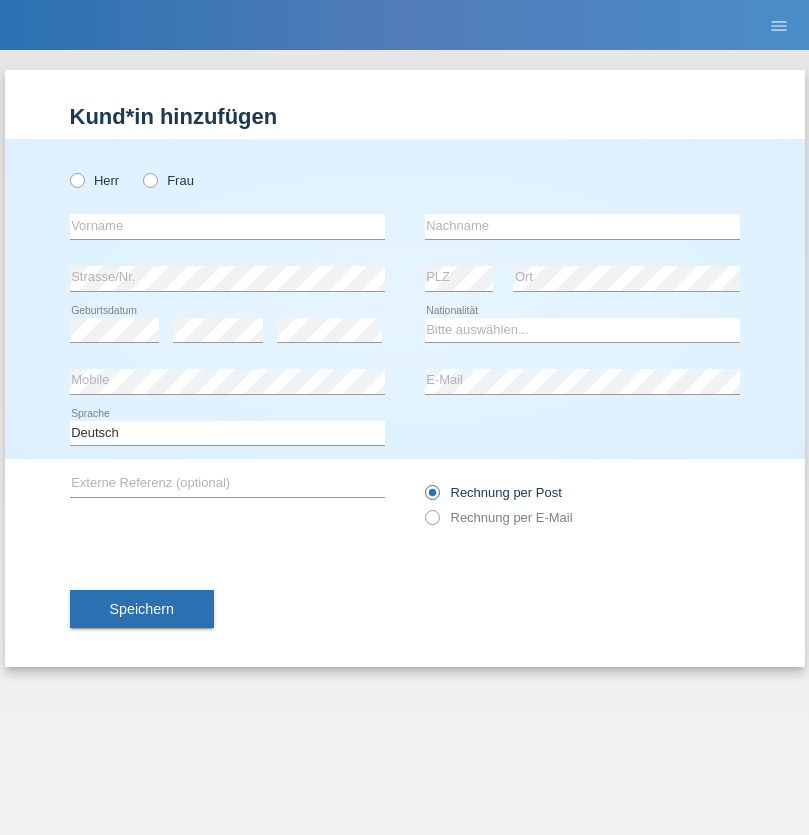radio on "true" 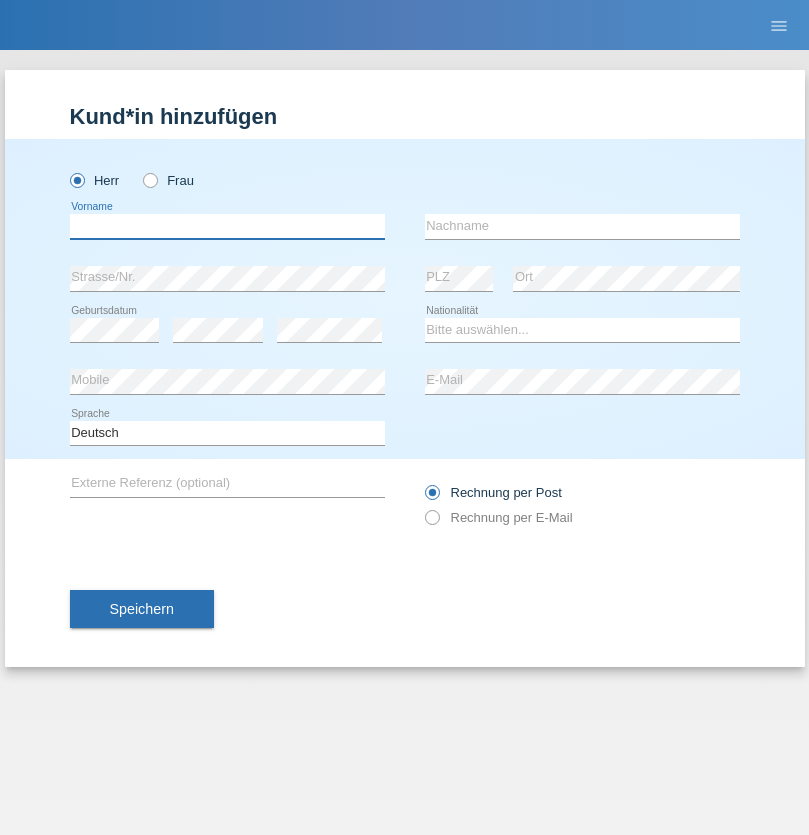 click at bounding box center (227, 226) 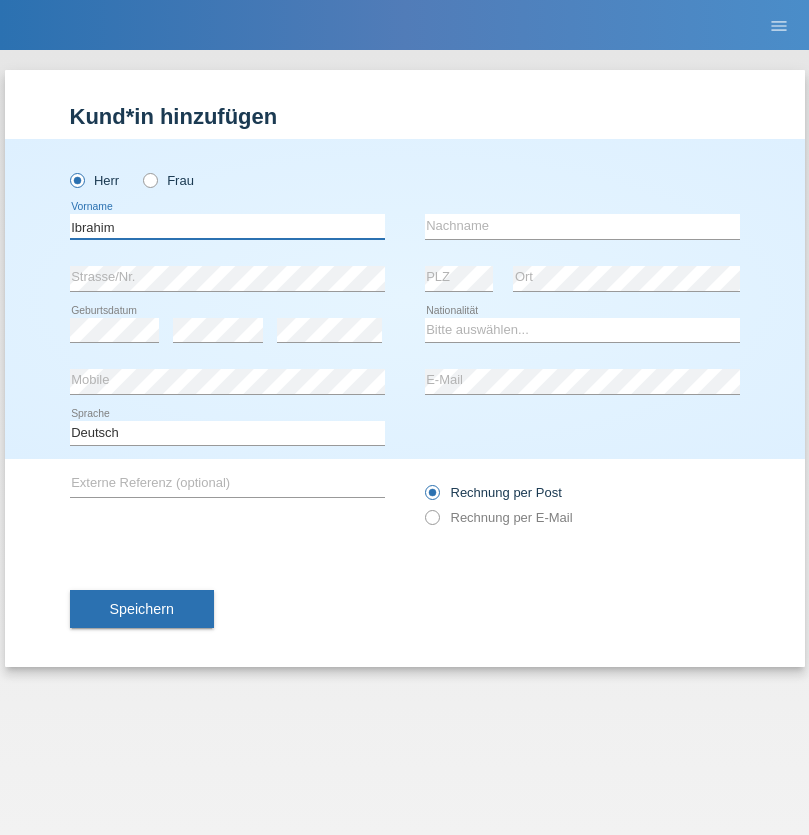type on "Ibrahim" 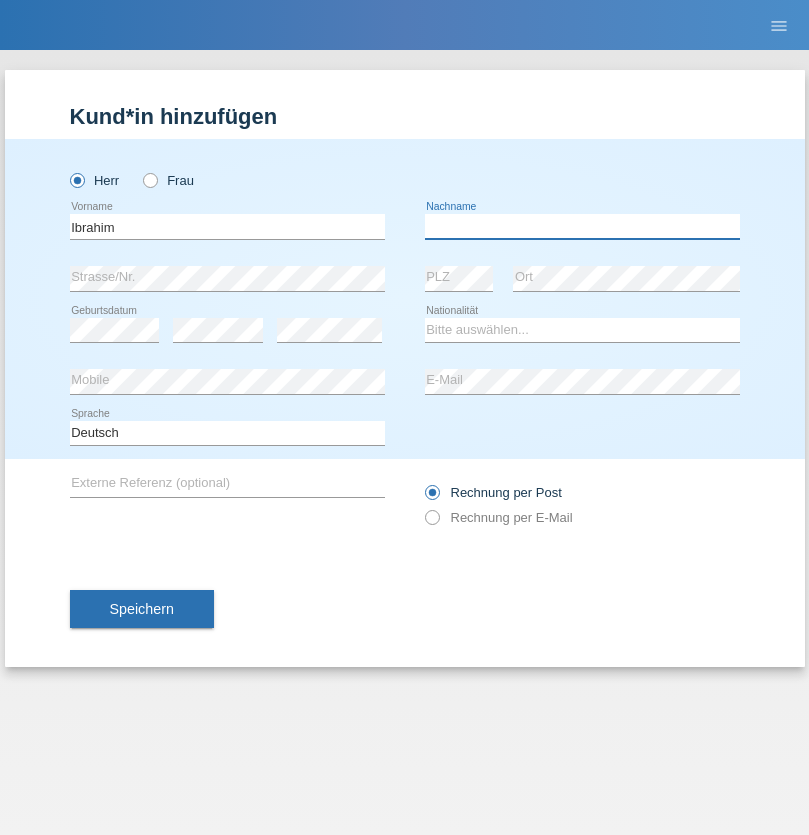 click at bounding box center (582, 226) 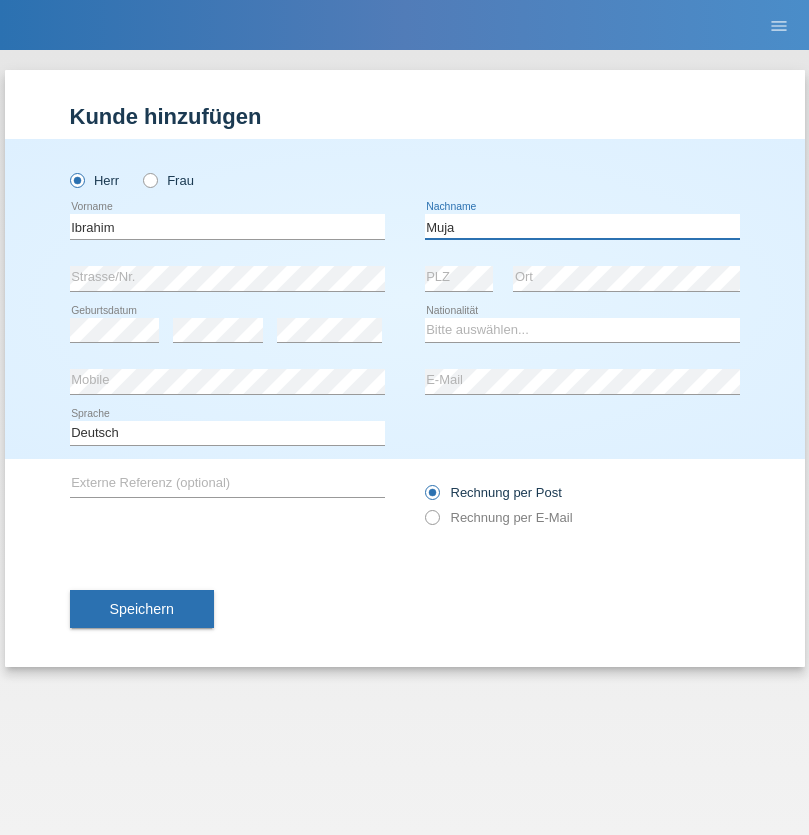 type on "Muja" 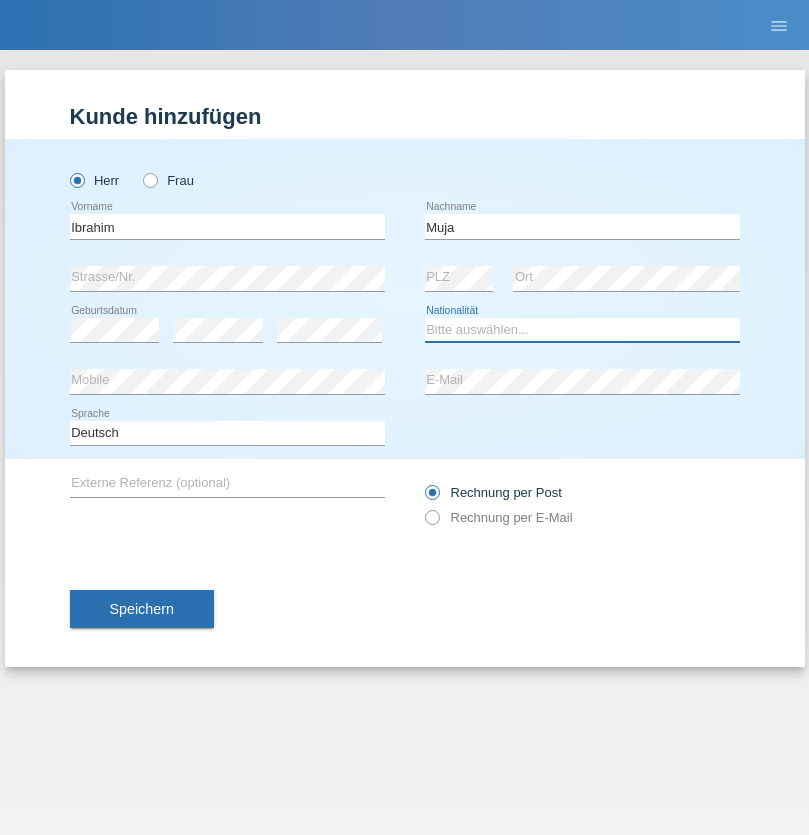 select on "XK" 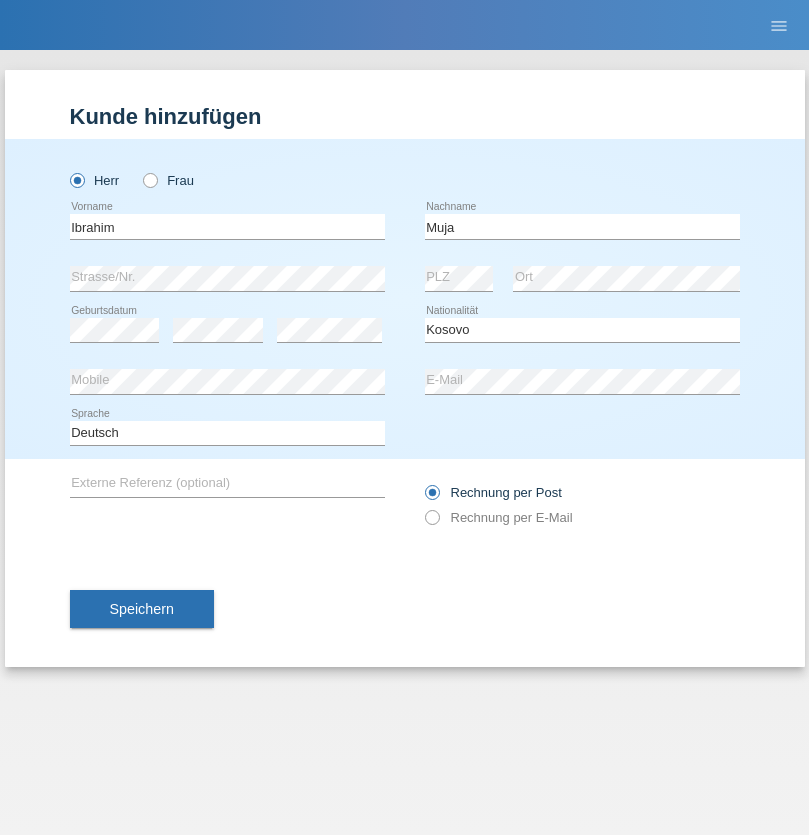 select on "[COUNTRY]" 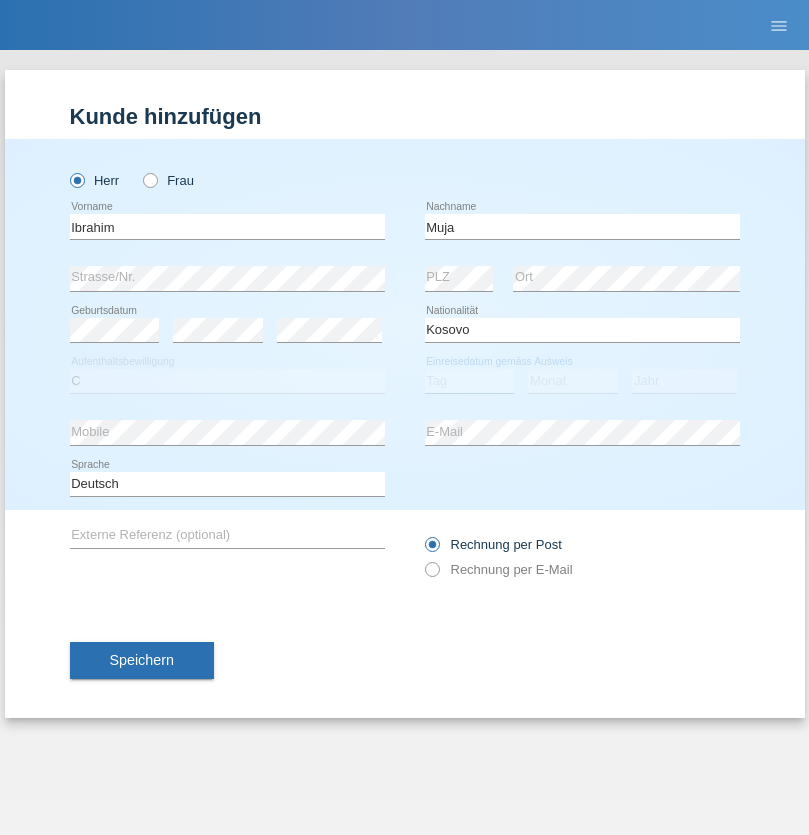 select on "[NUMBER]" 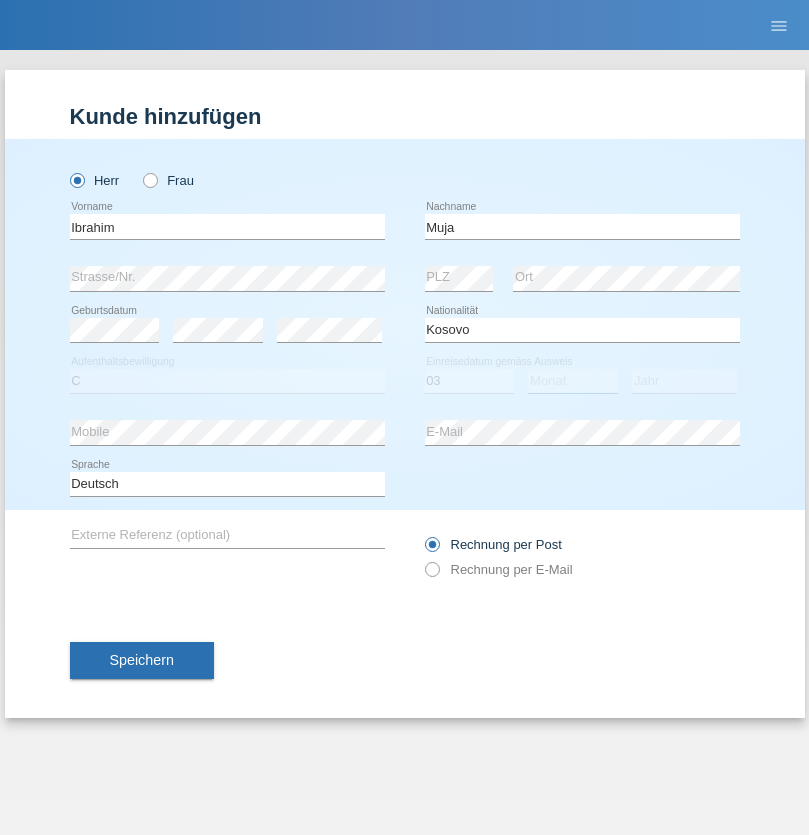 select on "[NUMBER]" 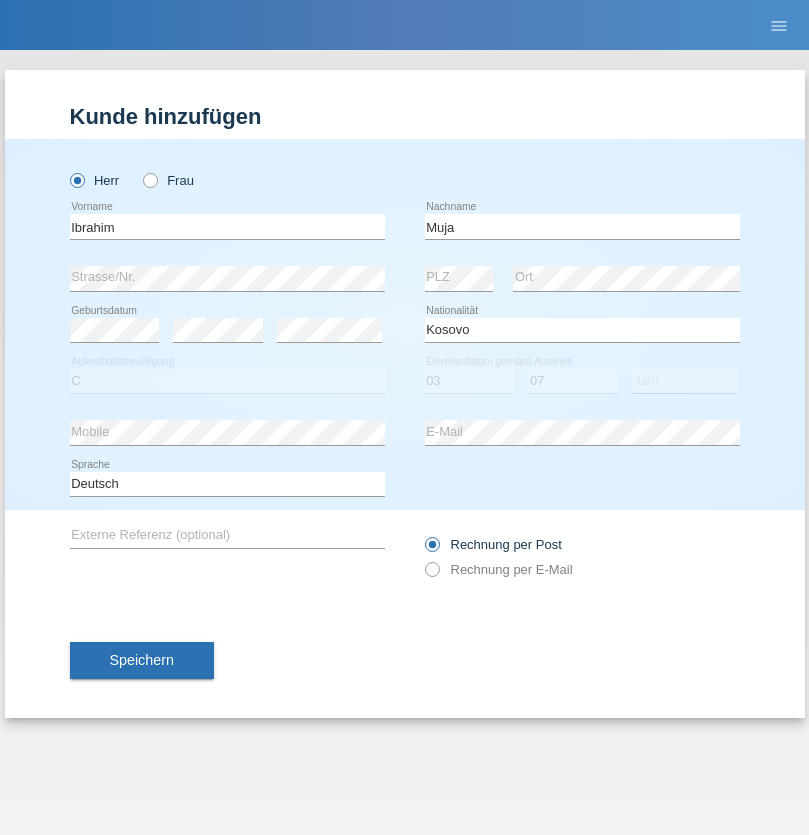 select on "[YEAR]" 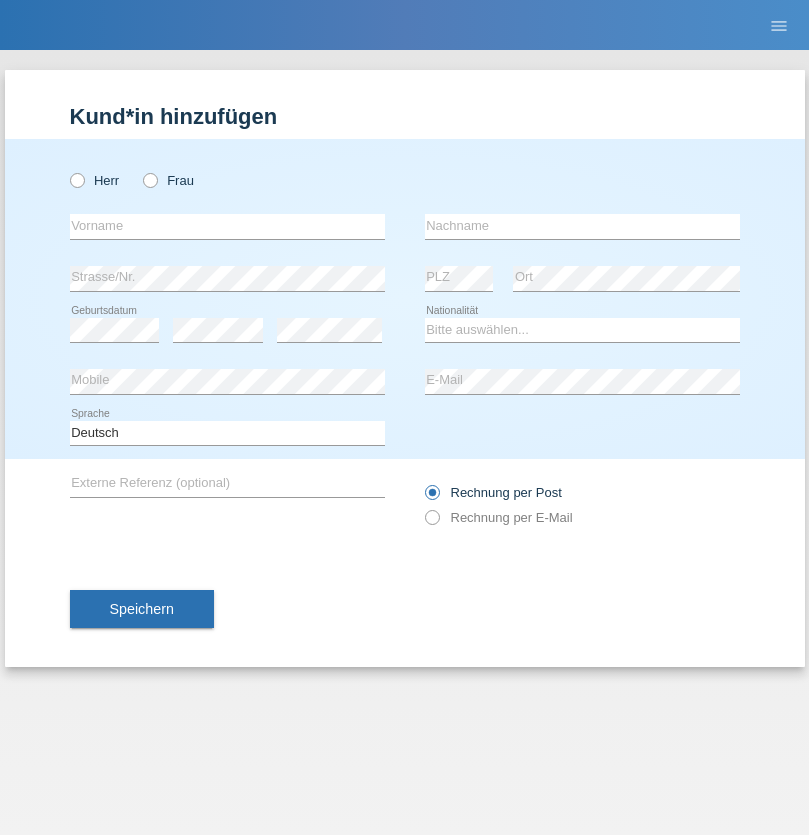 scroll, scrollTop: 0, scrollLeft: 0, axis: both 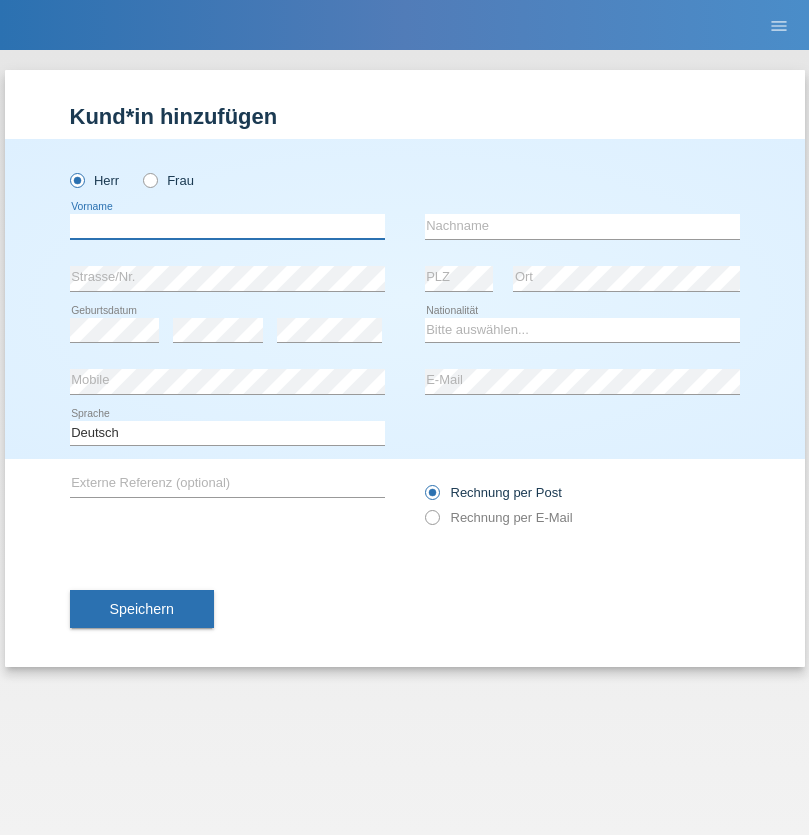 click at bounding box center (227, 226) 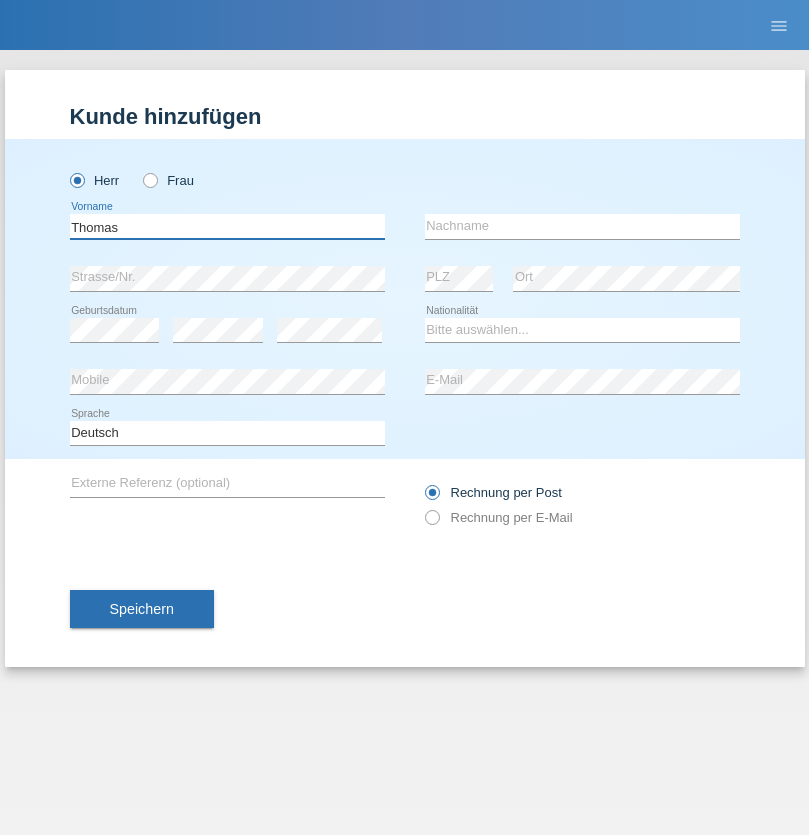 type on "Thomas" 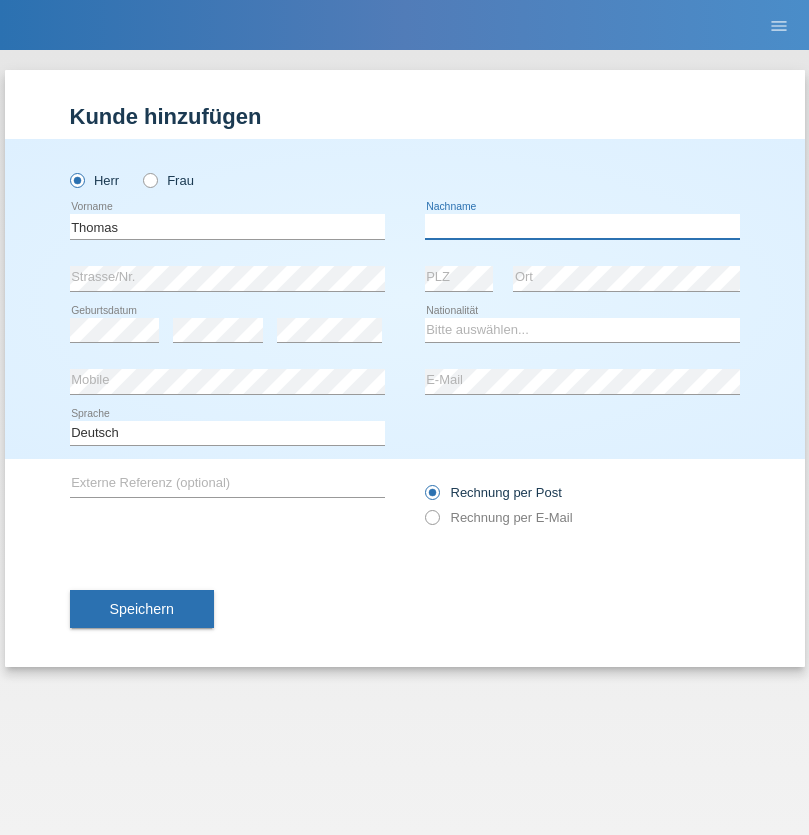 click at bounding box center [582, 226] 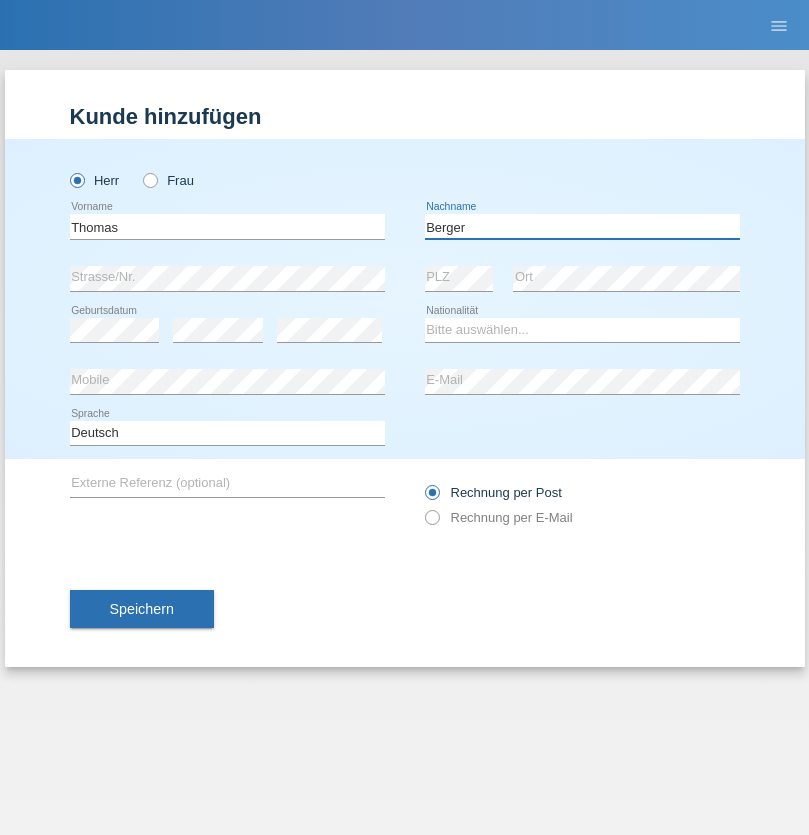 type on "Berger" 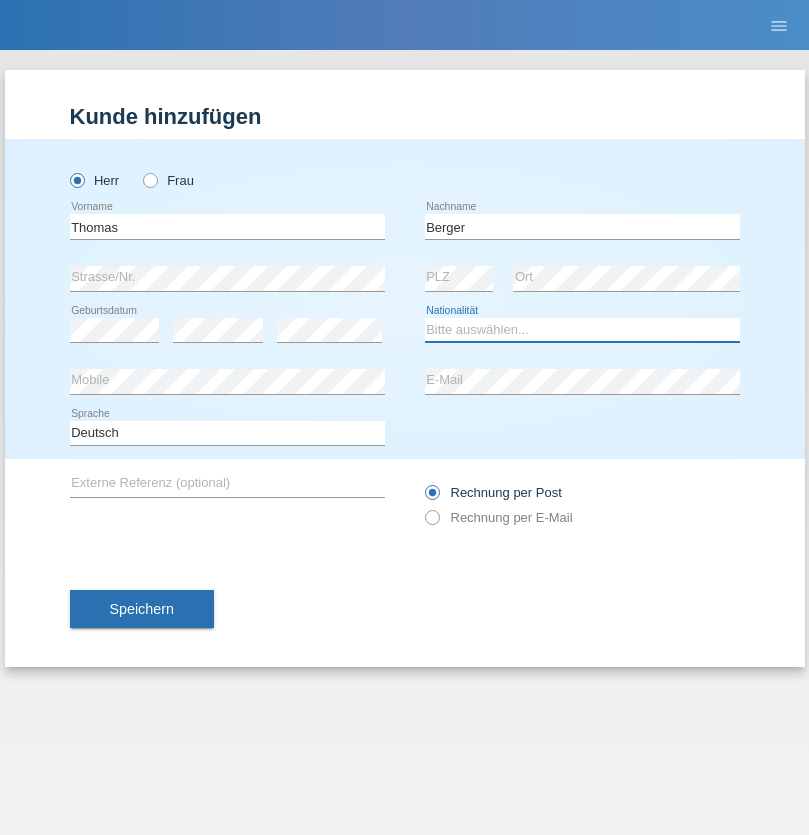 select on "CH" 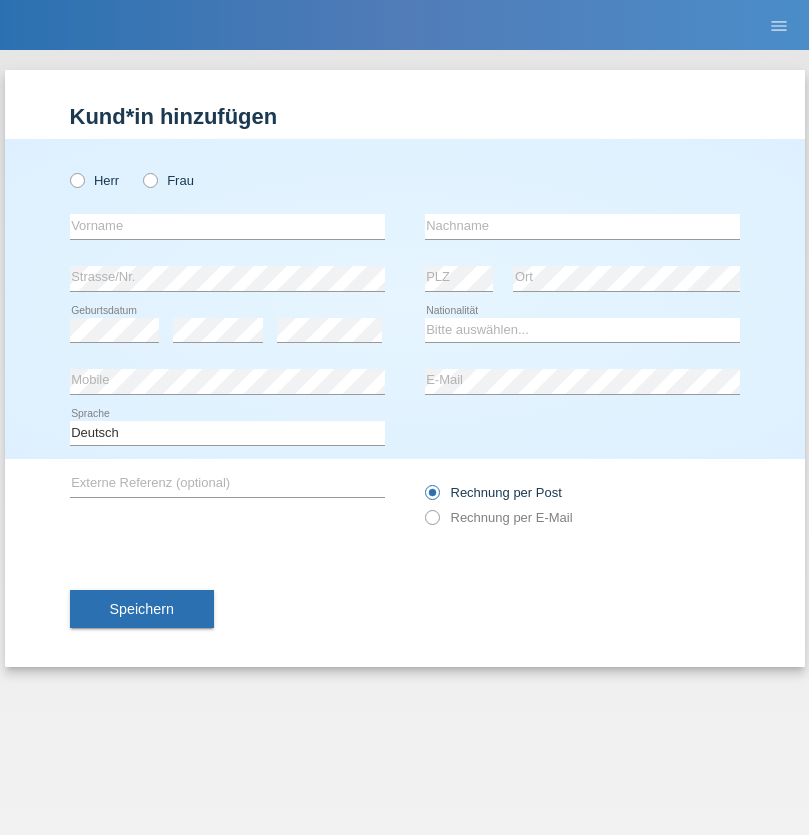 scroll, scrollTop: 0, scrollLeft: 0, axis: both 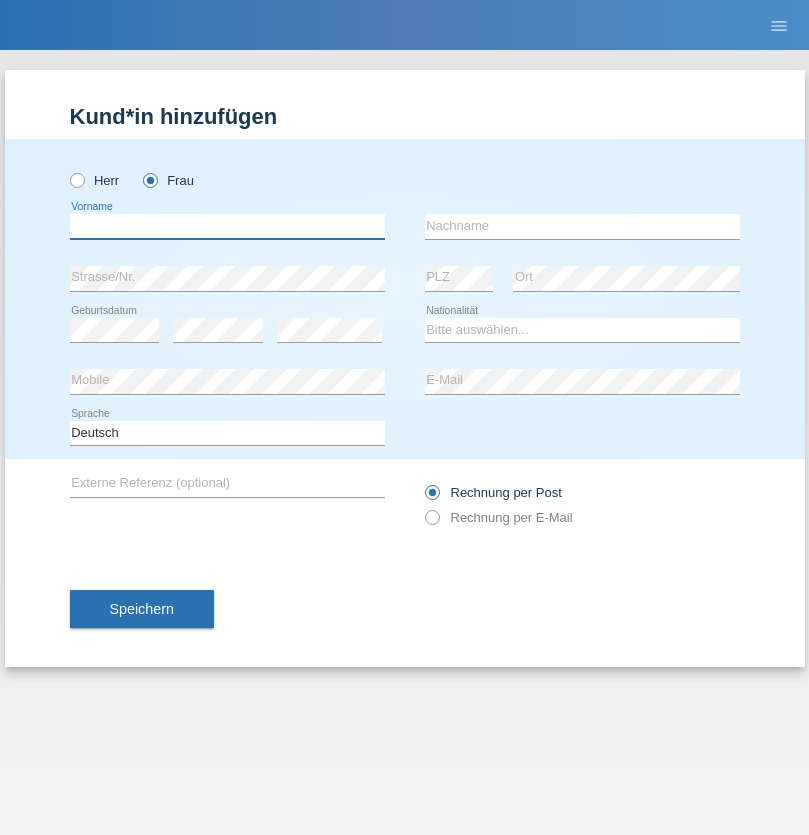 click at bounding box center (227, 226) 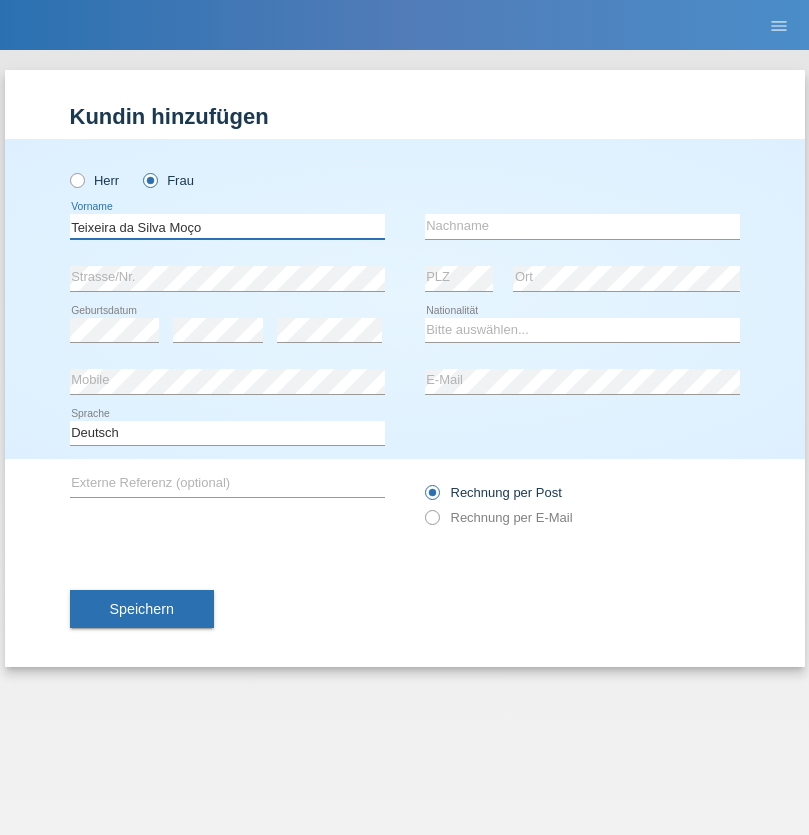 type on "Teixeira da Silva Moço" 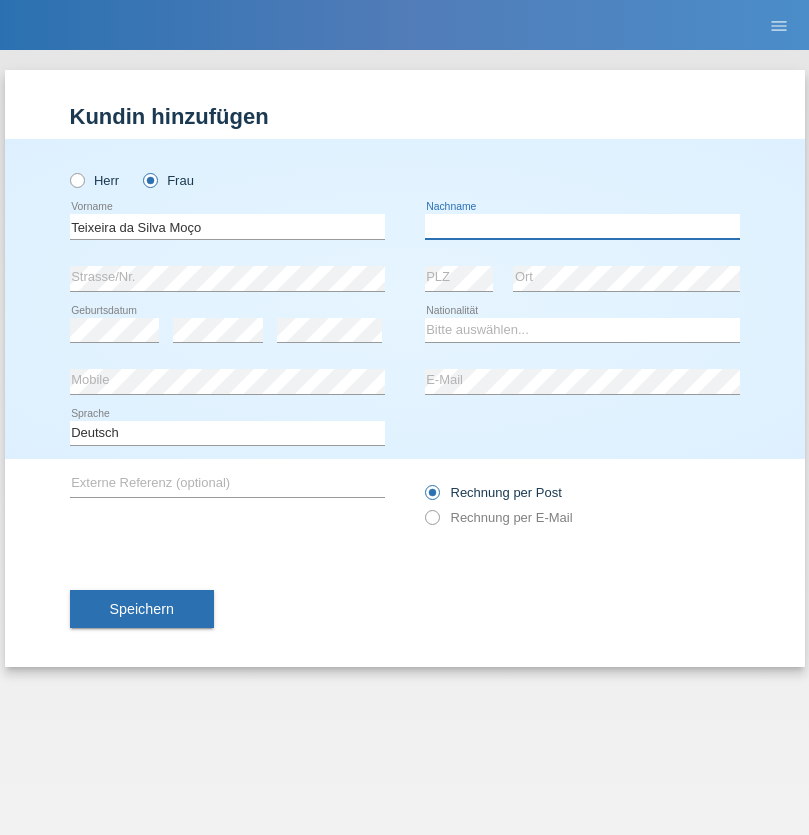 click at bounding box center [582, 226] 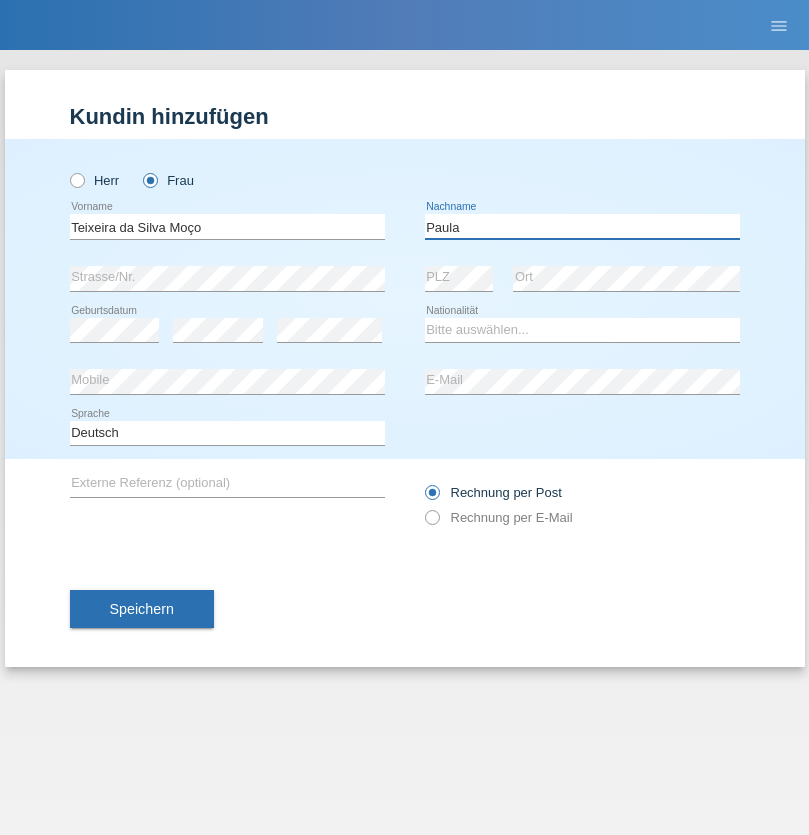 type on "Paula" 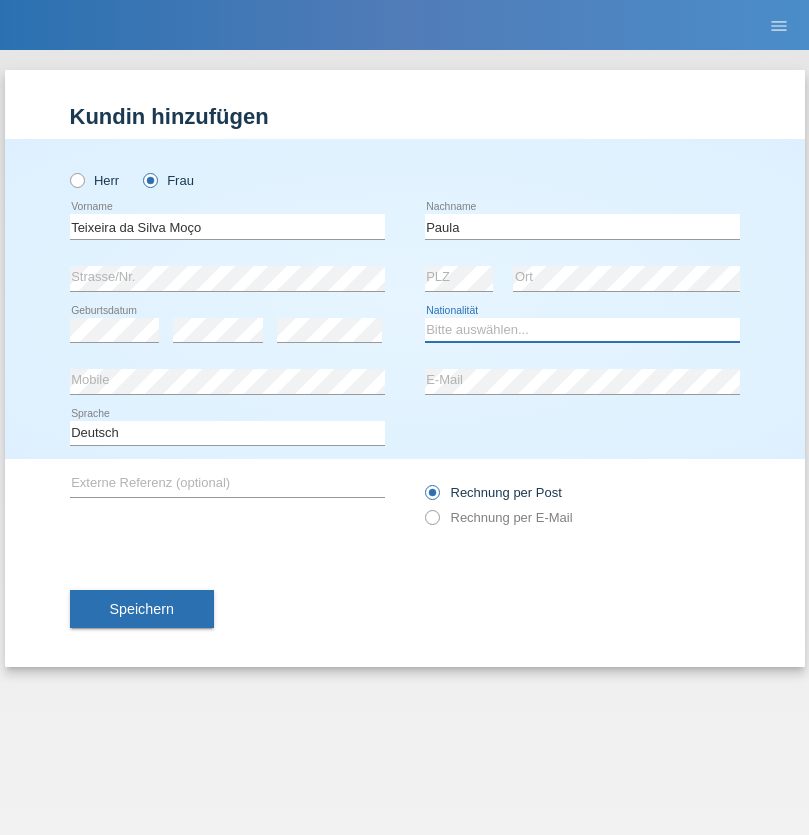 select on "PT" 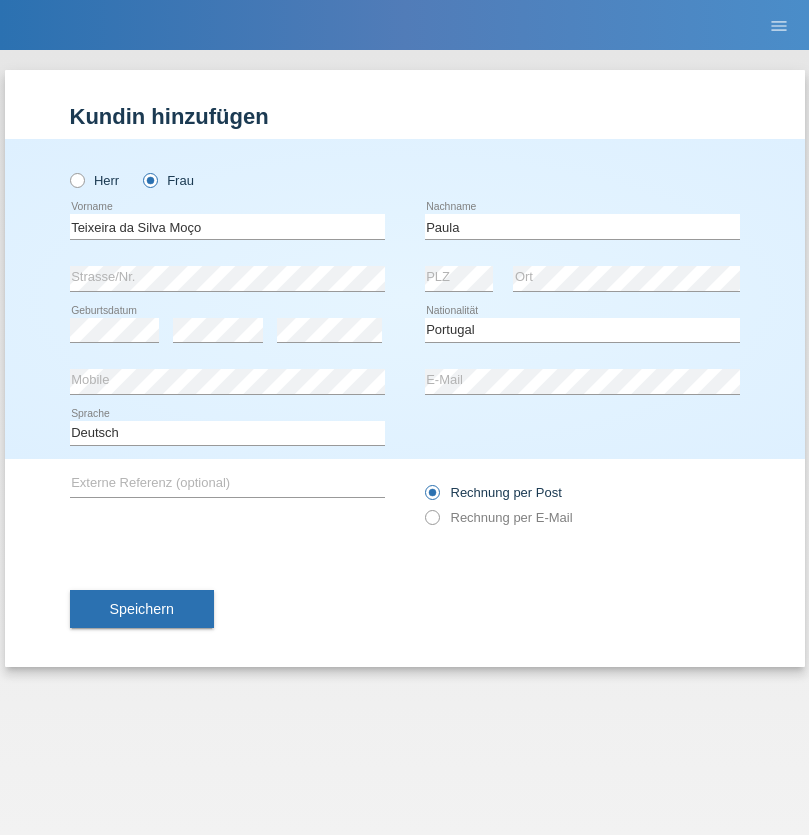 select on "C" 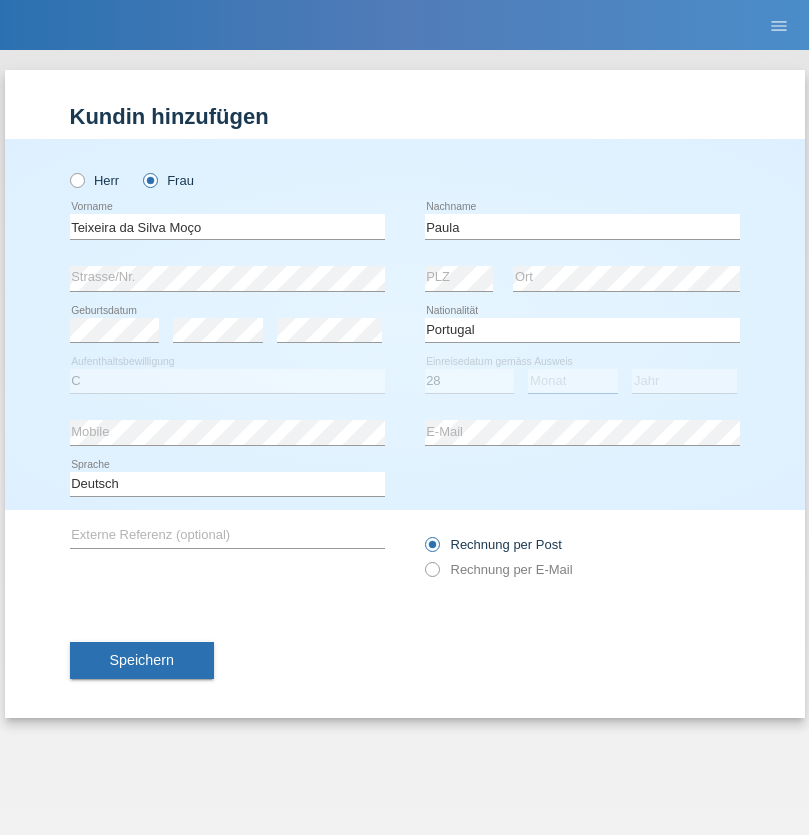 select on "03" 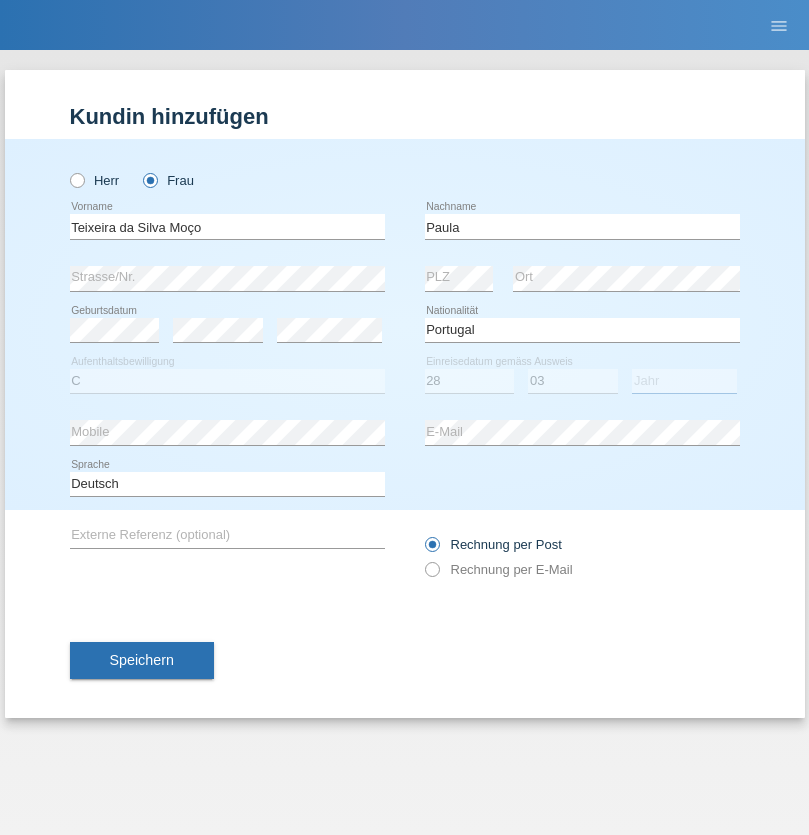 select on "2005" 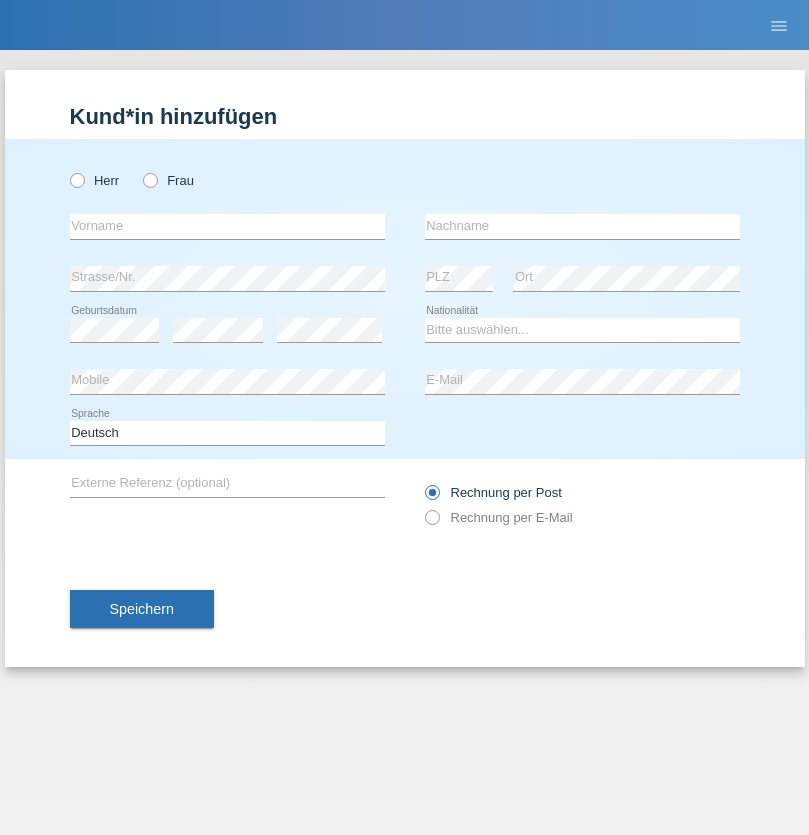 scroll, scrollTop: 0, scrollLeft: 0, axis: both 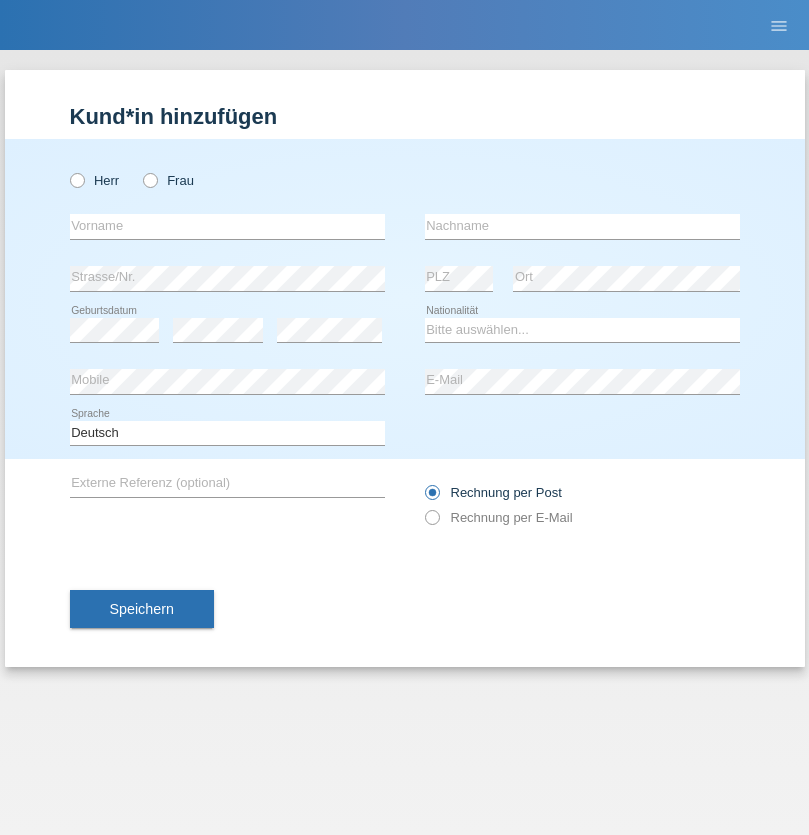 radio on "true" 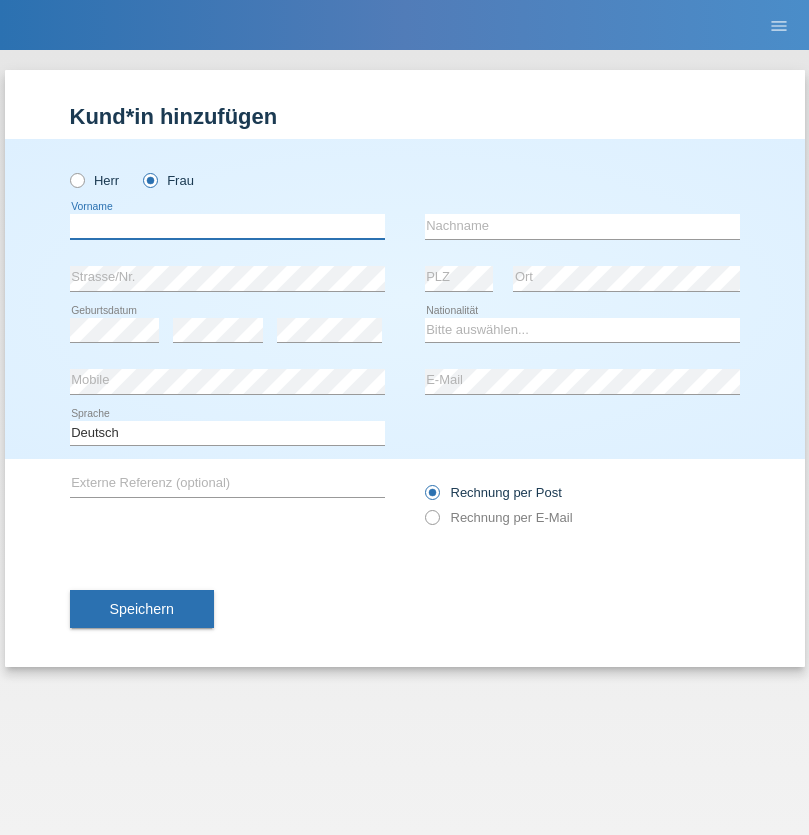 click at bounding box center (227, 226) 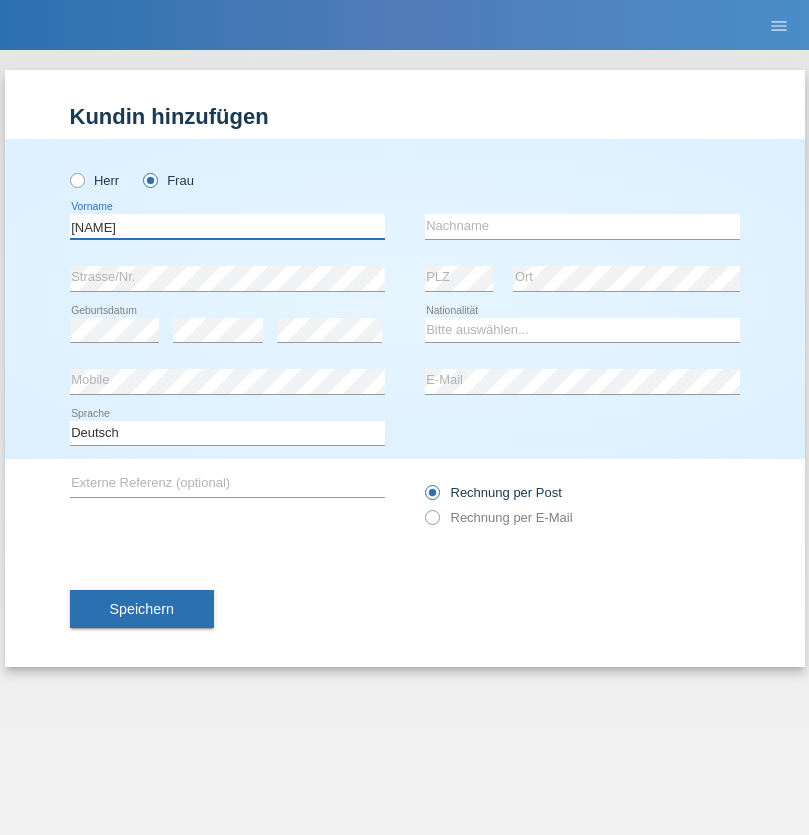 type on "[NAME]" 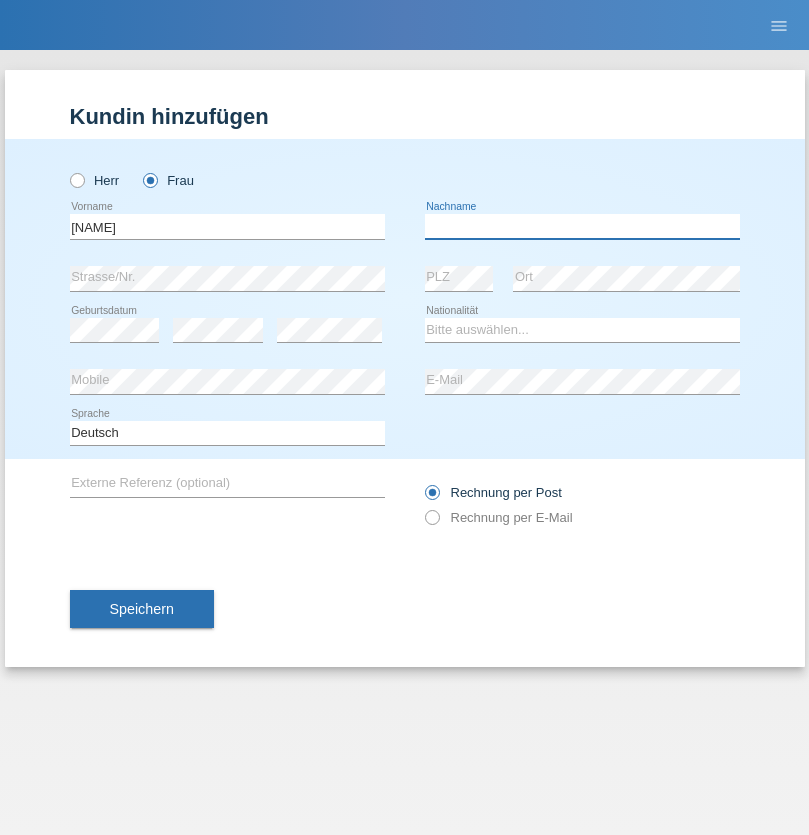 click at bounding box center [582, 226] 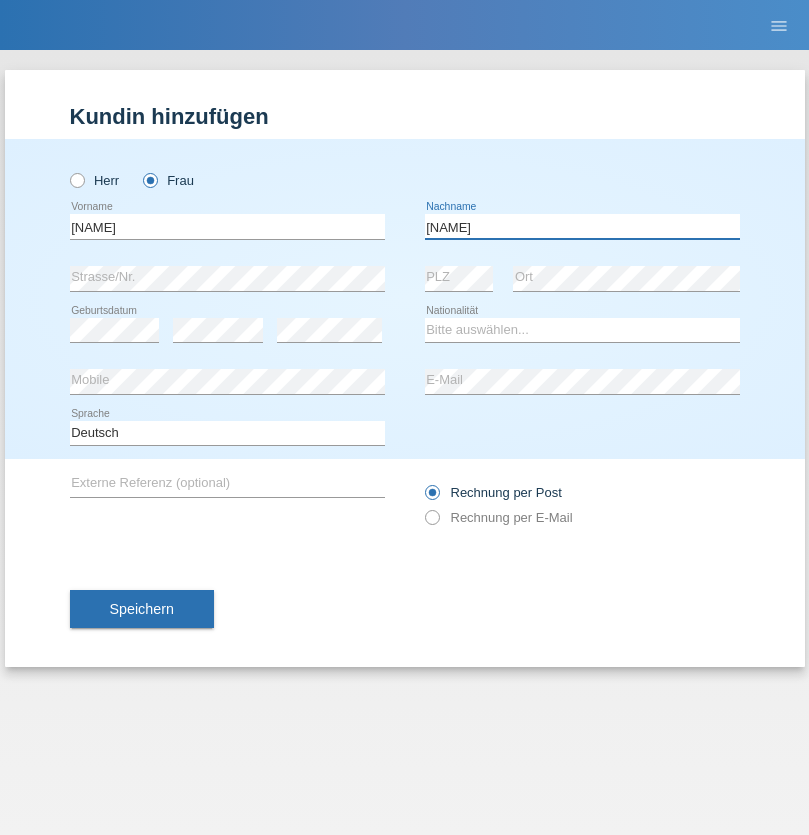 type on "[NAME]" 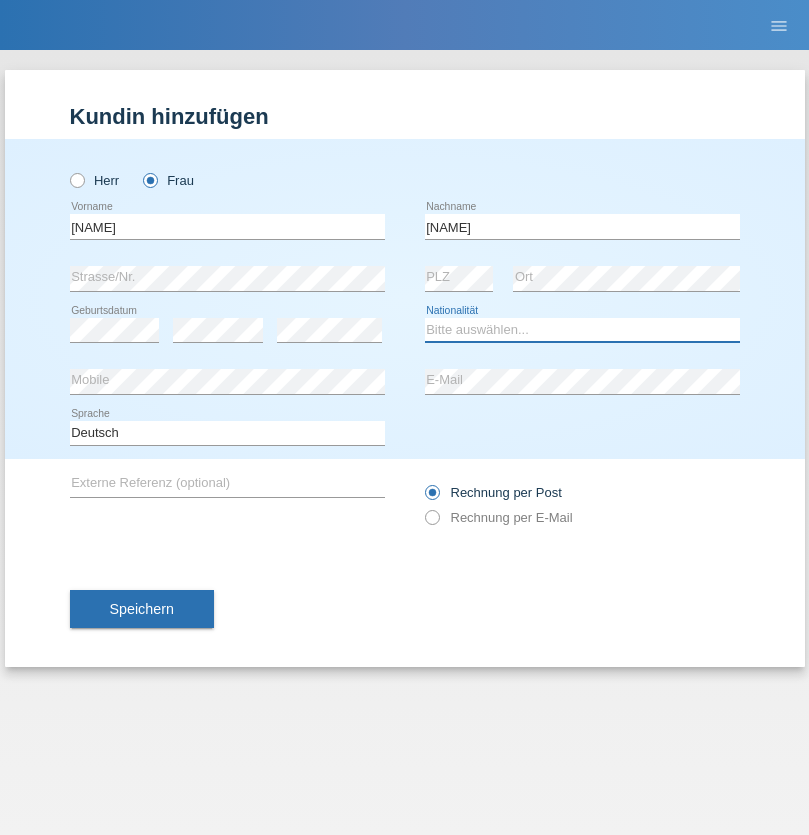 select on "CH" 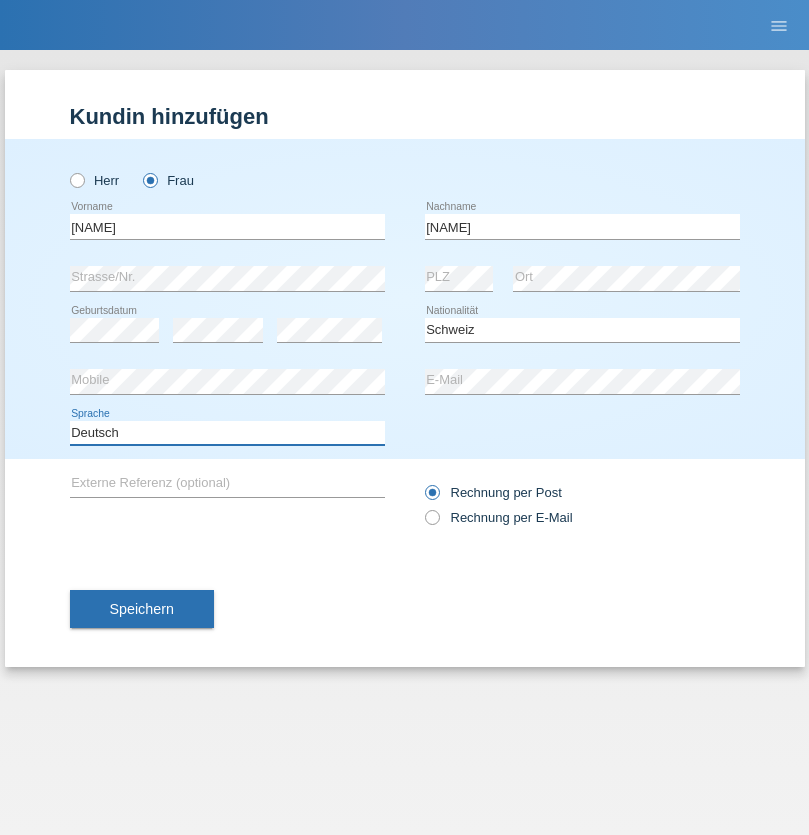select on "en" 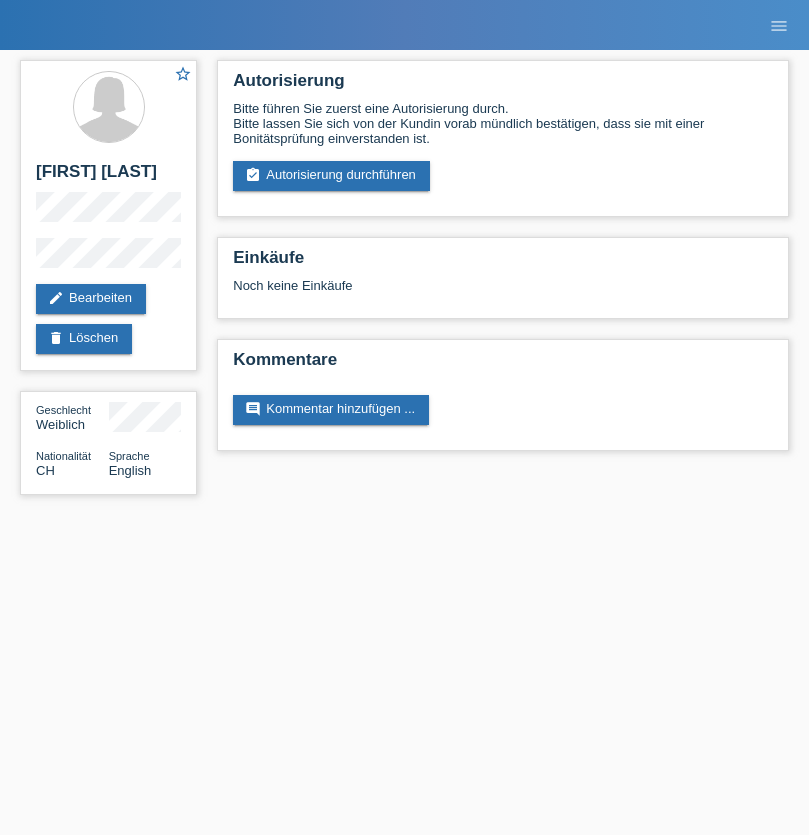 scroll, scrollTop: 0, scrollLeft: 0, axis: both 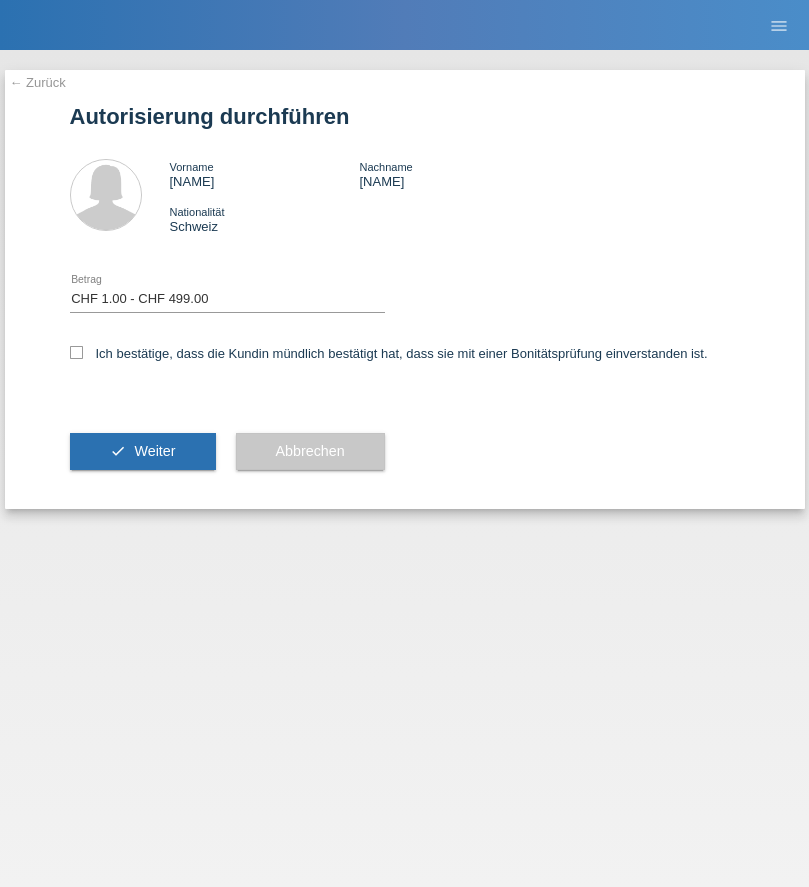 select on "1" 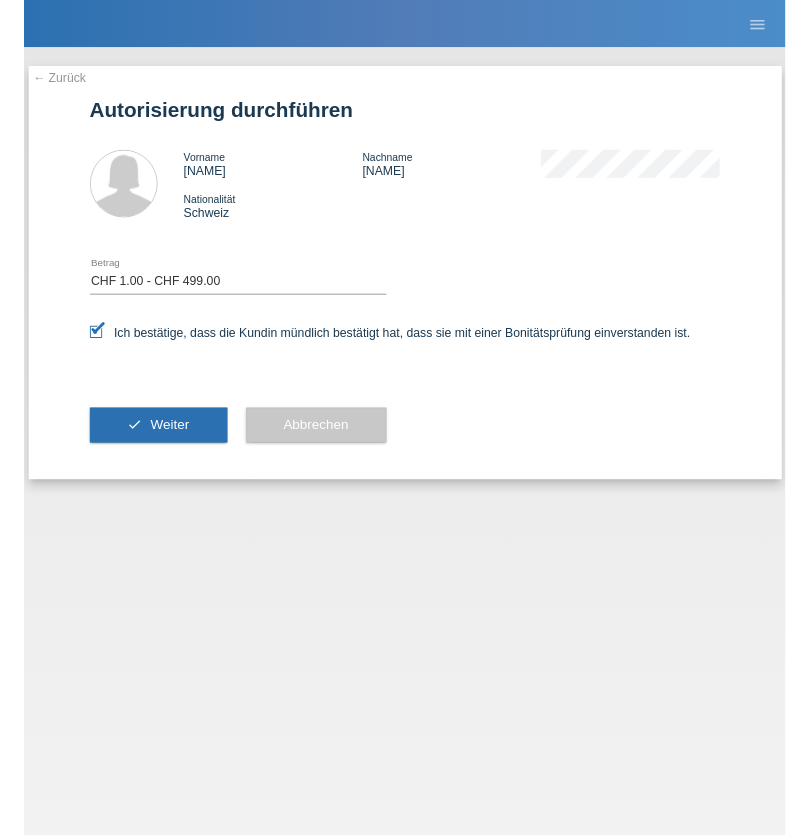 scroll, scrollTop: 0, scrollLeft: 0, axis: both 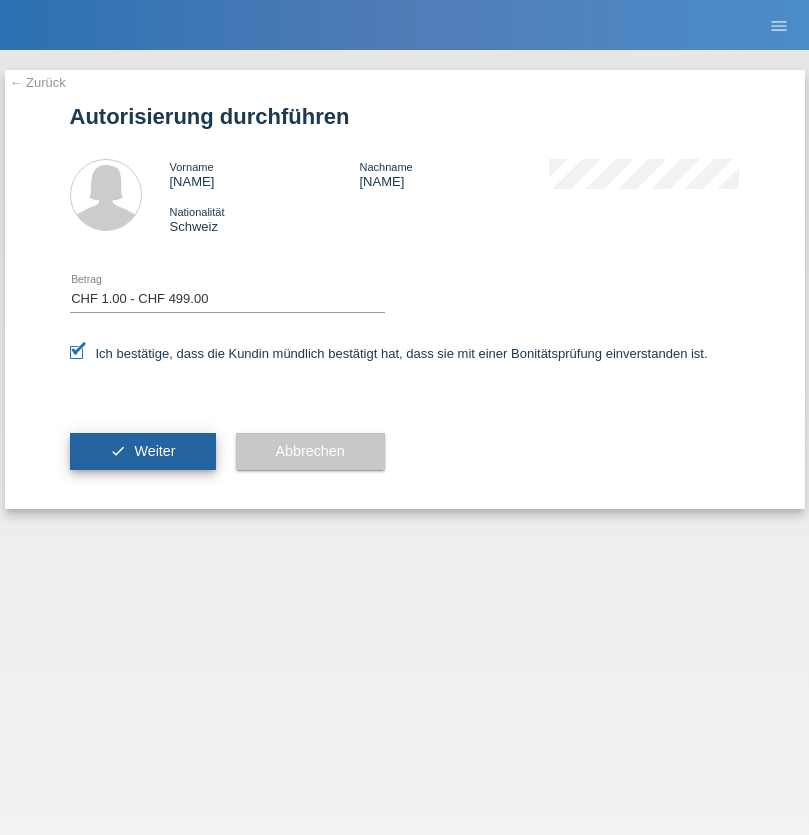 click on "Weiter" at bounding box center (154, 451) 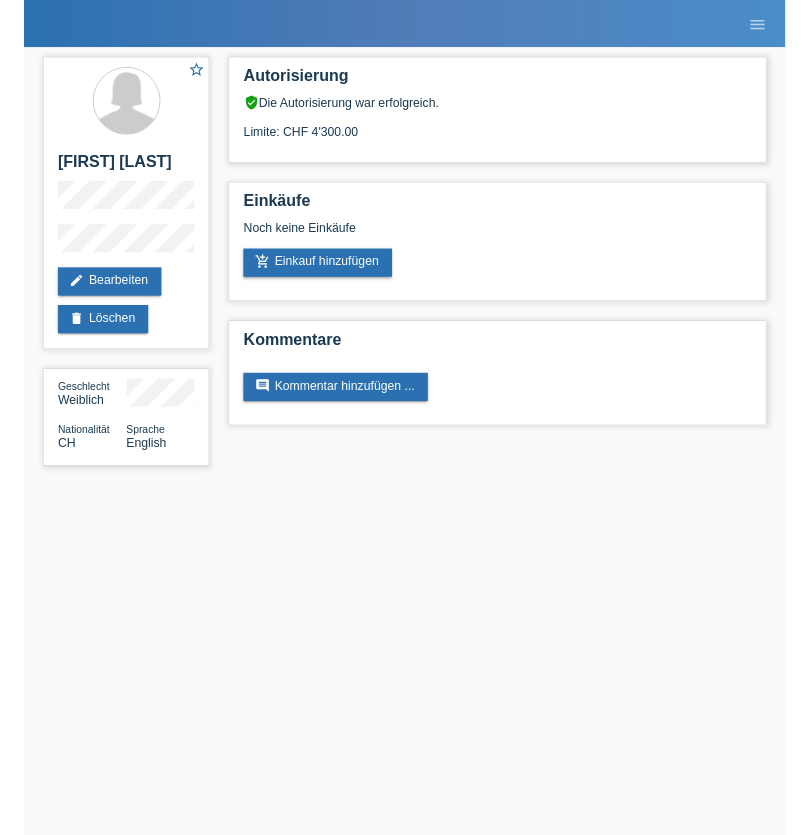 scroll, scrollTop: 0, scrollLeft: 0, axis: both 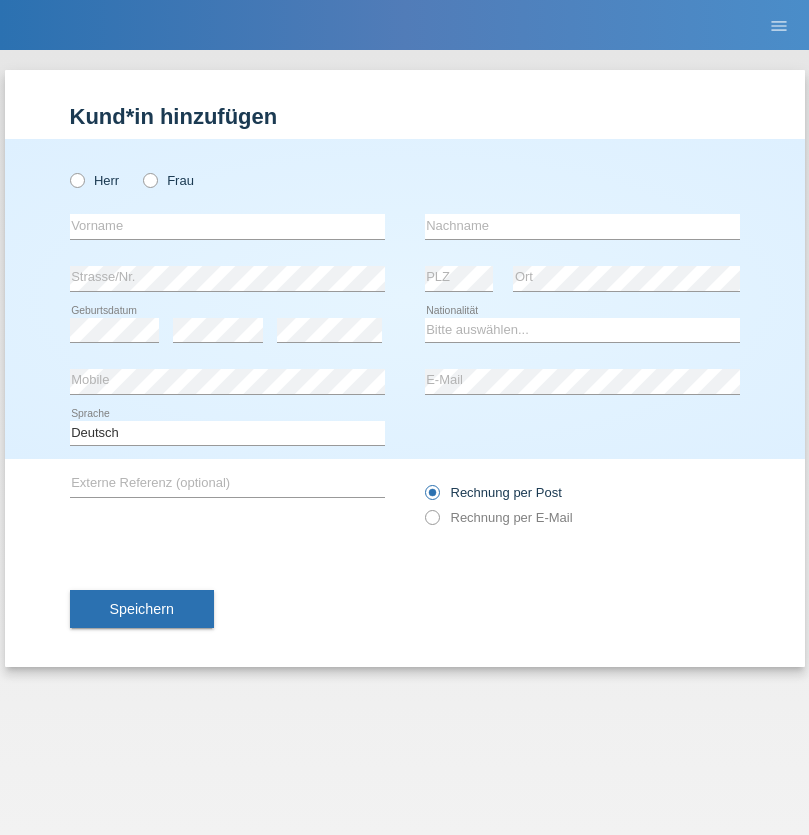 radio on "true" 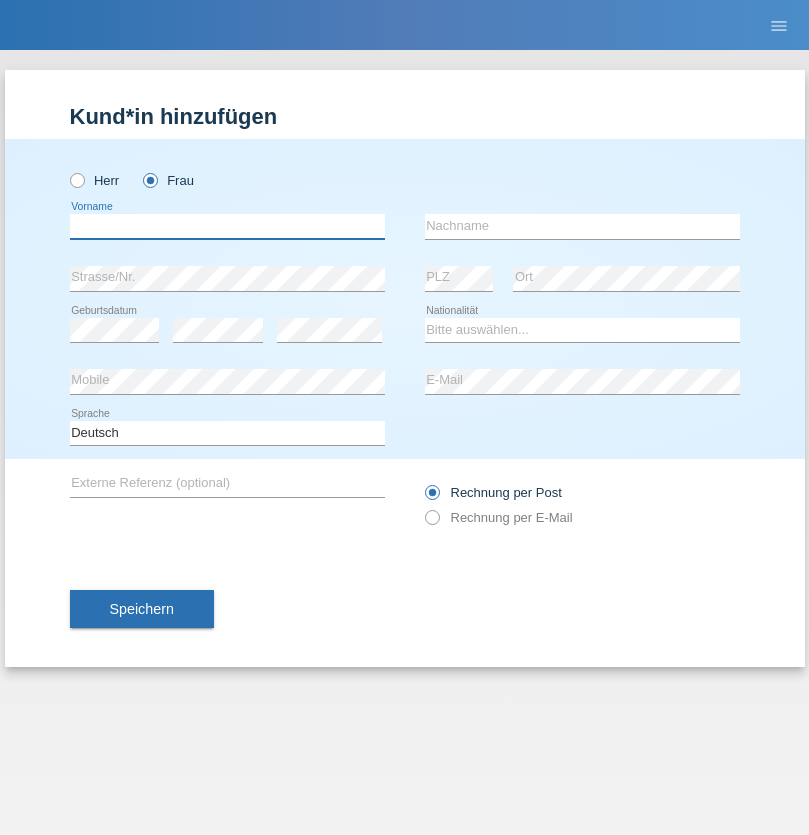 click at bounding box center [227, 226] 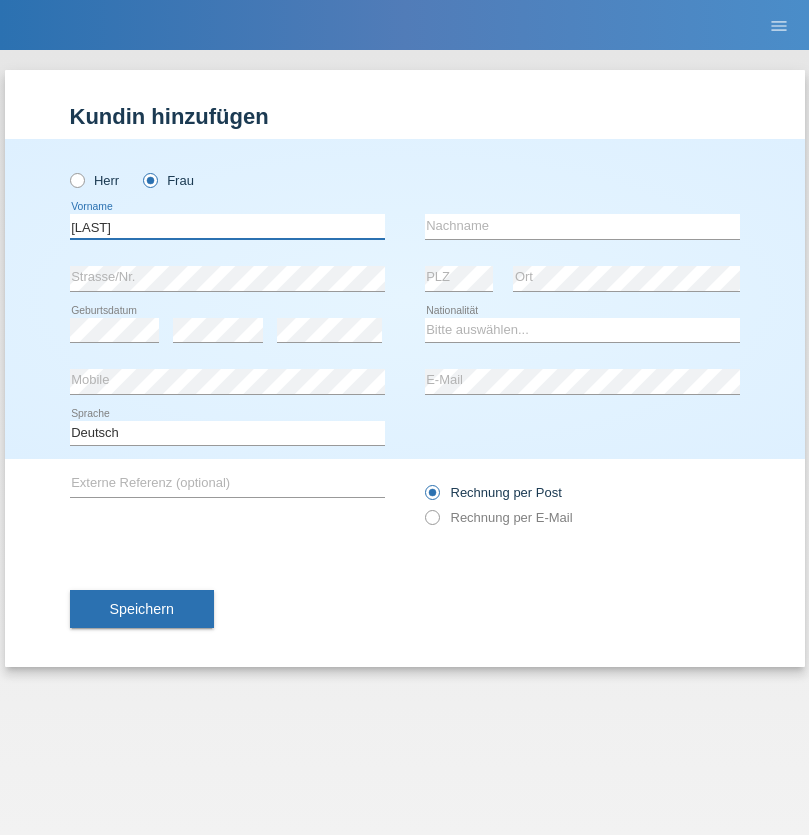type on "[FIRST]" 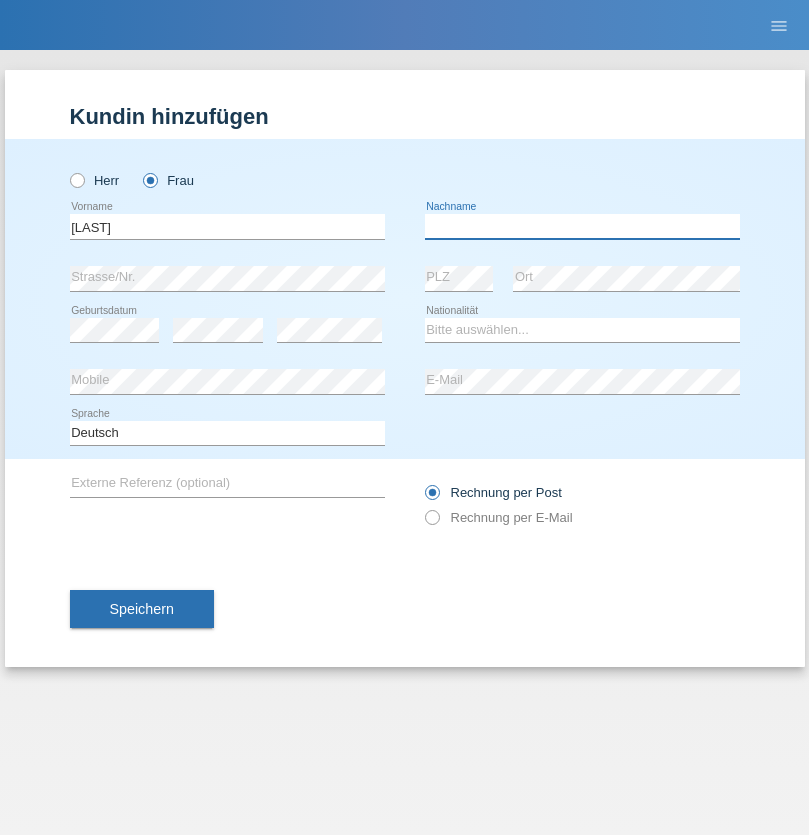 click at bounding box center [582, 226] 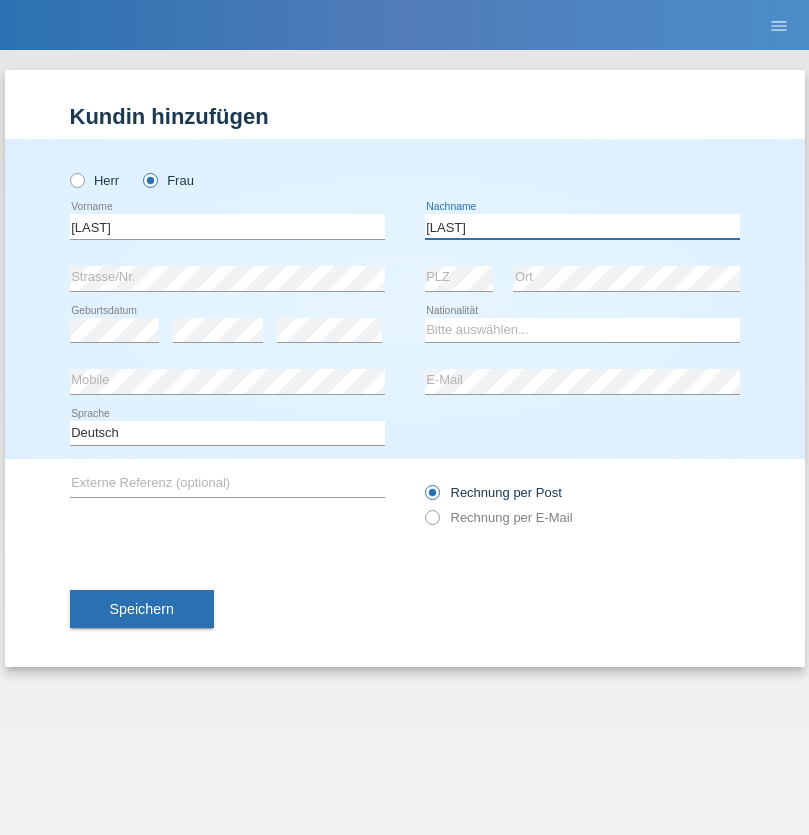 type on "[LAST]" 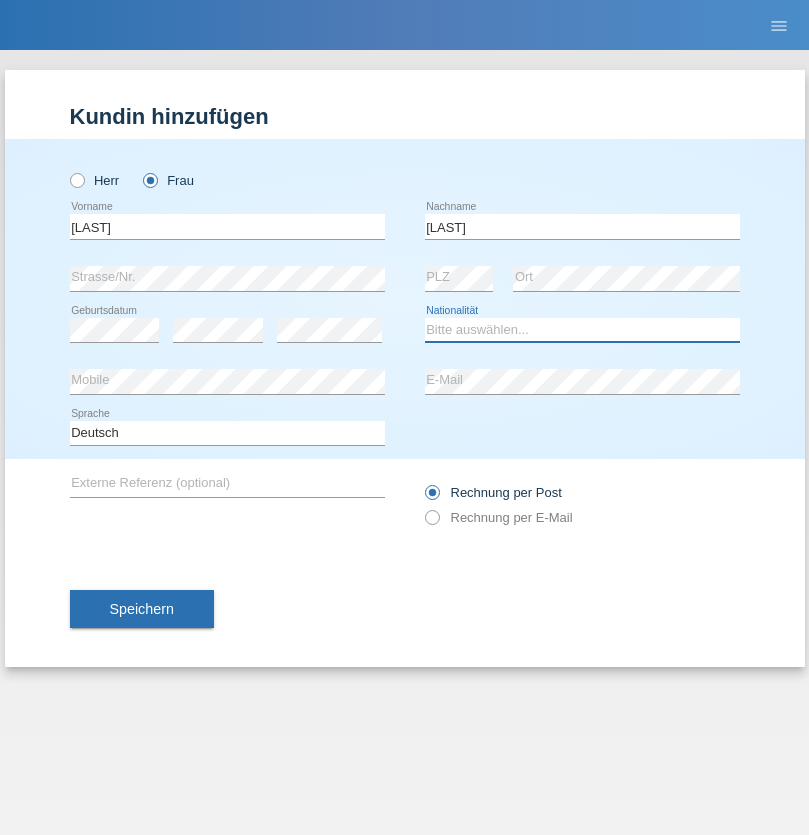 select on "CH" 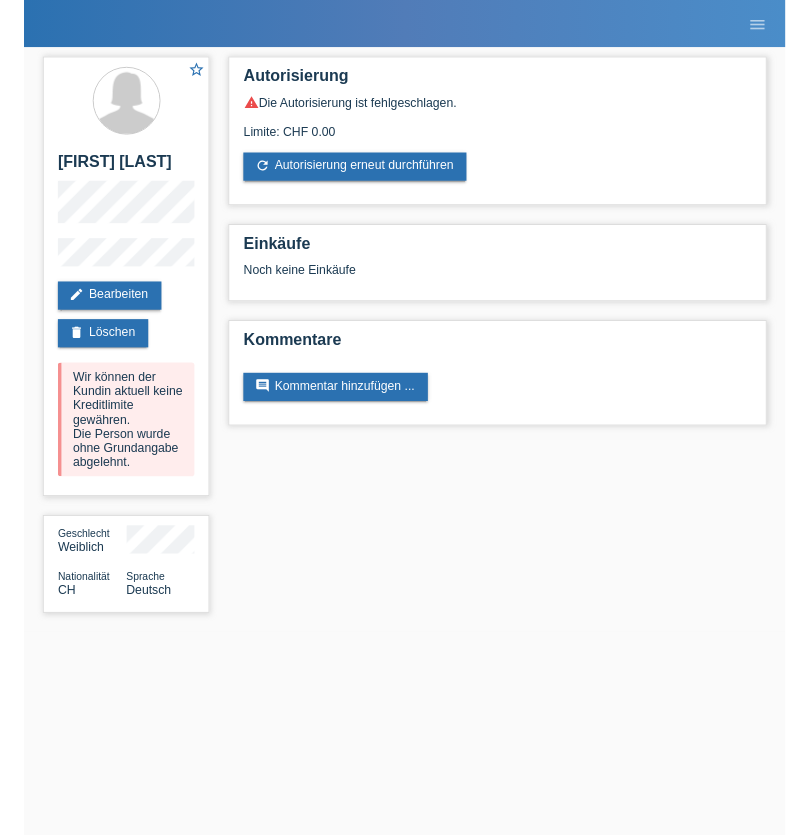 scroll, scrollTop: 0, scrollLeft: 0, axis: both 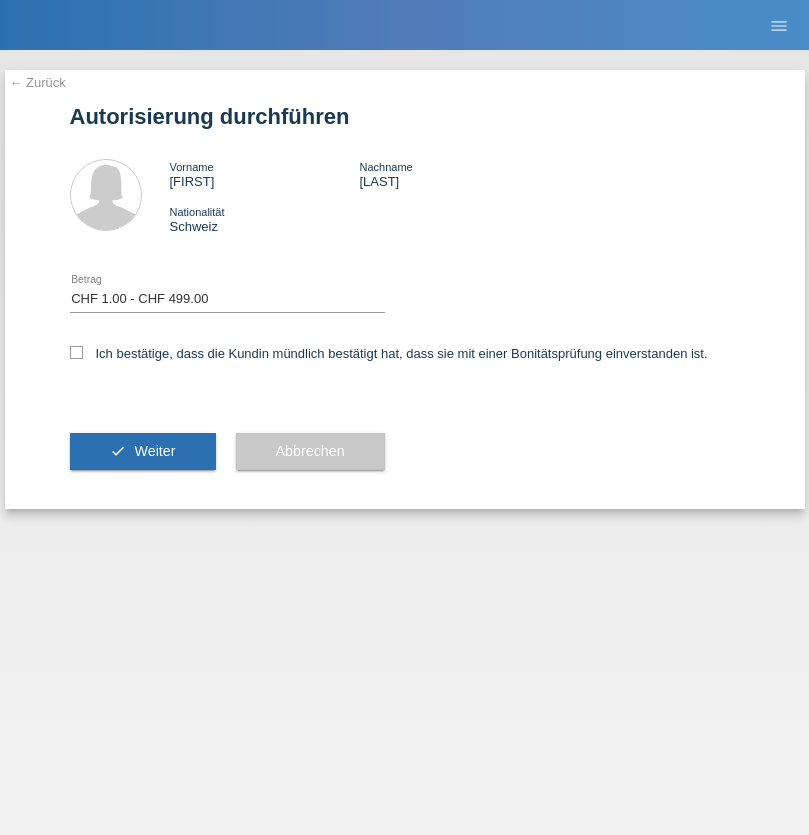 select on "1" 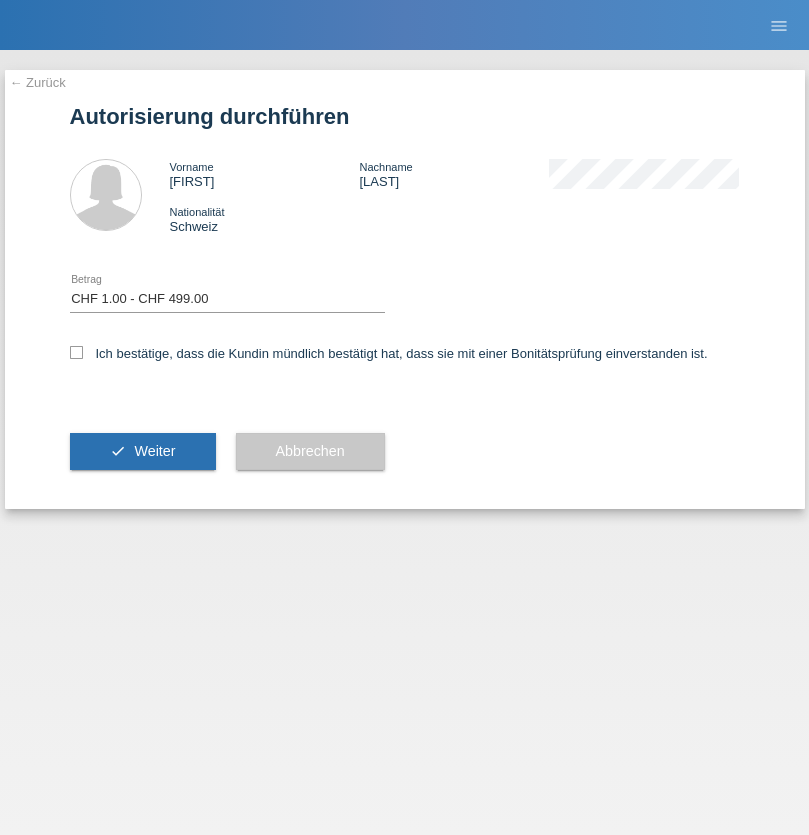 checkbox on "true" 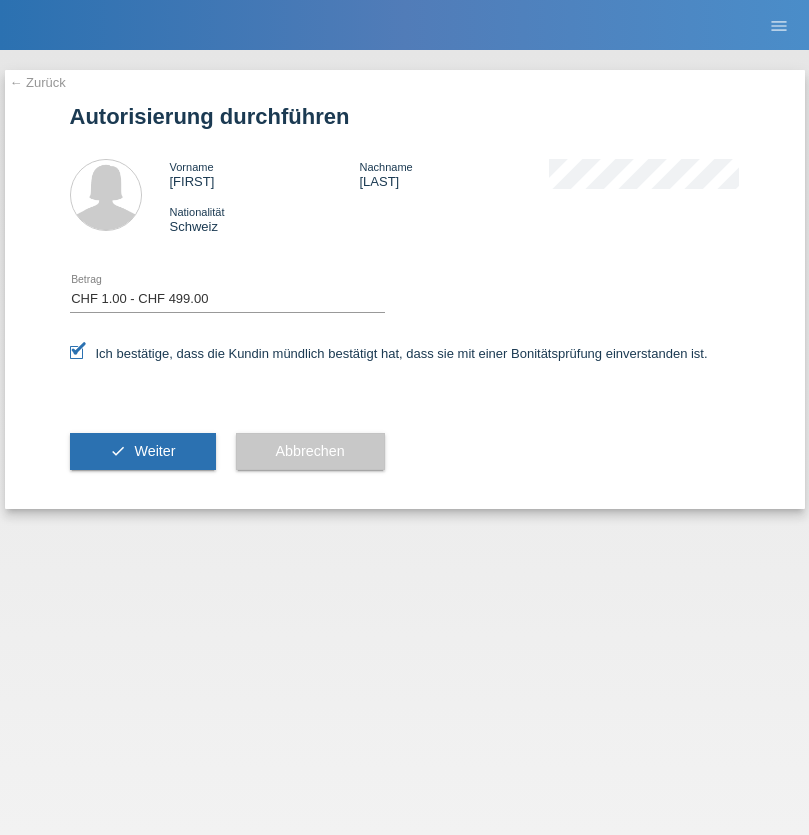 scroll, scrollTop: 0, scrollLeft: 0, axis: both 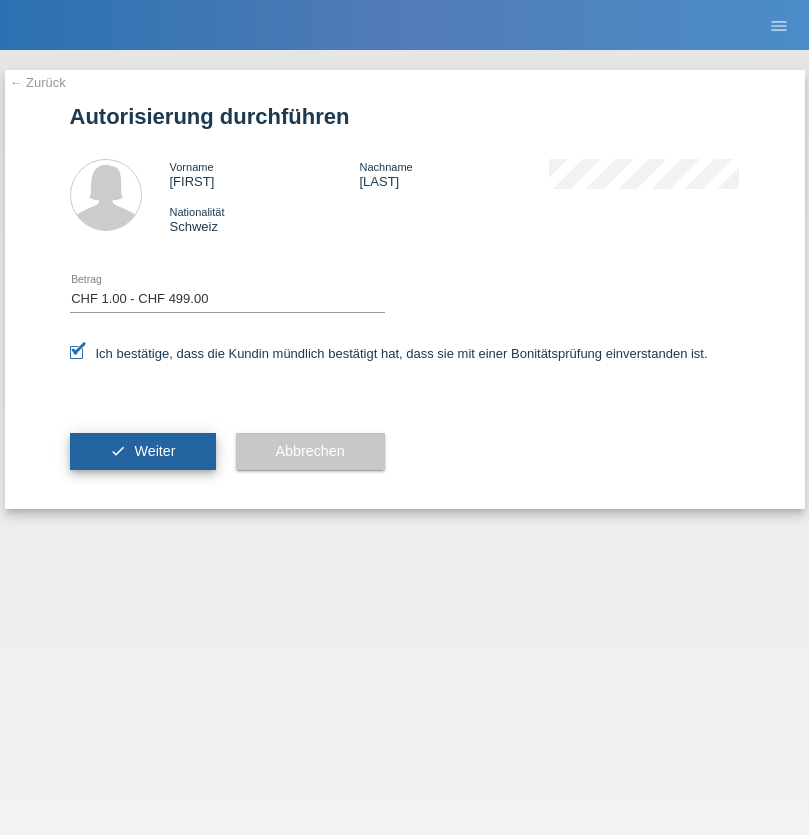 click on "Weiter" at bounding box center [154, 451] 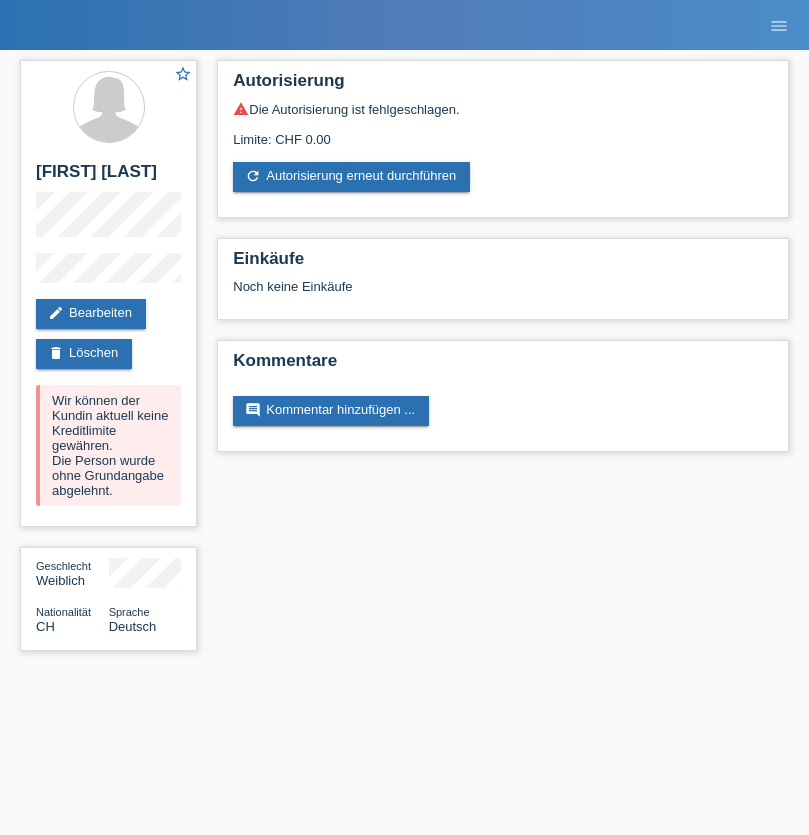scroll, scrollTop: 0, scrollLeft: 0, axis: both 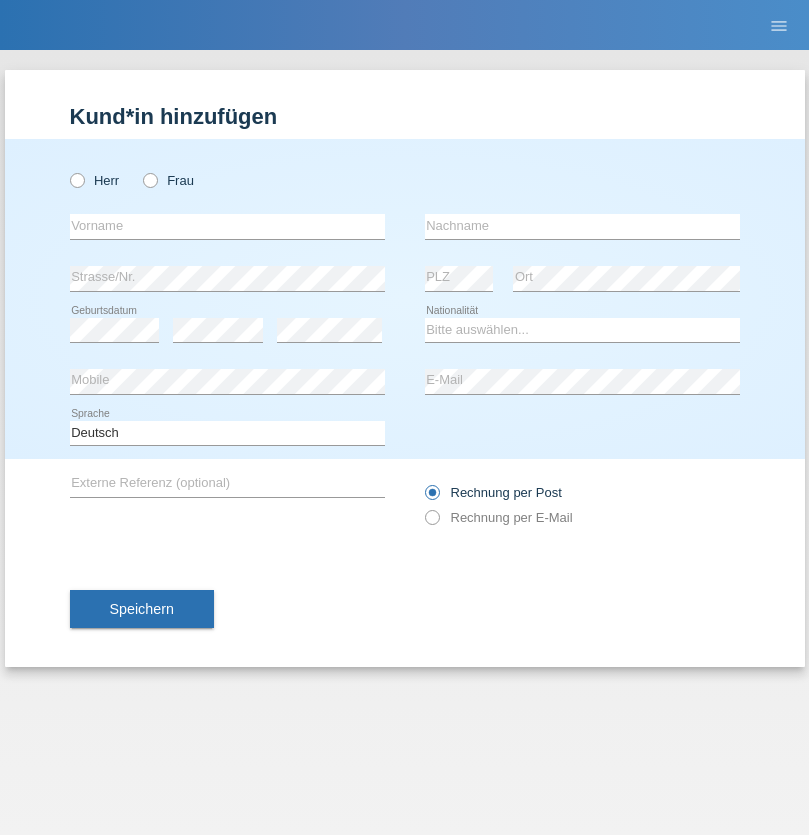 radio on "true" 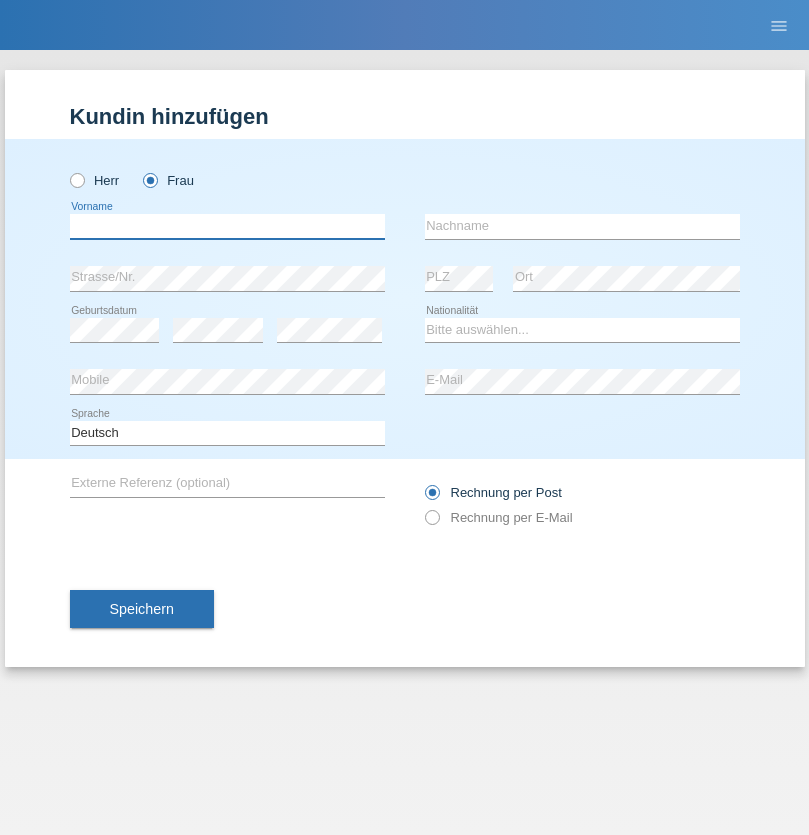 click at bounding box center [227, 226] 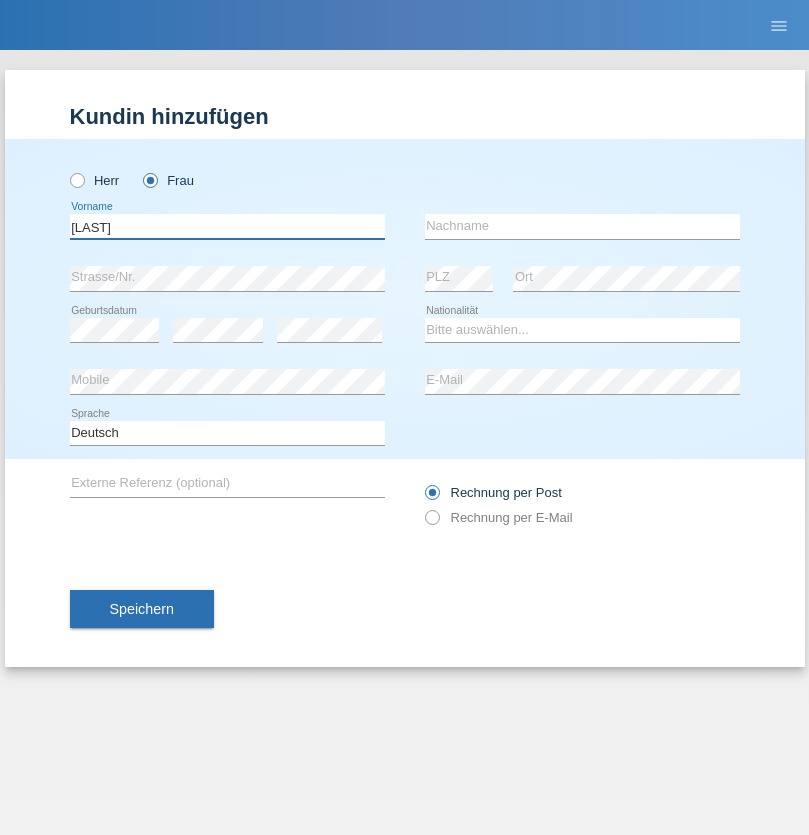 type on "[LAST]" 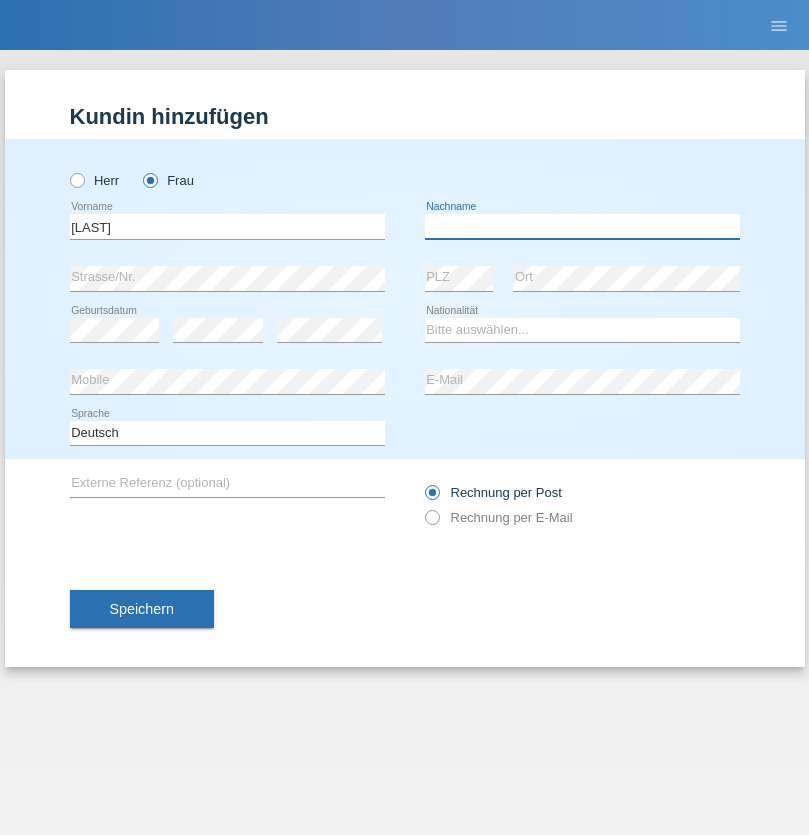 click at bounding box center (582, 226) 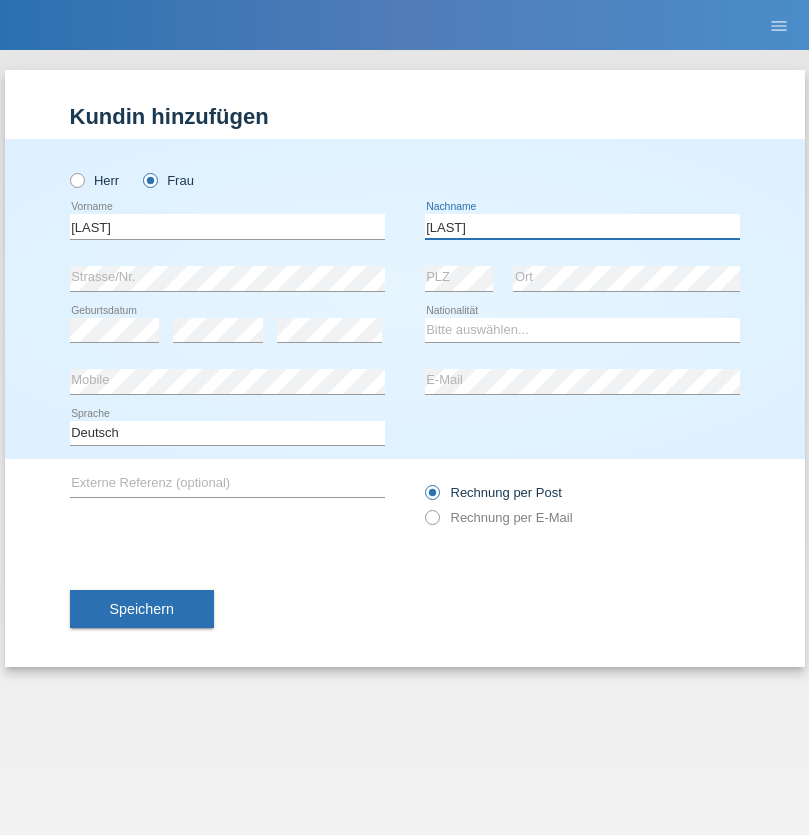 type on "[LAST]" 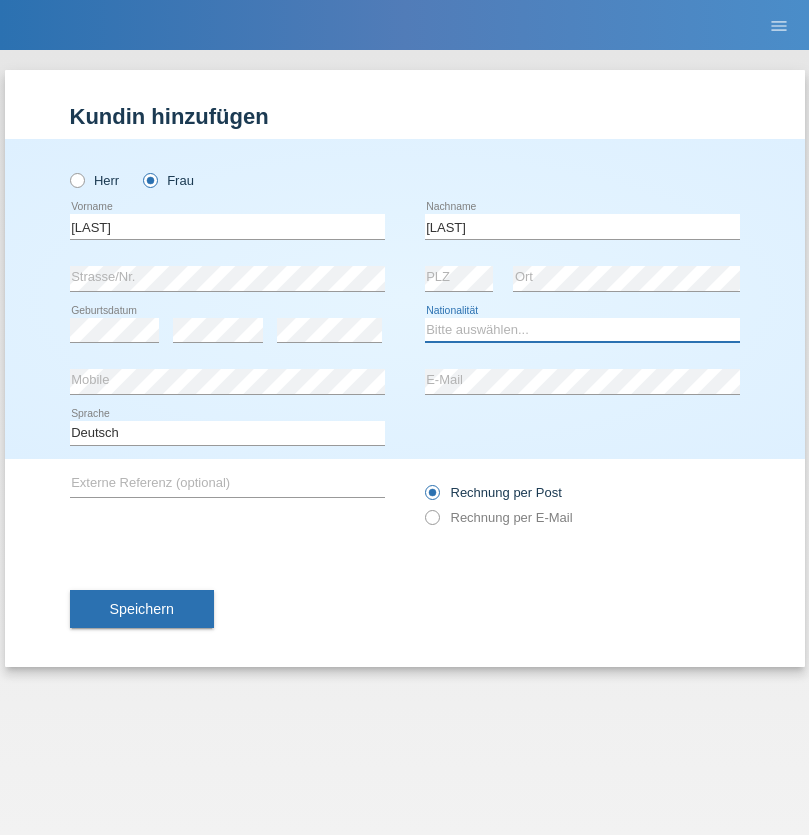 select on "CH" 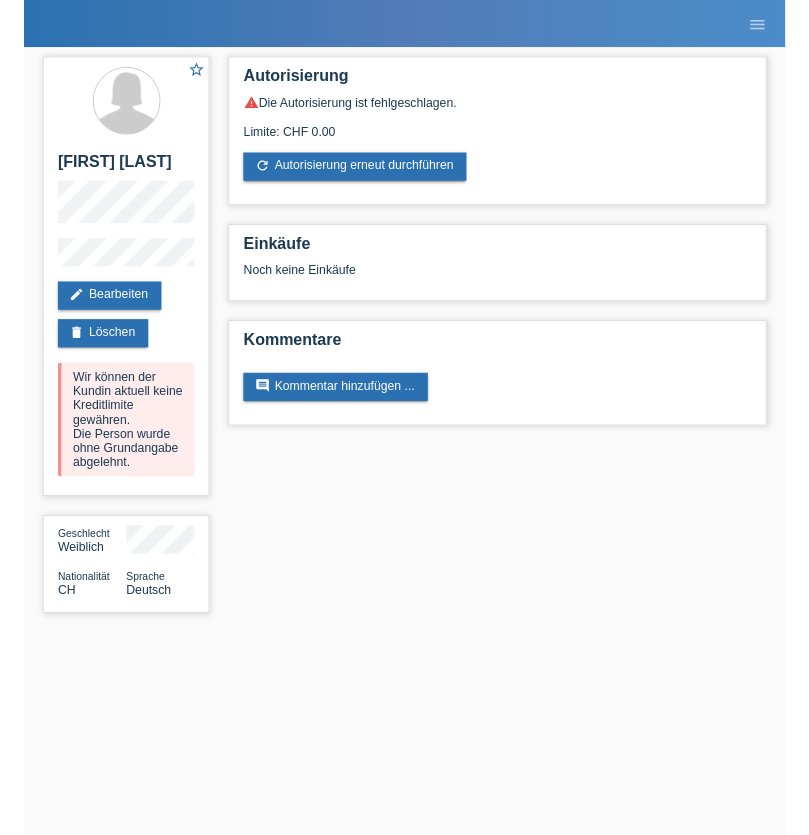 scroll, scrollTop: 0, scrollLeft: 0, axis: both 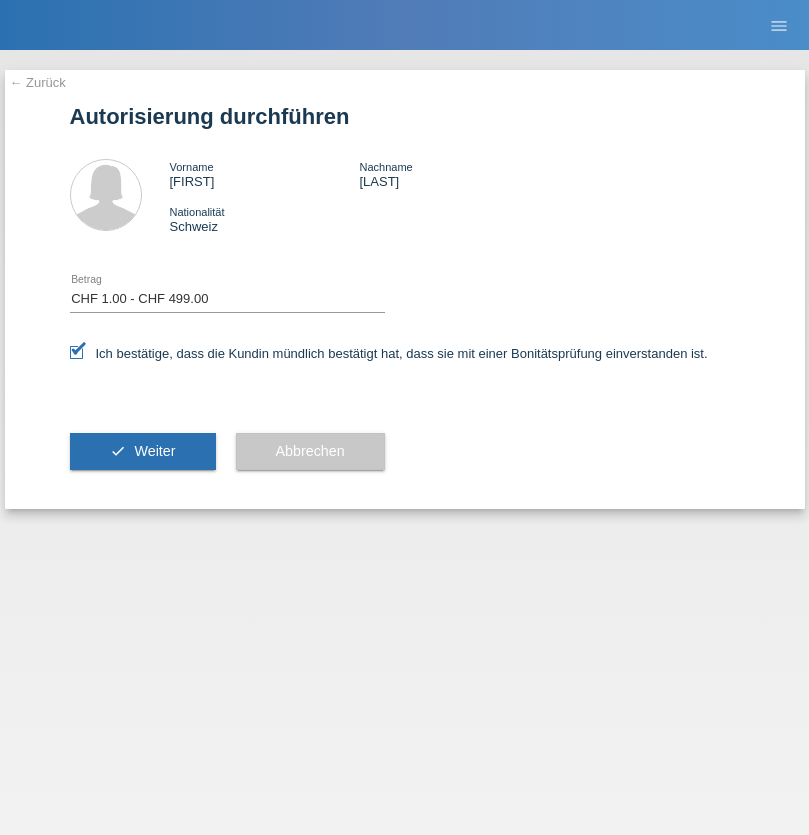 select on "1" 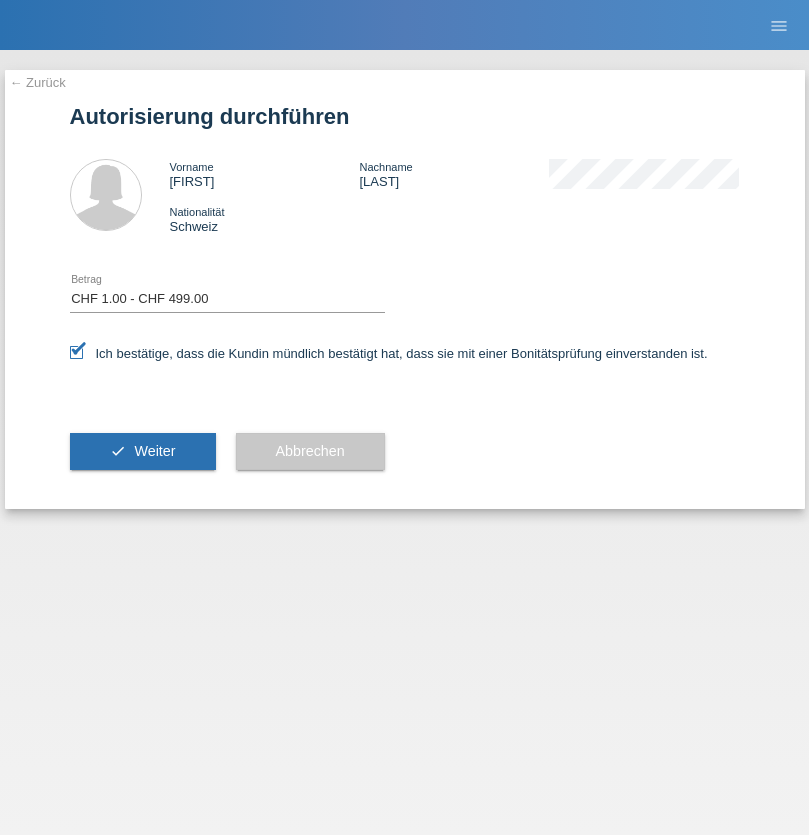 scroll, scrollTop: 0, scrollLeft: 0, axis: both 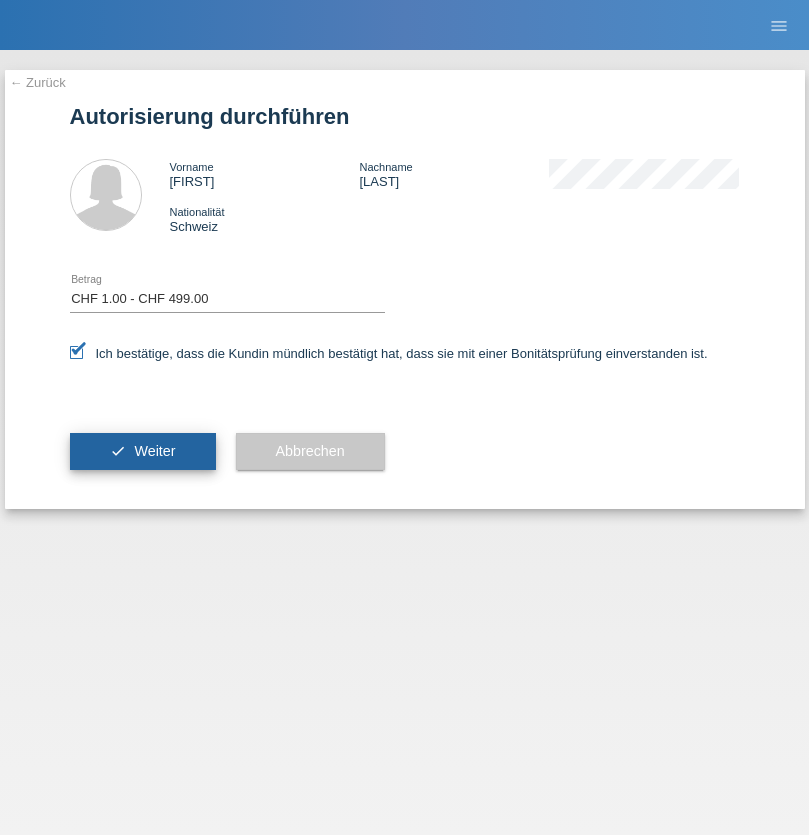 click on "Weiter" at bounding box center [154, 451] 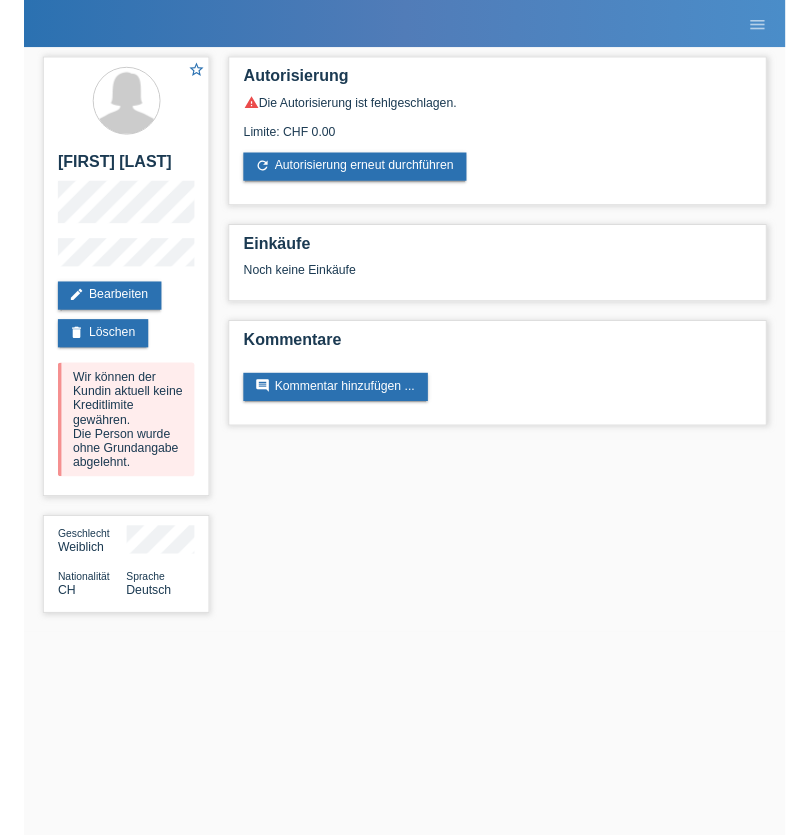scroll, scrollTop: 0, scrollLeft: 0, axis: both 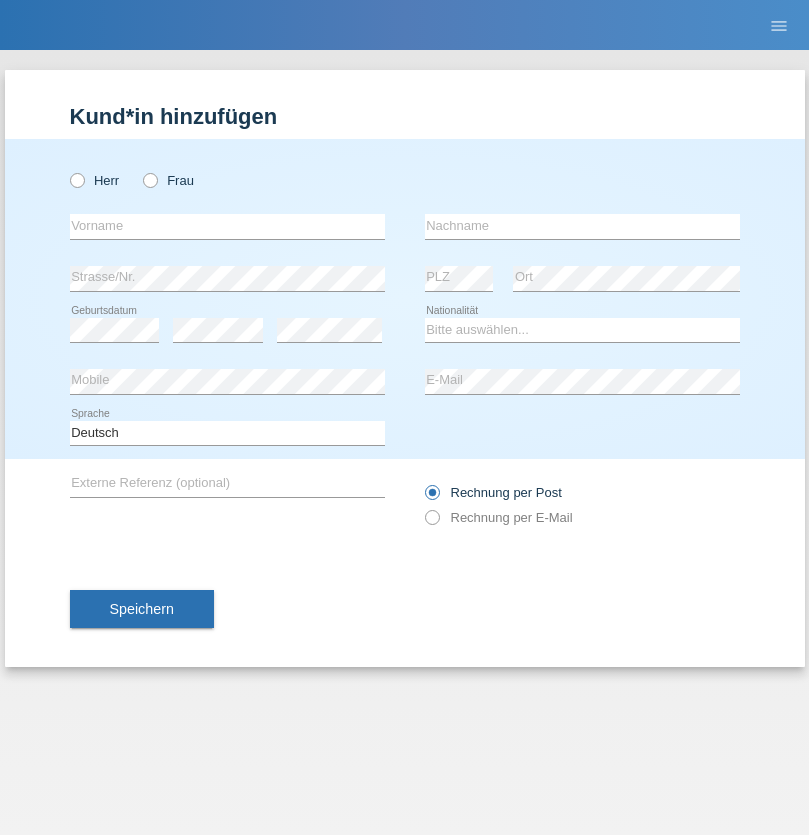 radio on "true" 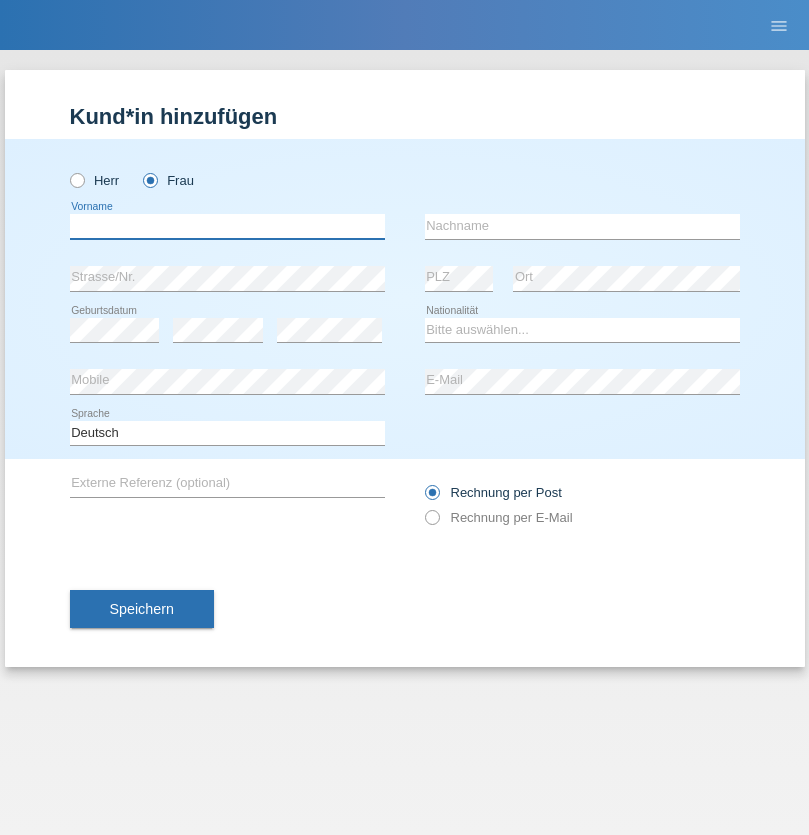 click at bounding box center [227, 226] 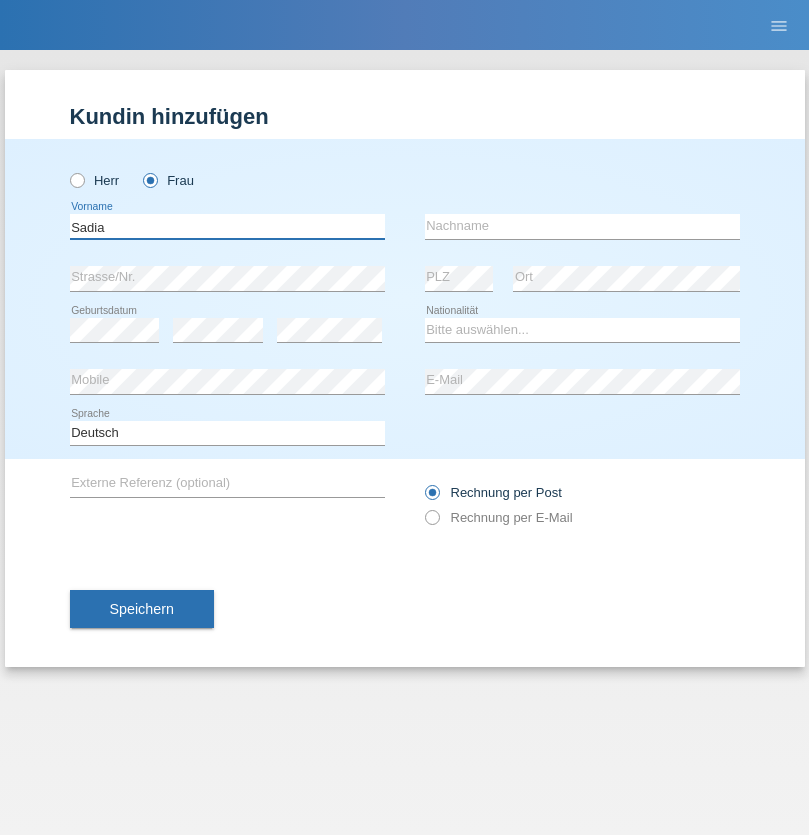 type on "Sadia" 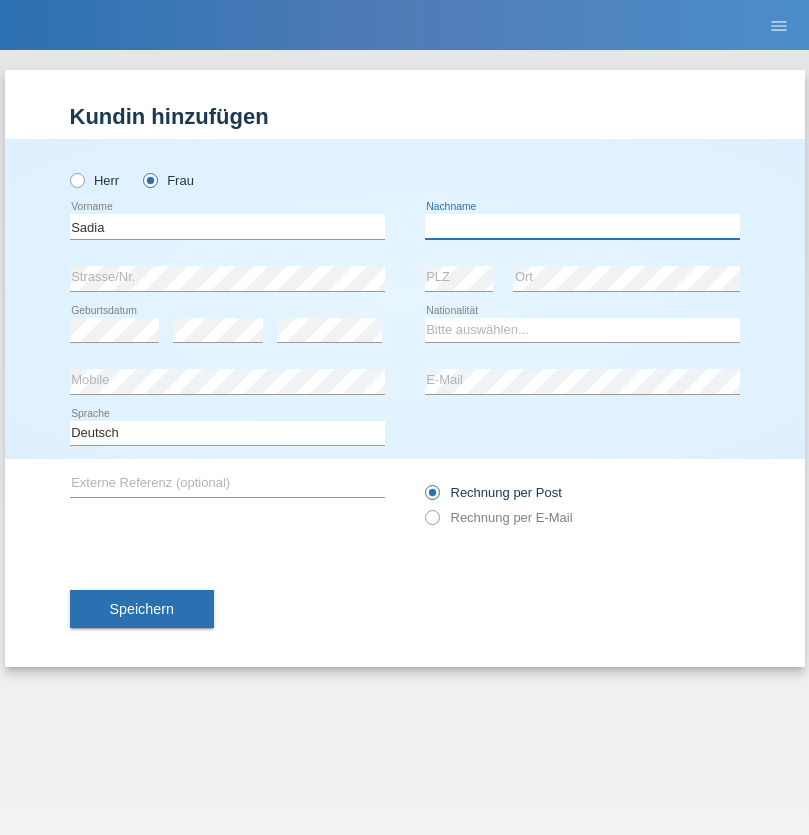 click at bounding box center [582, 226] 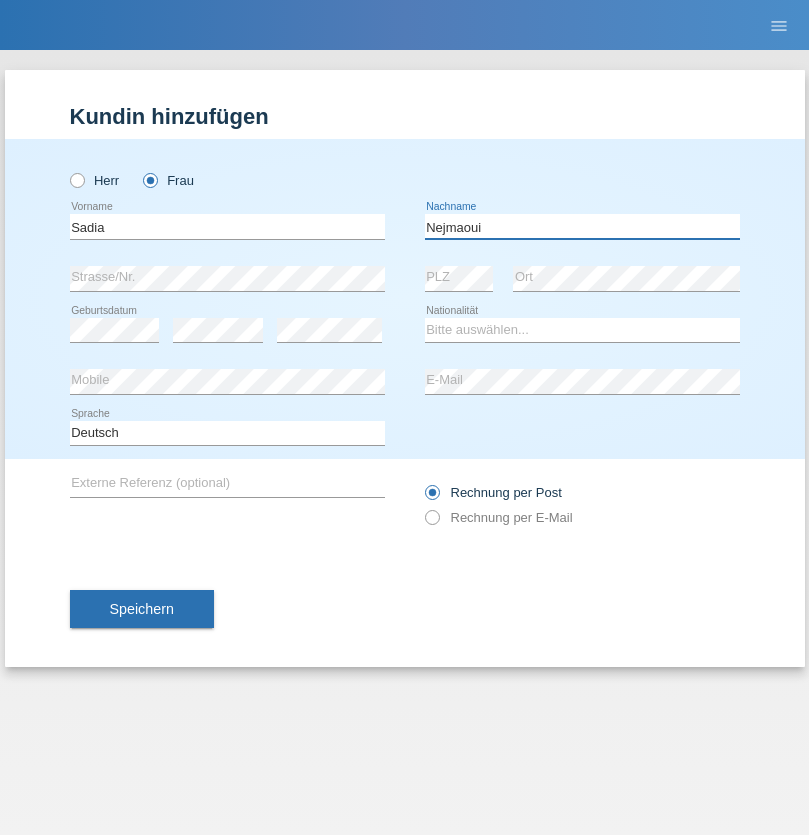 type on "Nejmaoui" 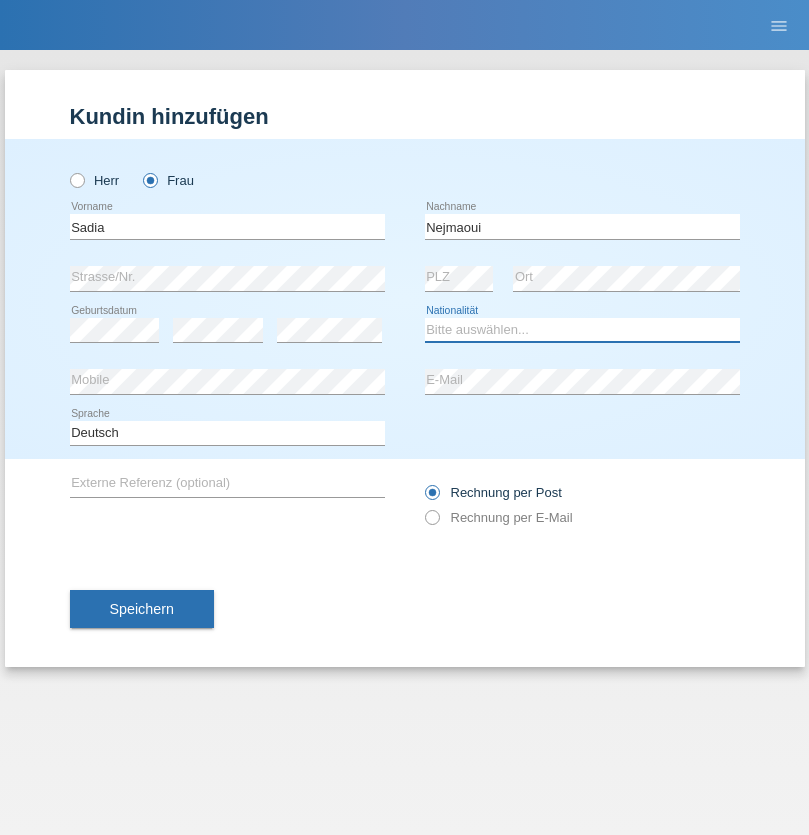 select on "MA" 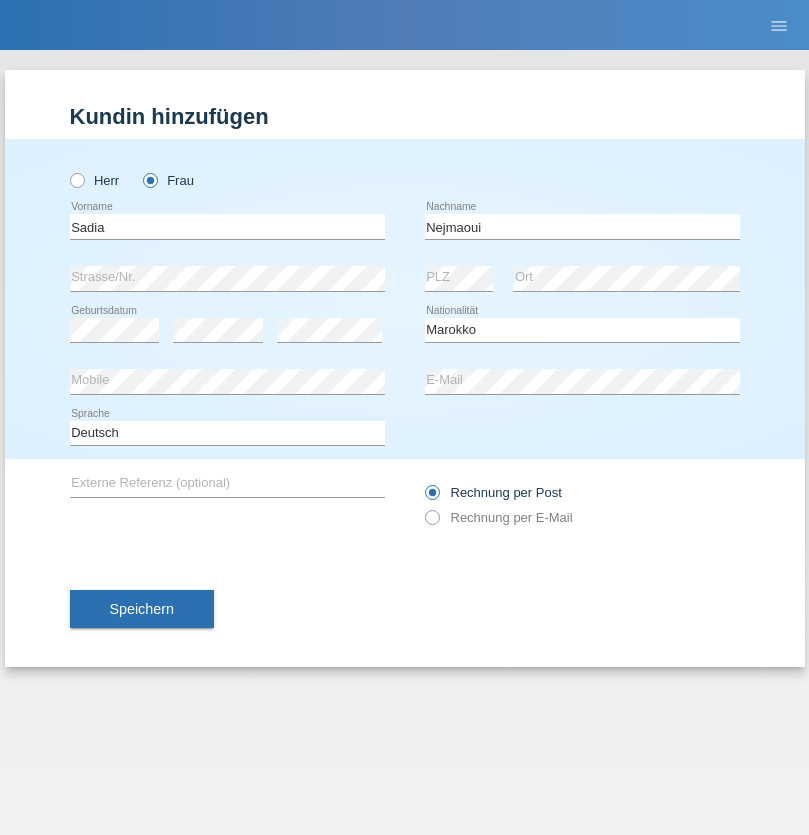 select on "C" 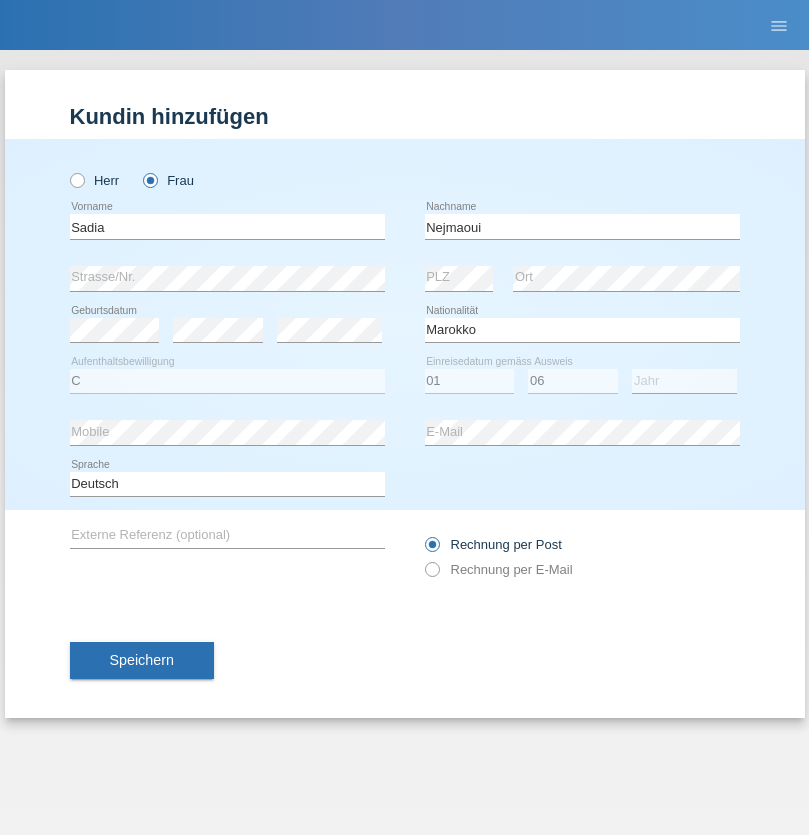 select on "1964" 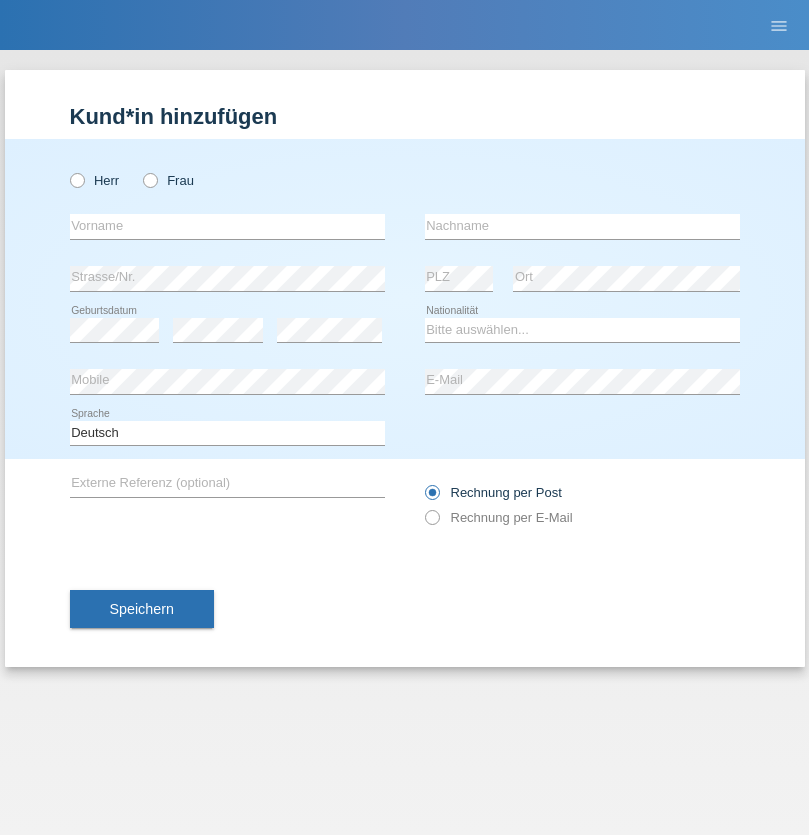 scroll, scrollTop: 0, scrollLeft: 0, axis: both 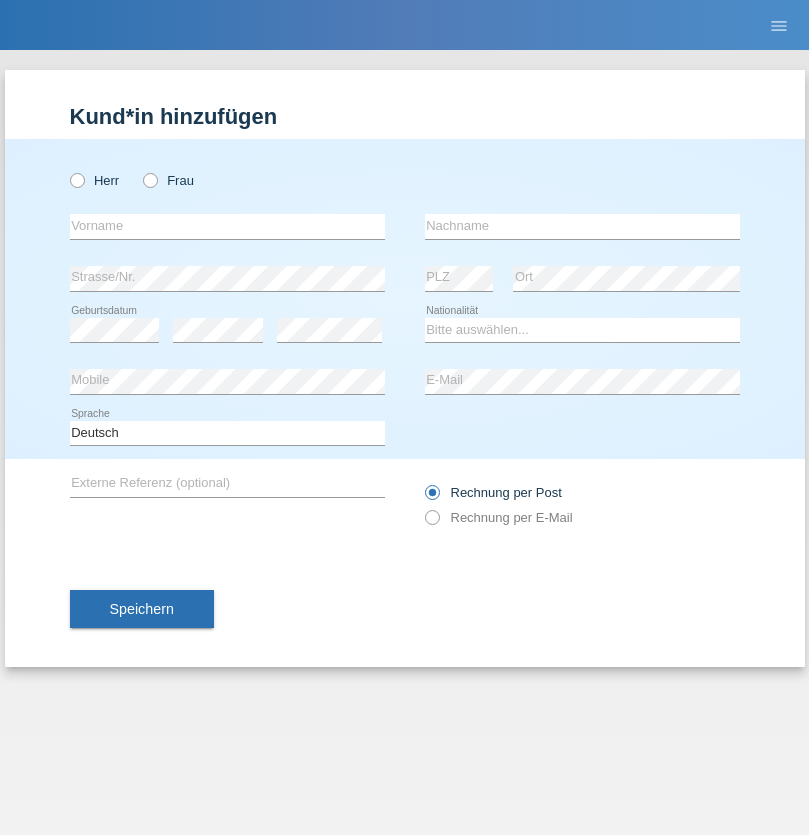 radio on "true" 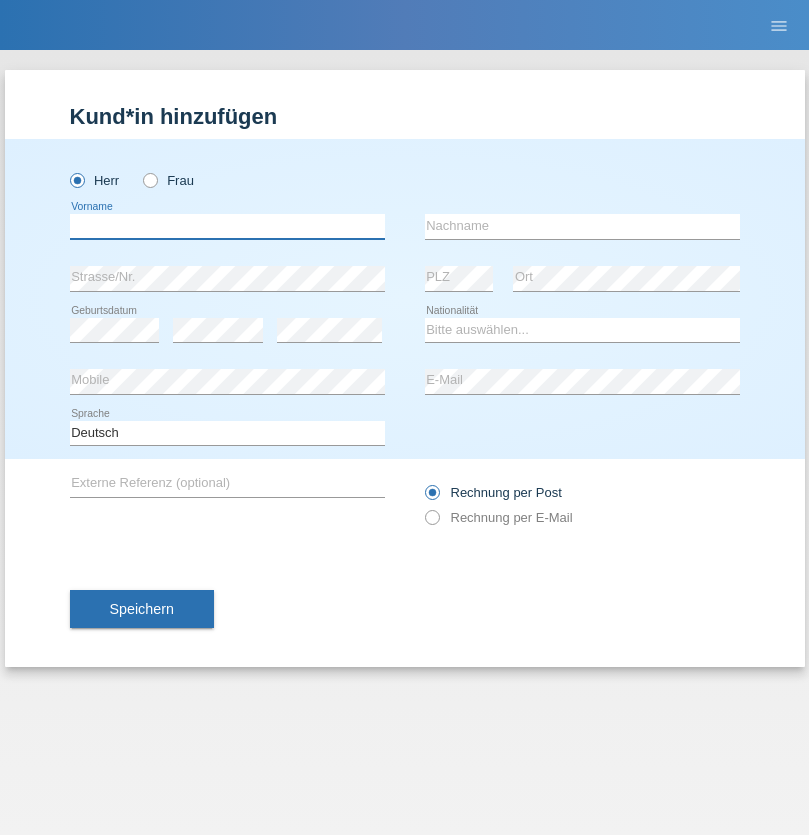 click at bounding box center (227, 226) 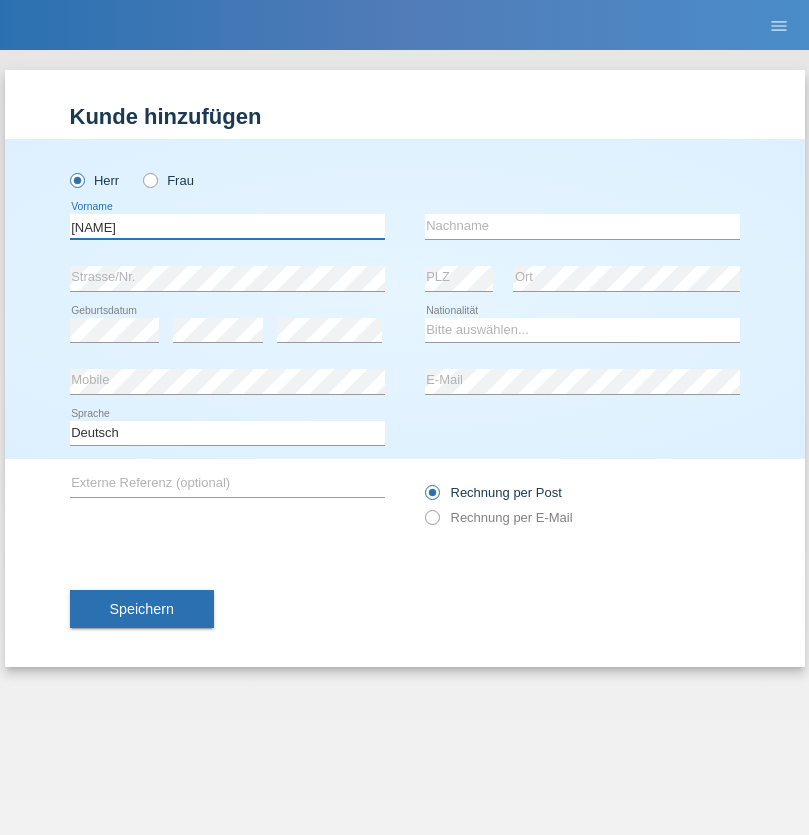 type on "Carlos" 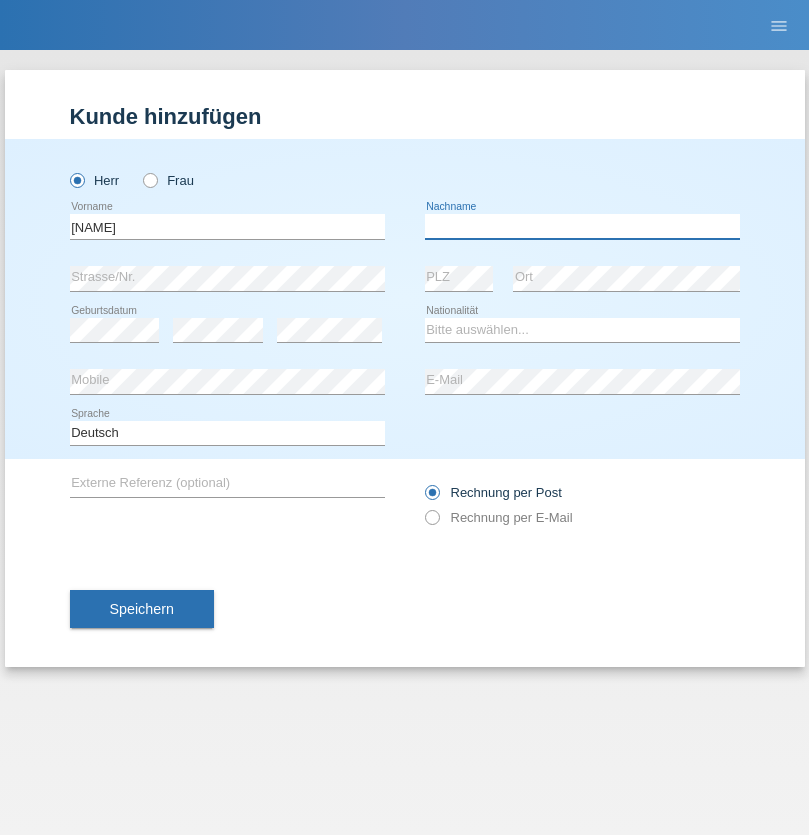 click at bounding box center (582, 226) 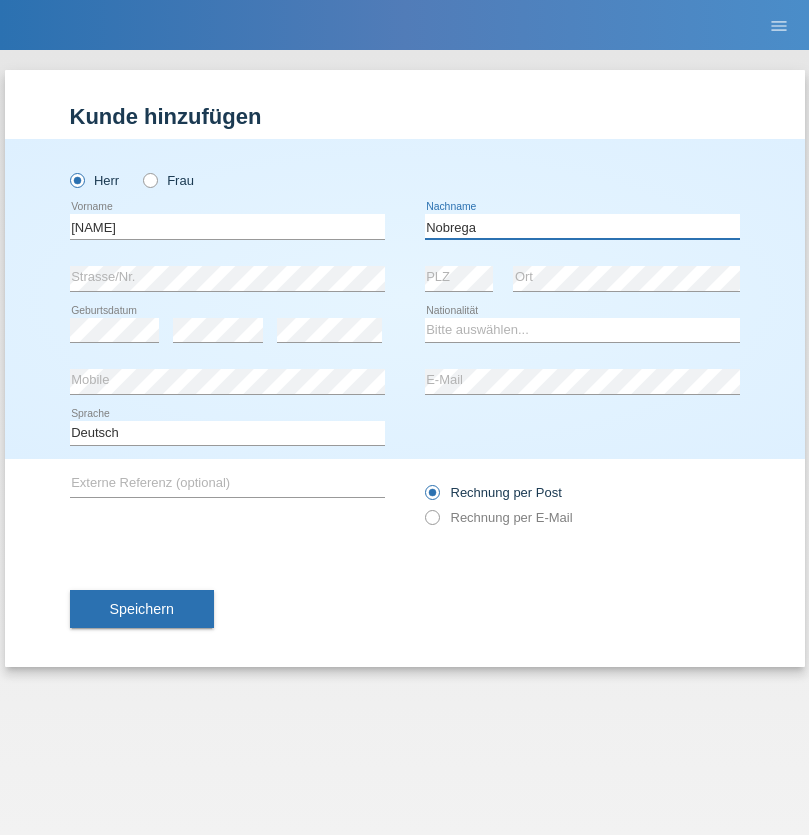 type on "Nobrega" 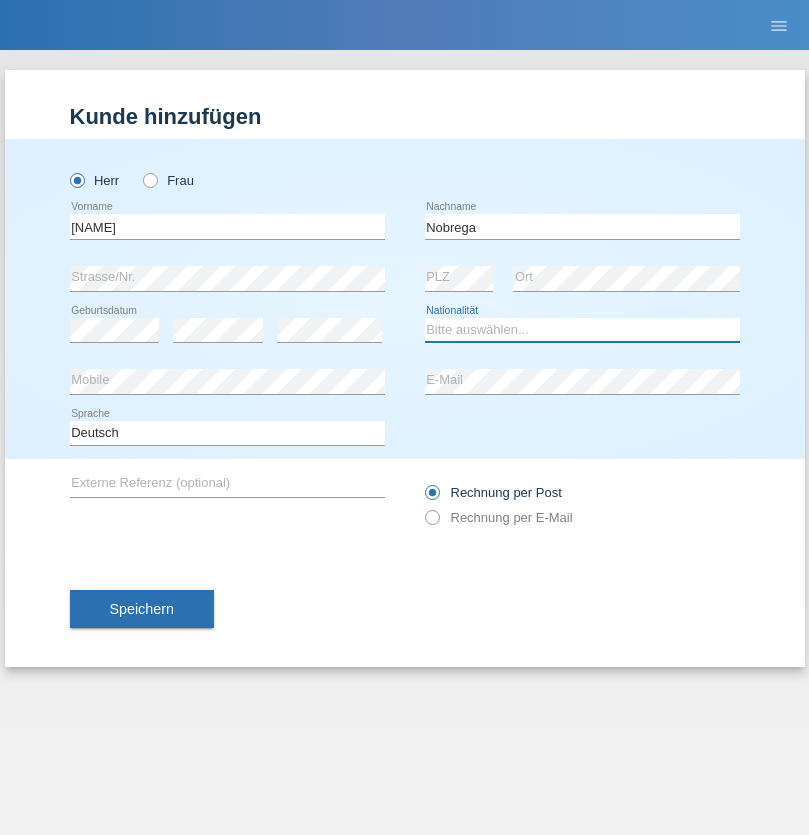 select on "CH" 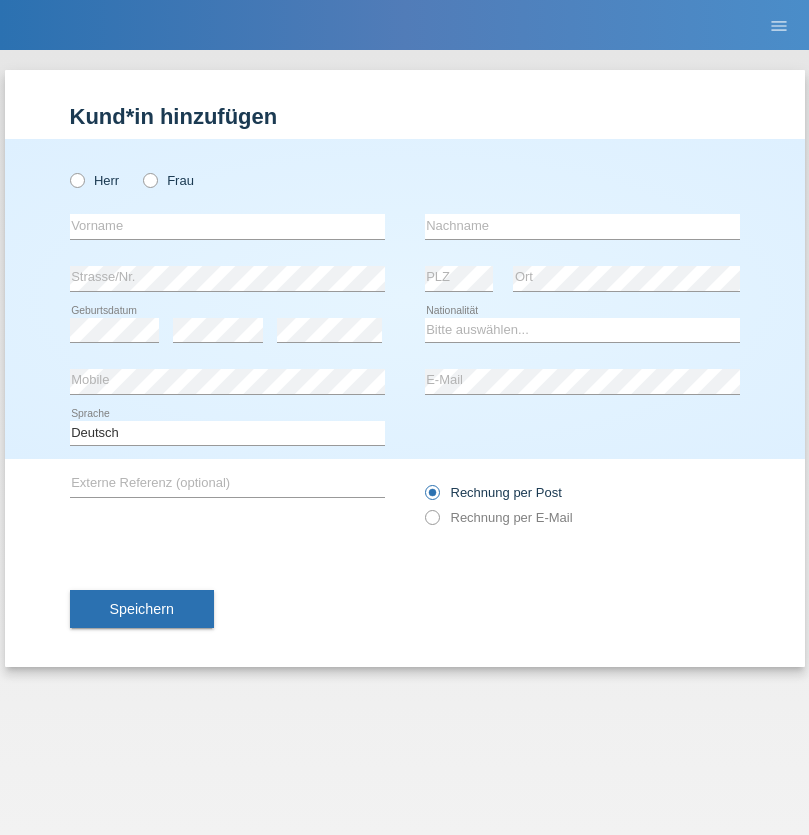 scroll, scrollTop: 0, scrollLeft: 0, axis: both 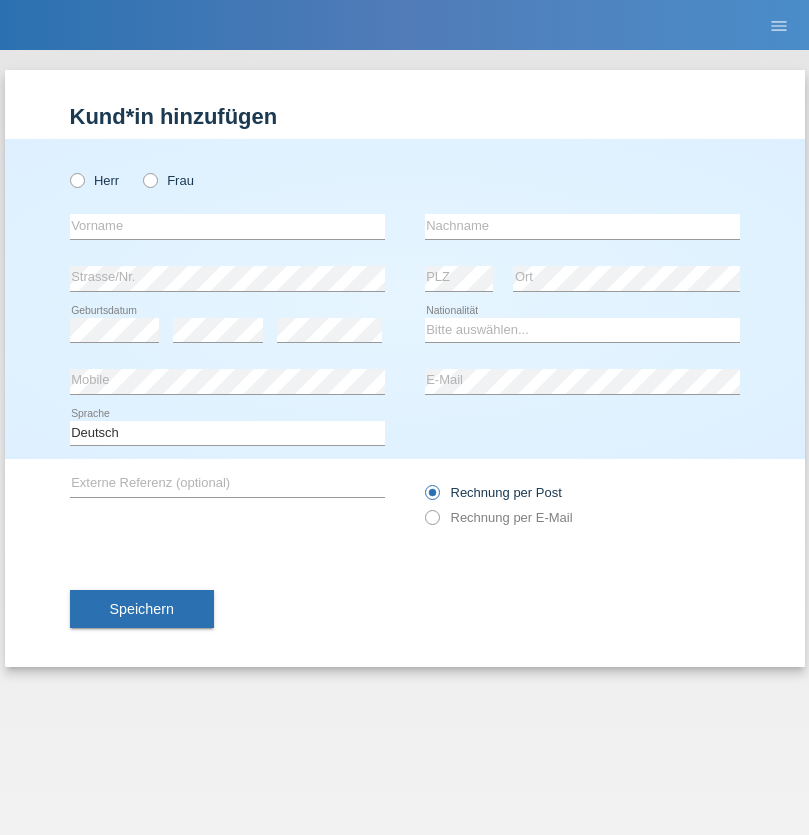 radio on "true" 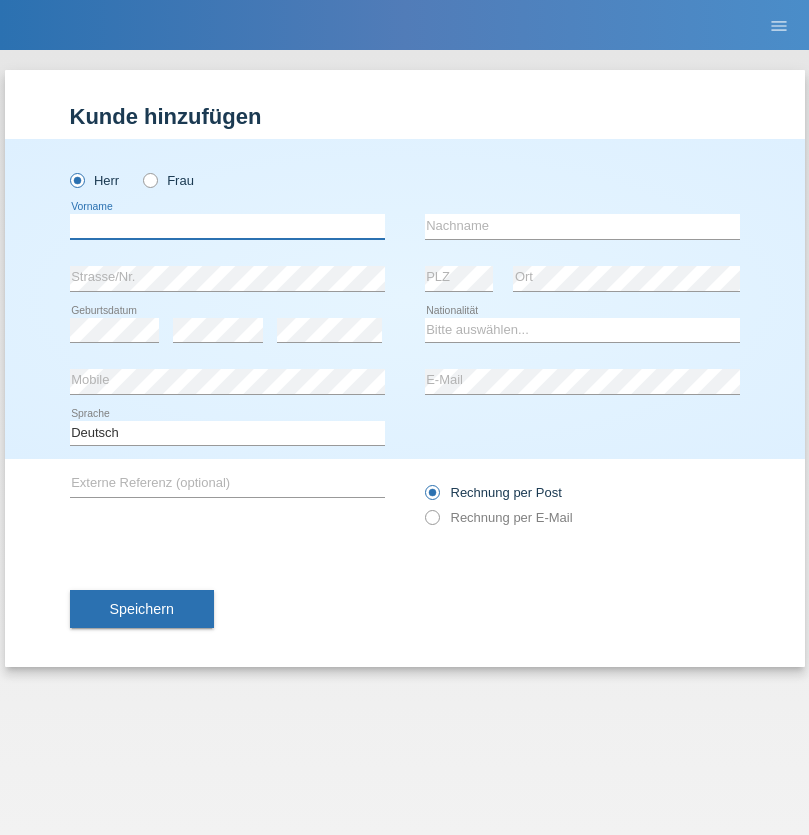click at bounding box center [227, 226] 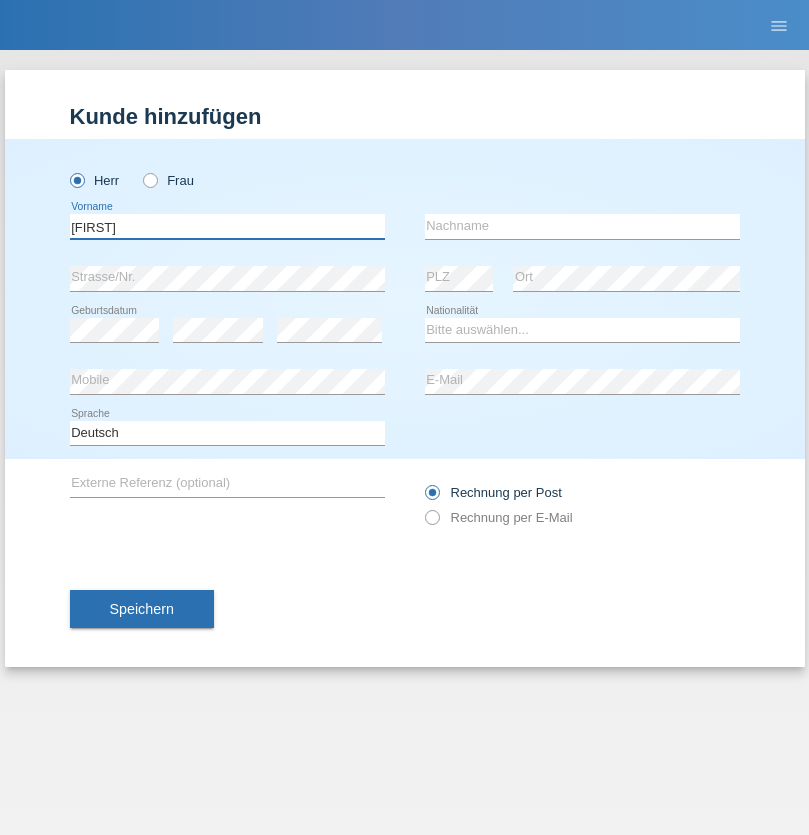 type on "[FIRST]" 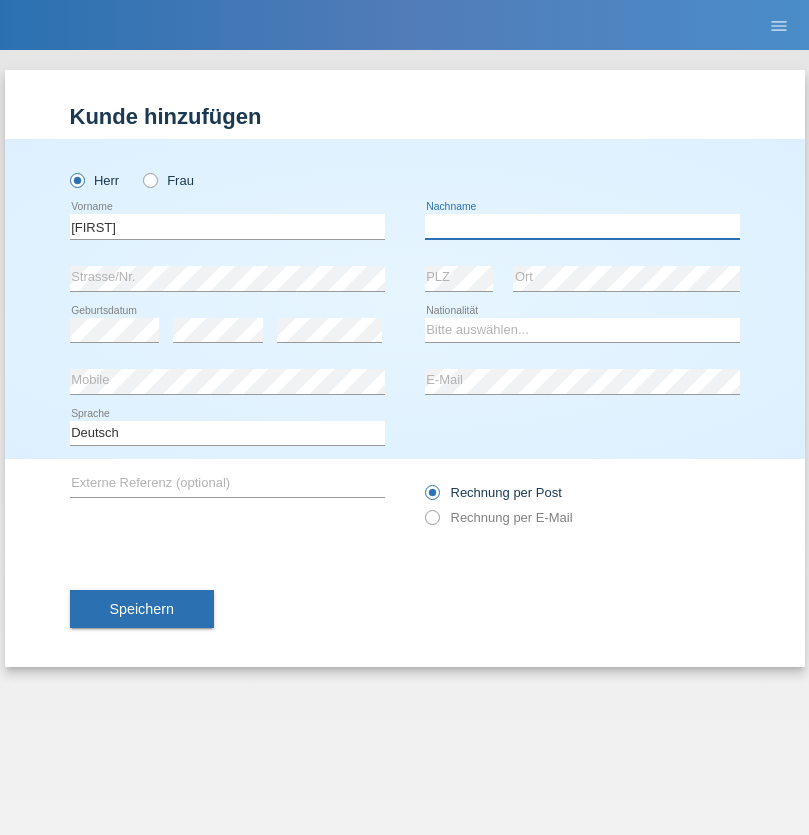 click at bounding box center (582, 226) 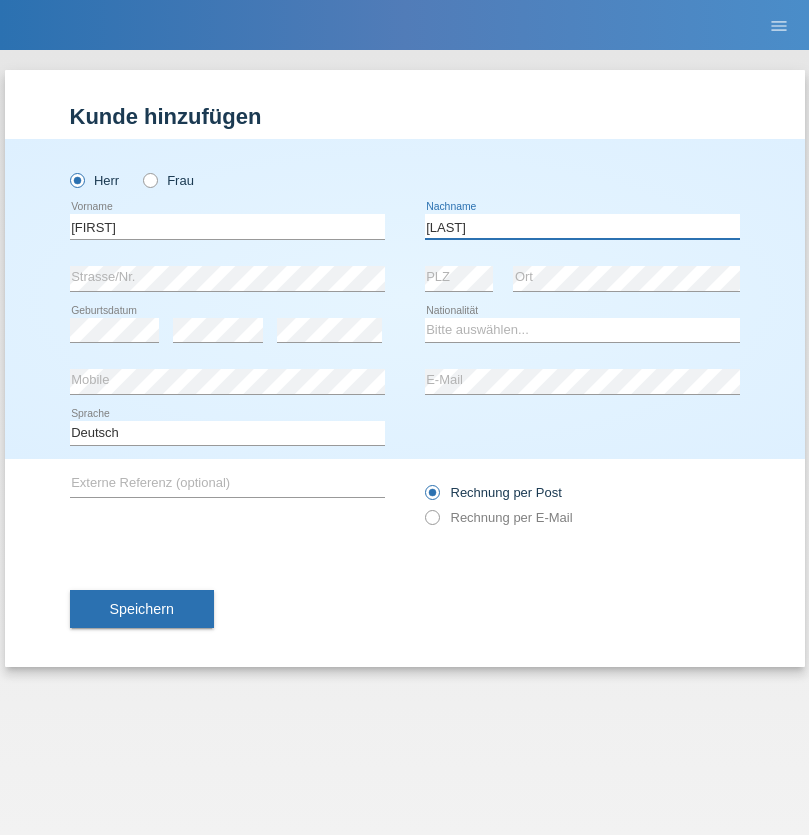 type on "[LAST]" 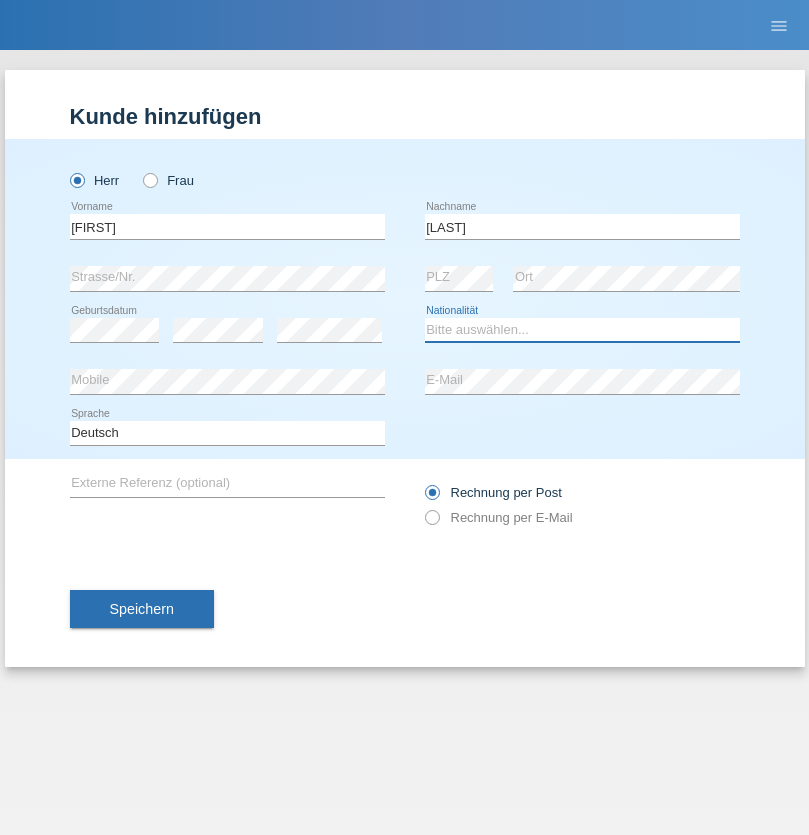 select on "LK" 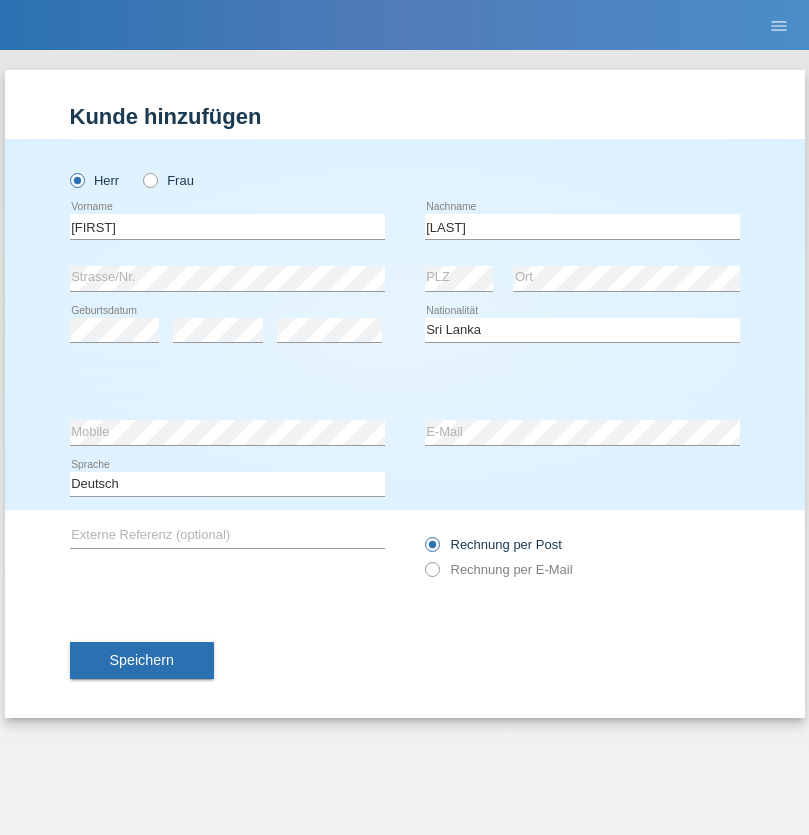 select on "C" 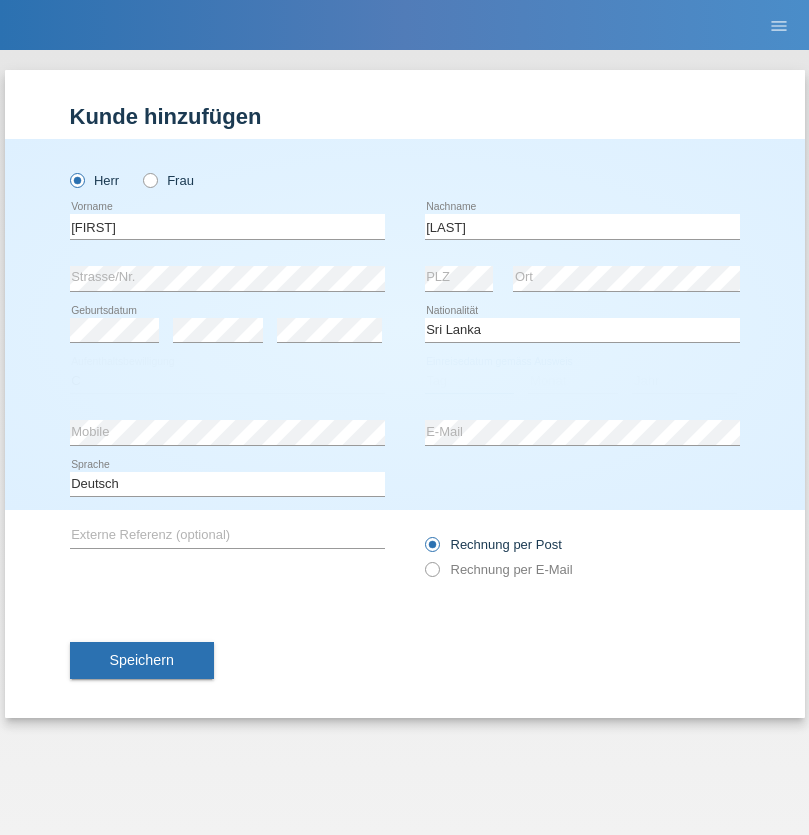 select on "23" 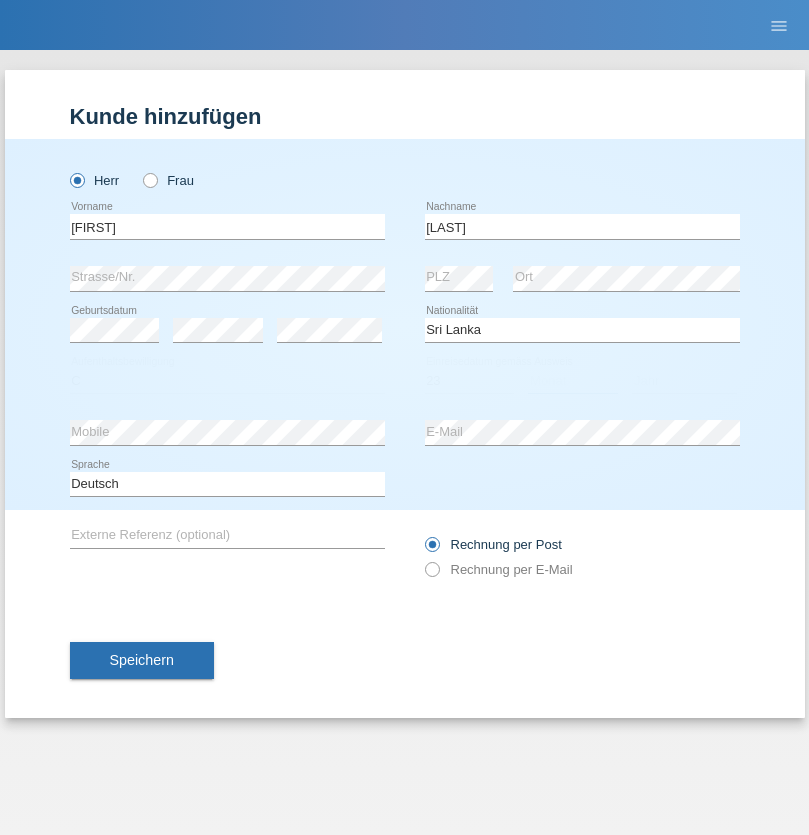 select on "03" 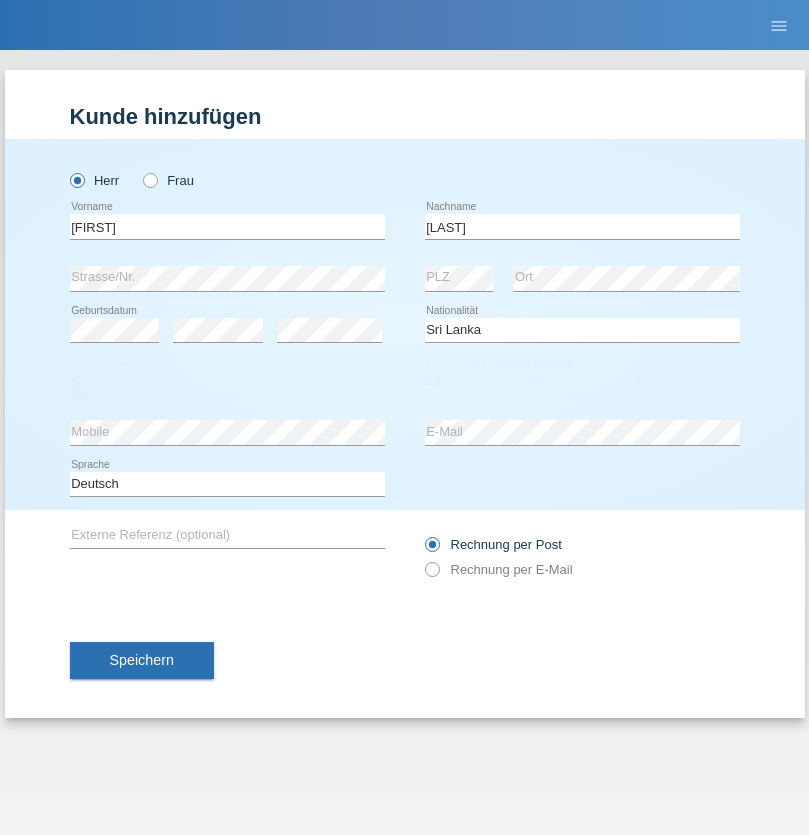 select on "2021" 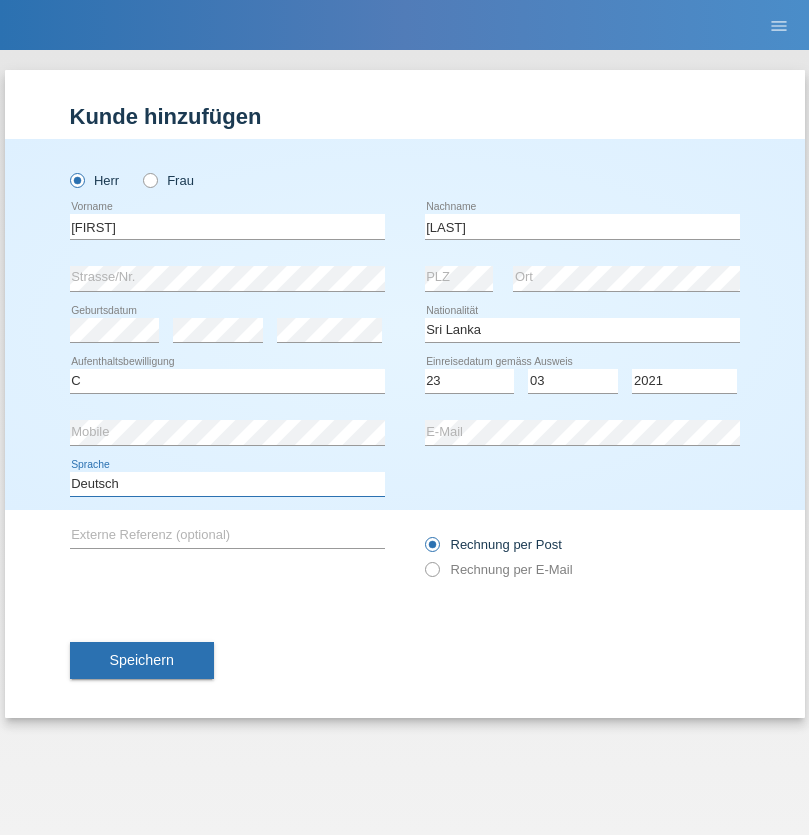 select on "en" 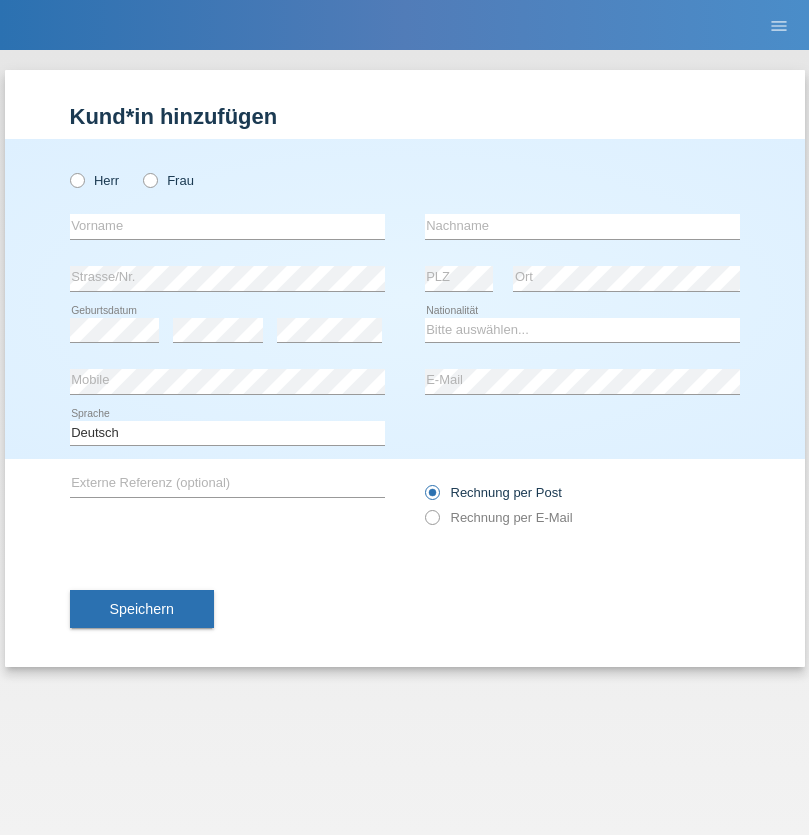 scroll, scrollTop: 0, scrollLeft: 0, axis: both 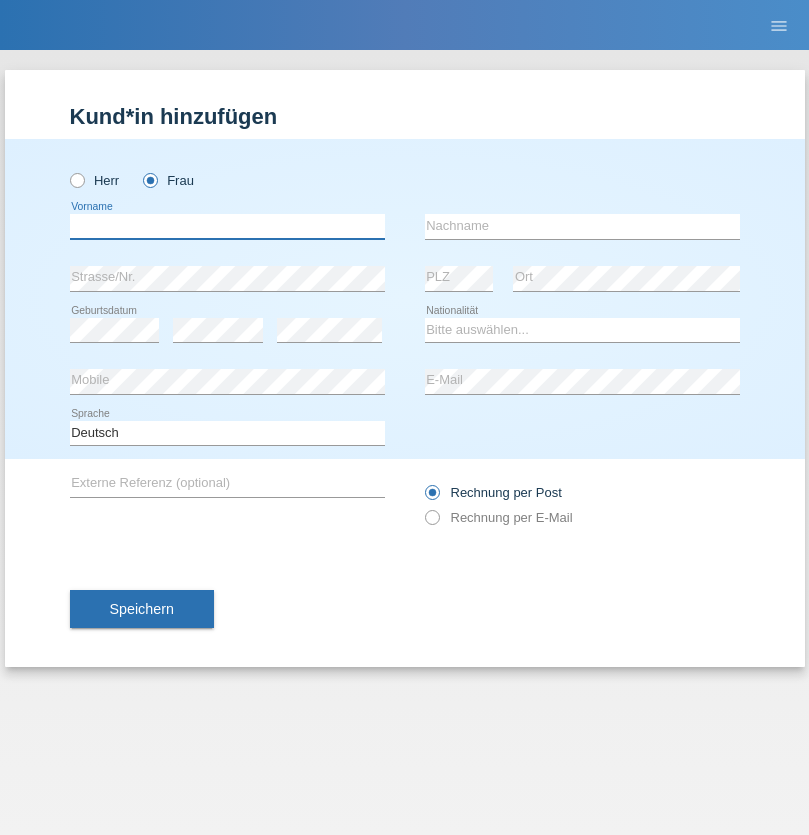 click at bounding box center [227, 226] 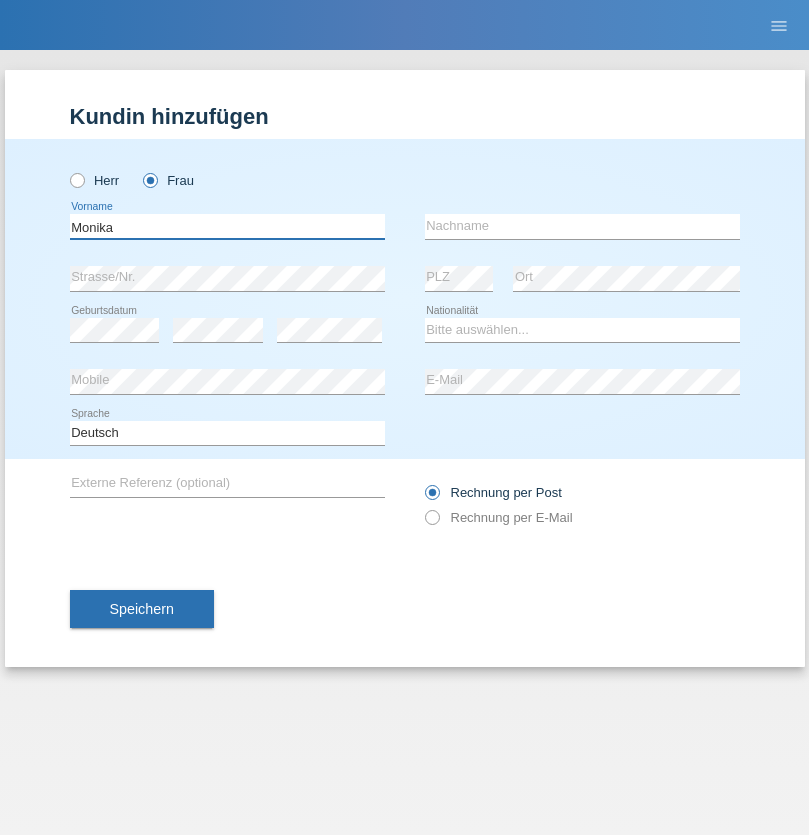 type on "Monika" 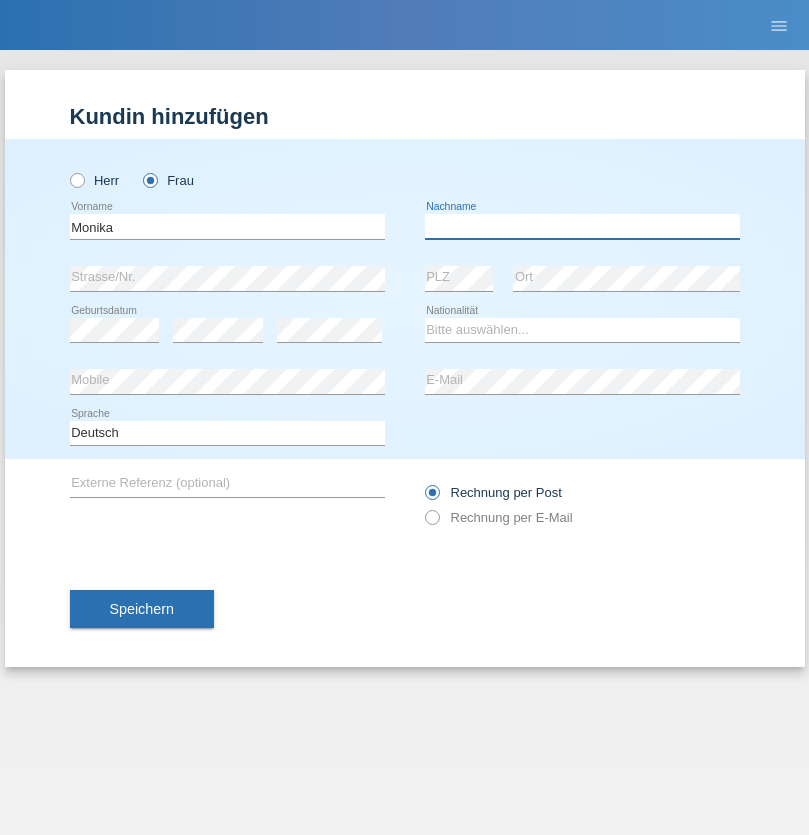 click at bounding box center (582, 226) 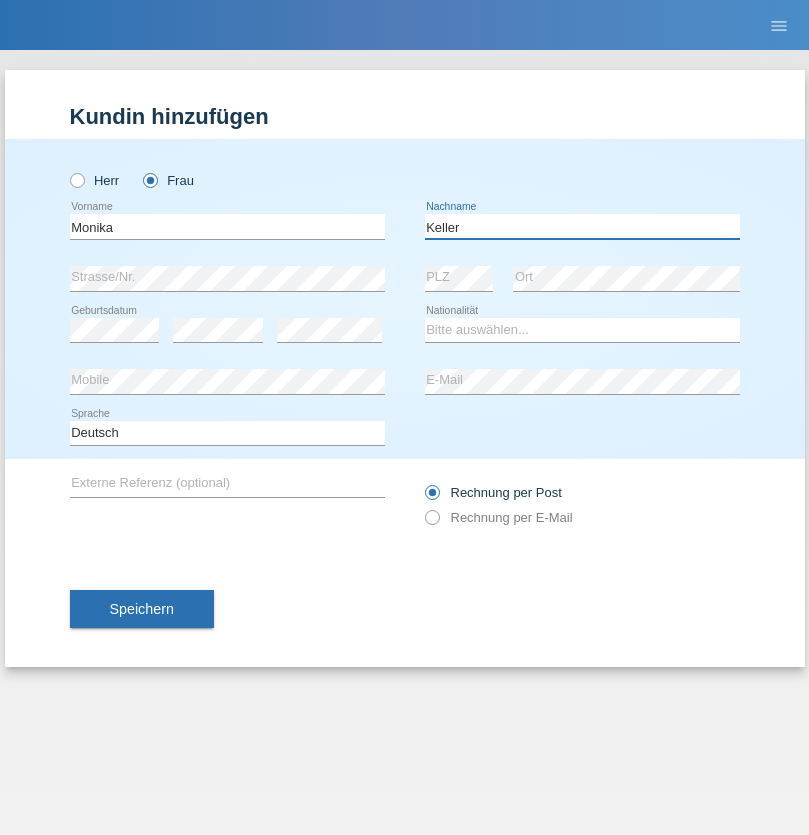 type on "Keller" 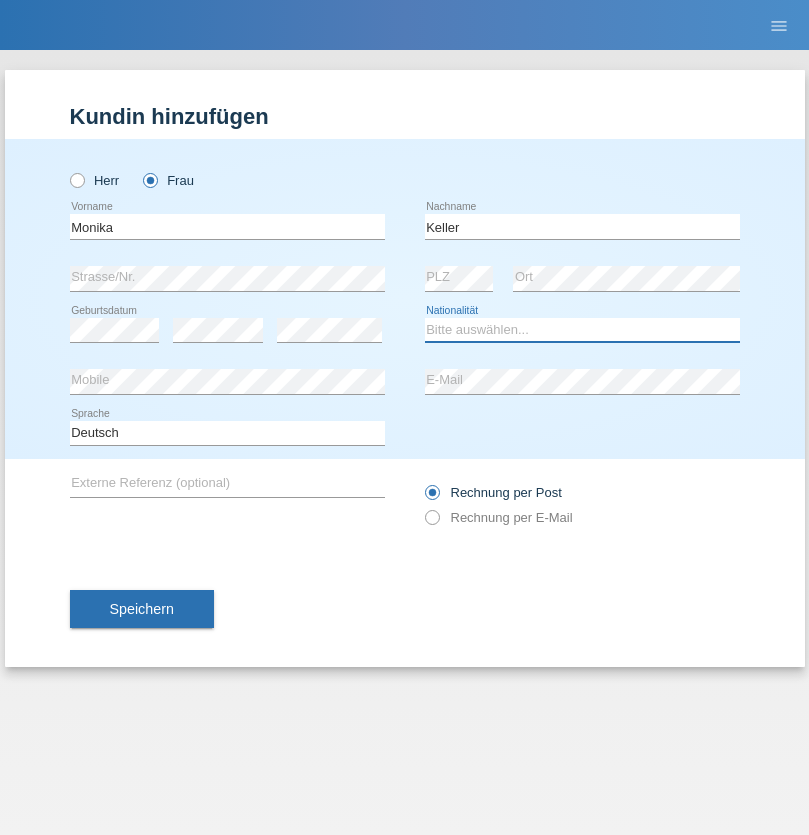 select on "CH" 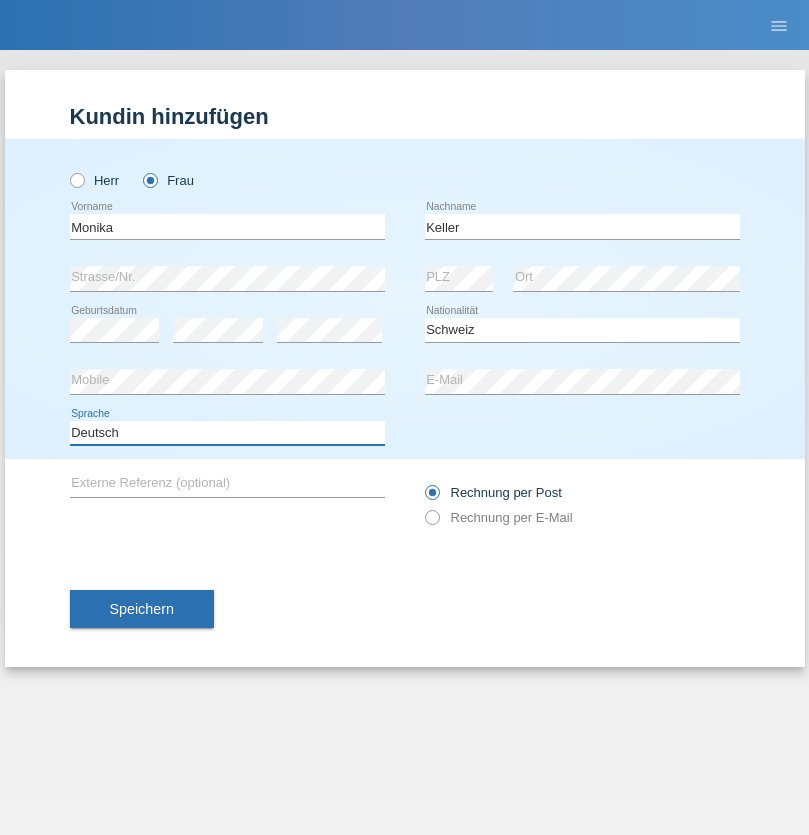select on "en" 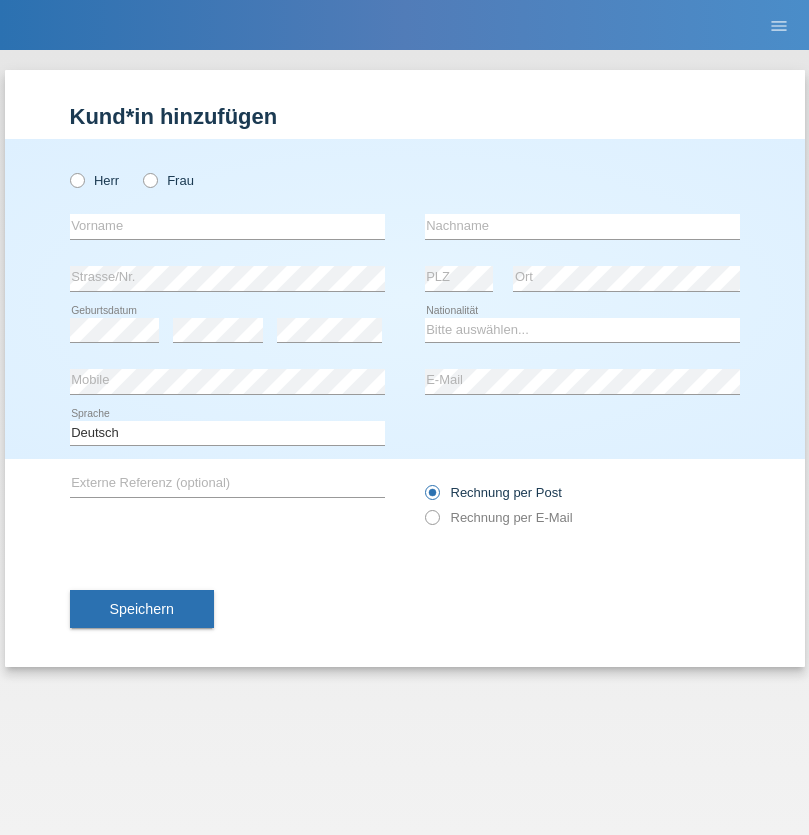 scroll, scrollTop: 0, scrollLeft: 0, axis: both 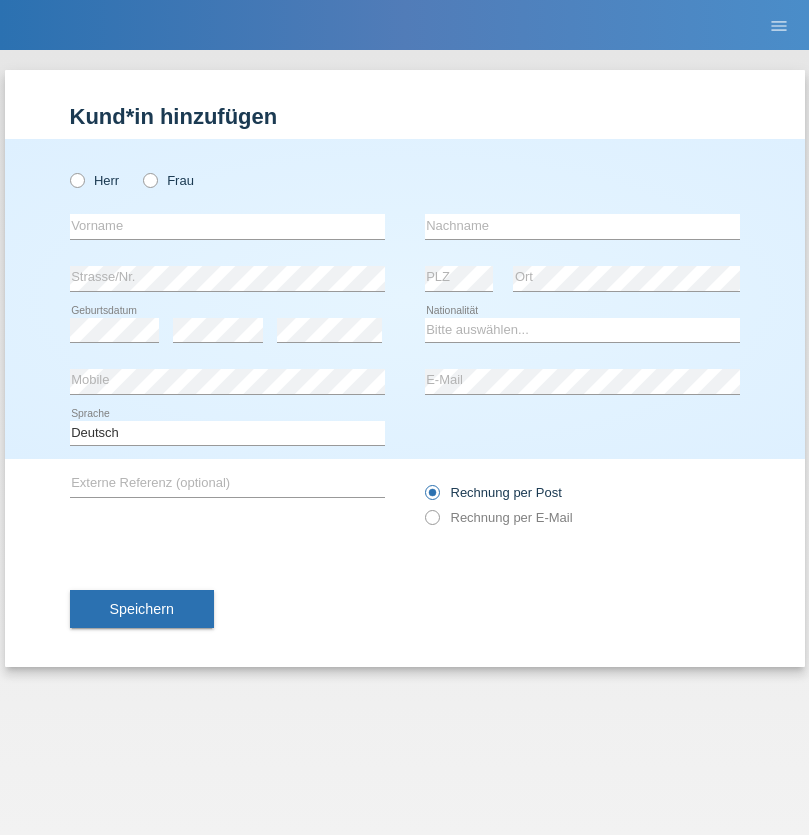 radio on "true" 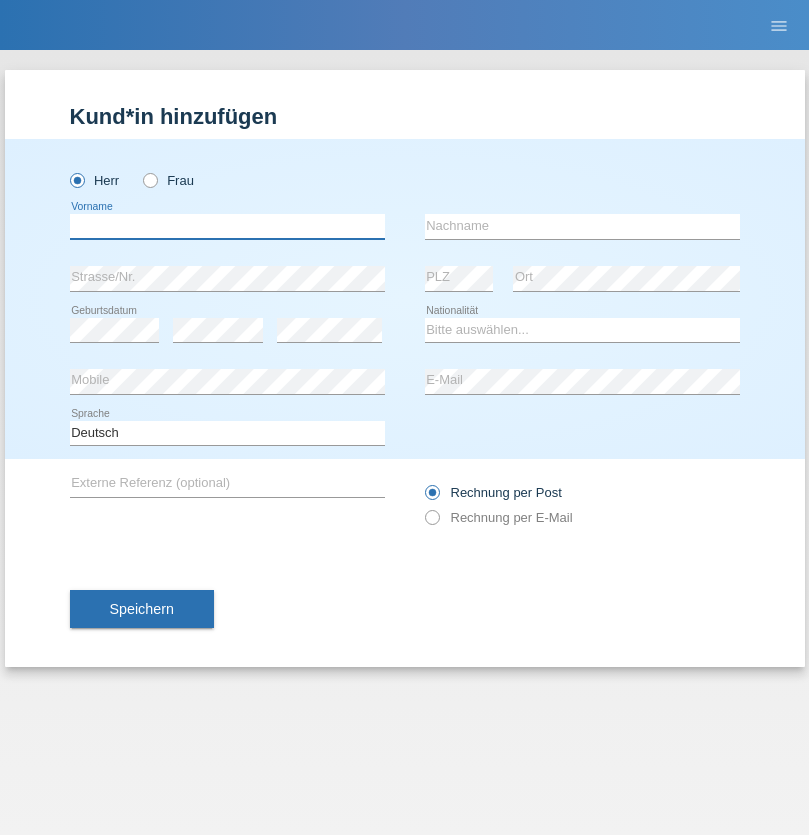 click at bounding box center [227, 226] 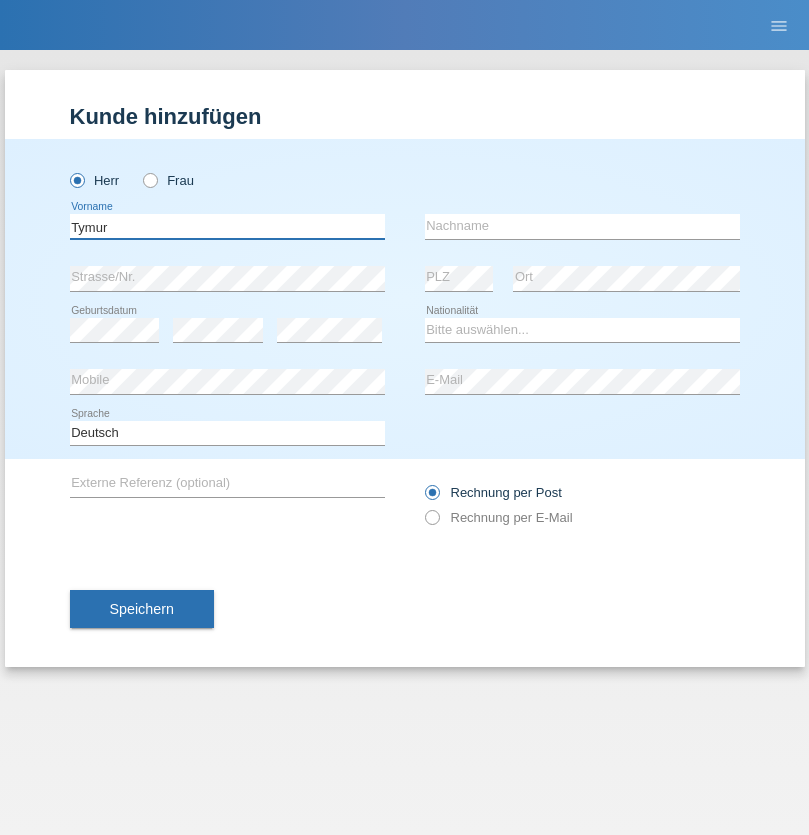 type on "Tymur" 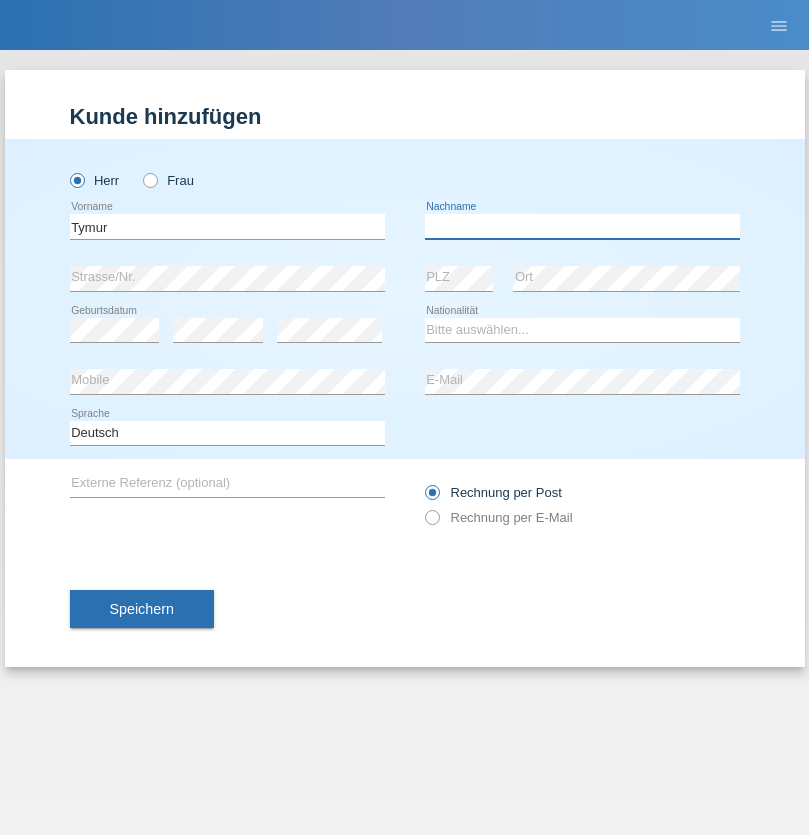 click at bounding box center [582, 226] 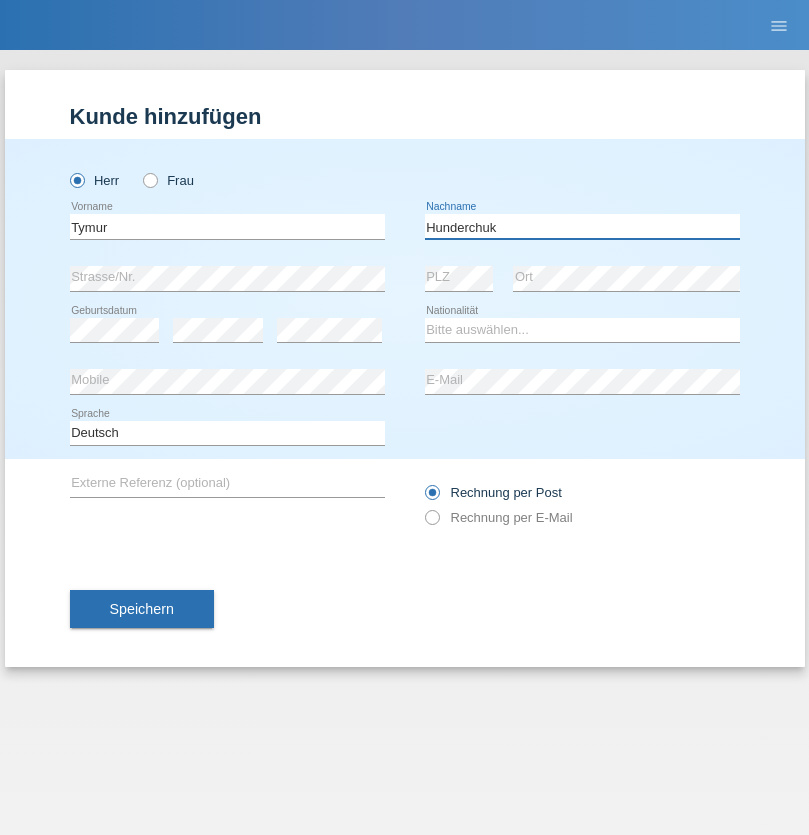 type on "Hunderchuk" 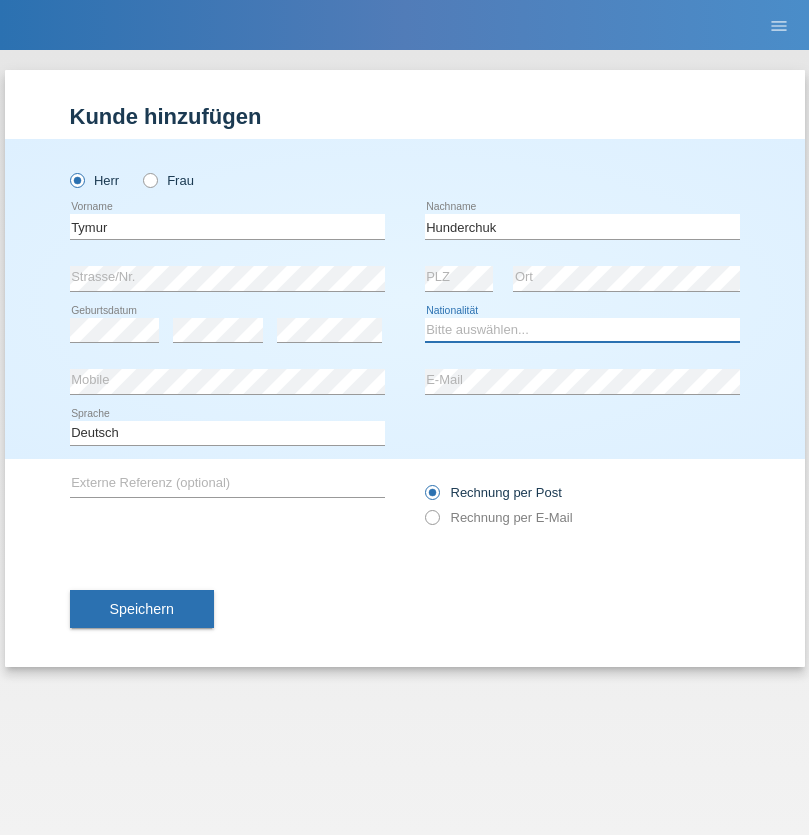 select on "UA" 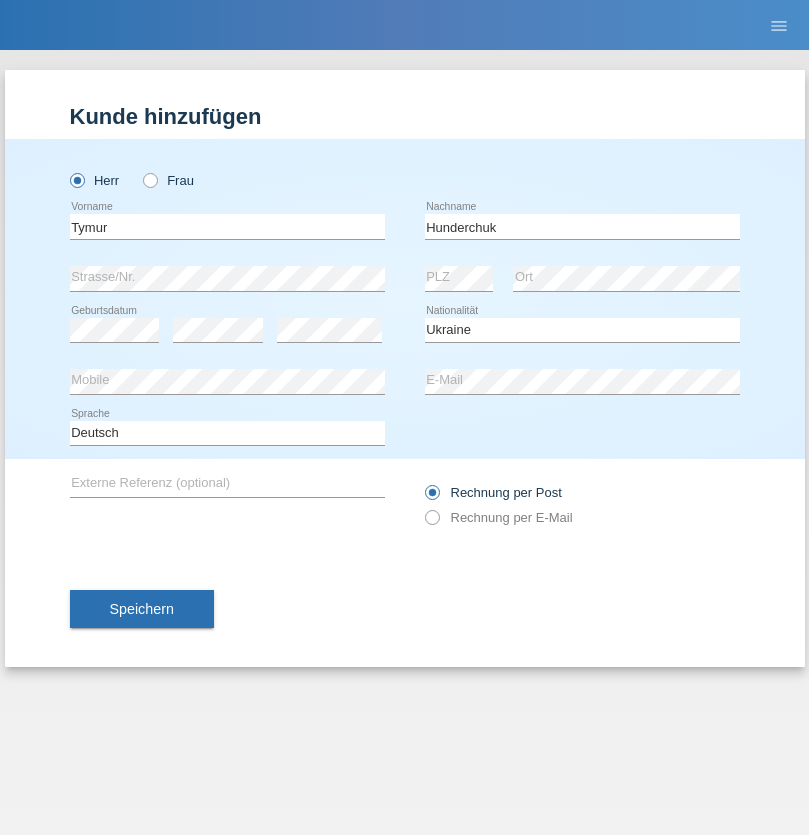 select on "C" 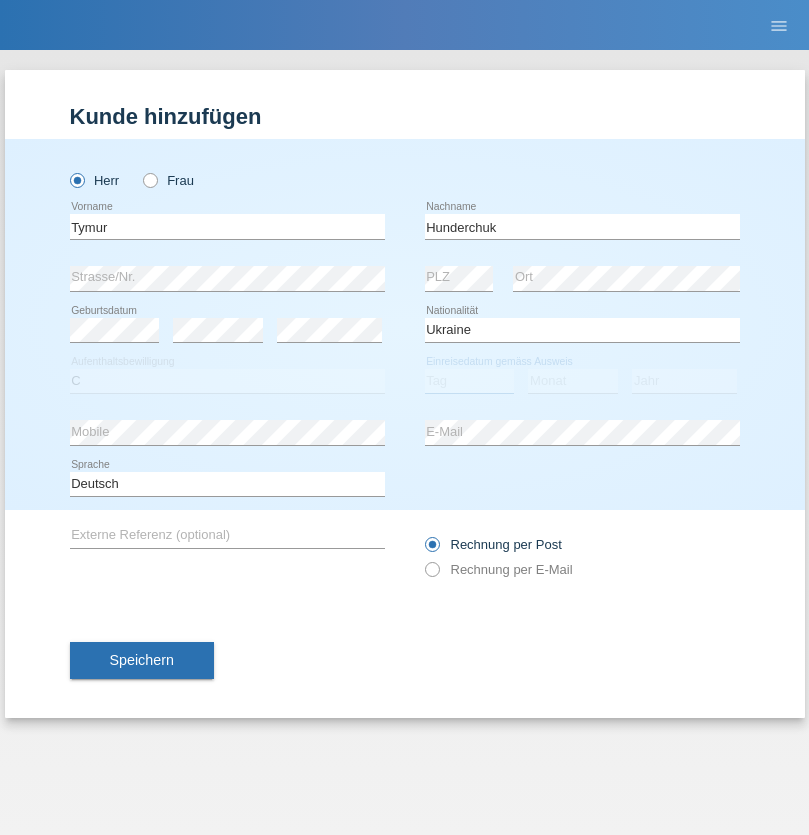 select on "20" 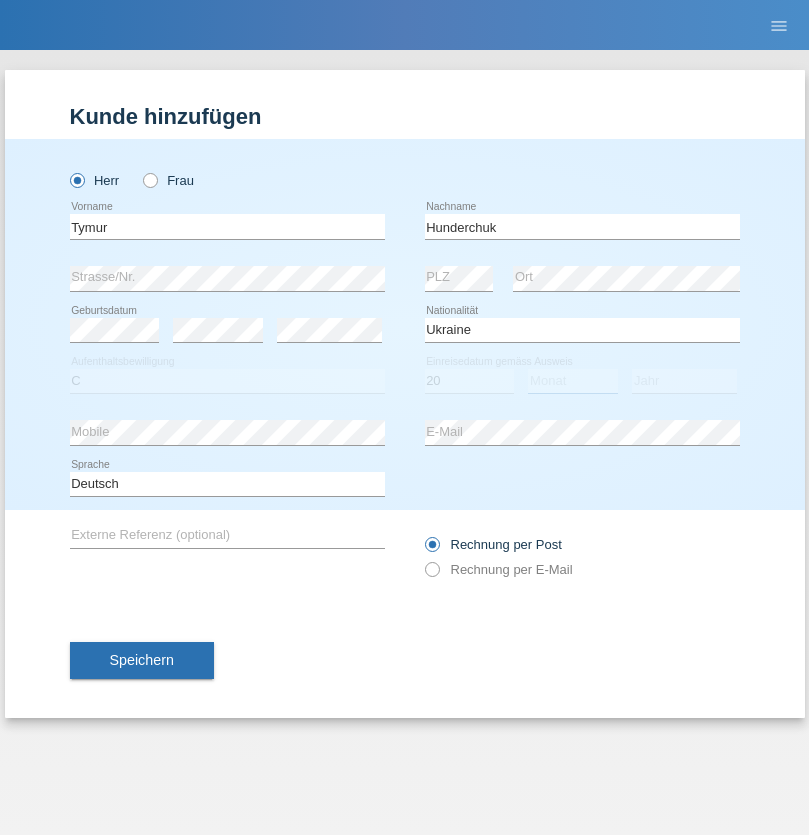 select on "08" 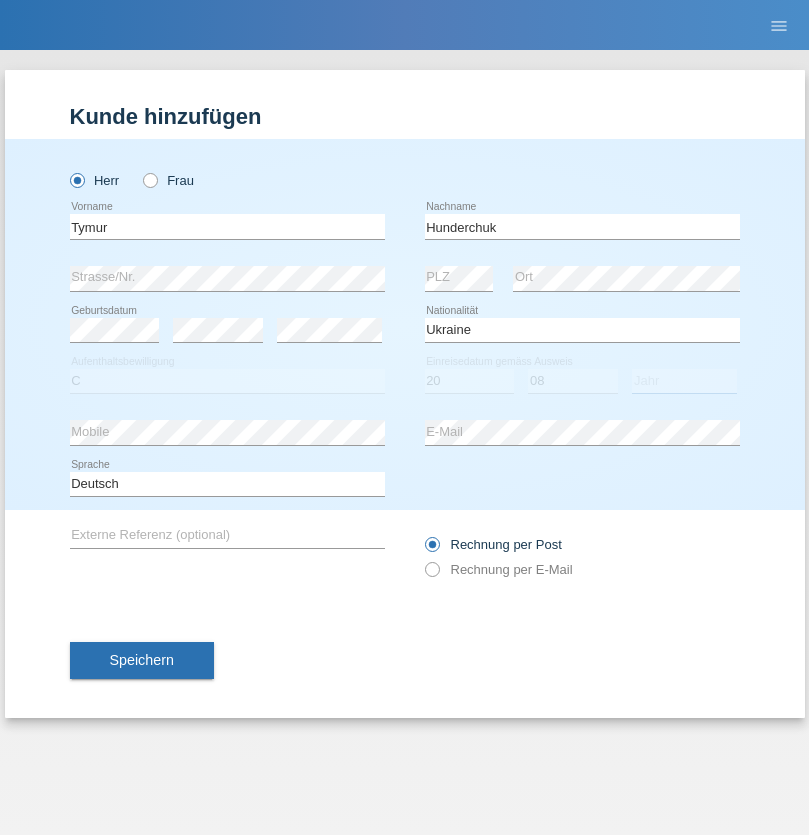 select on "2021" 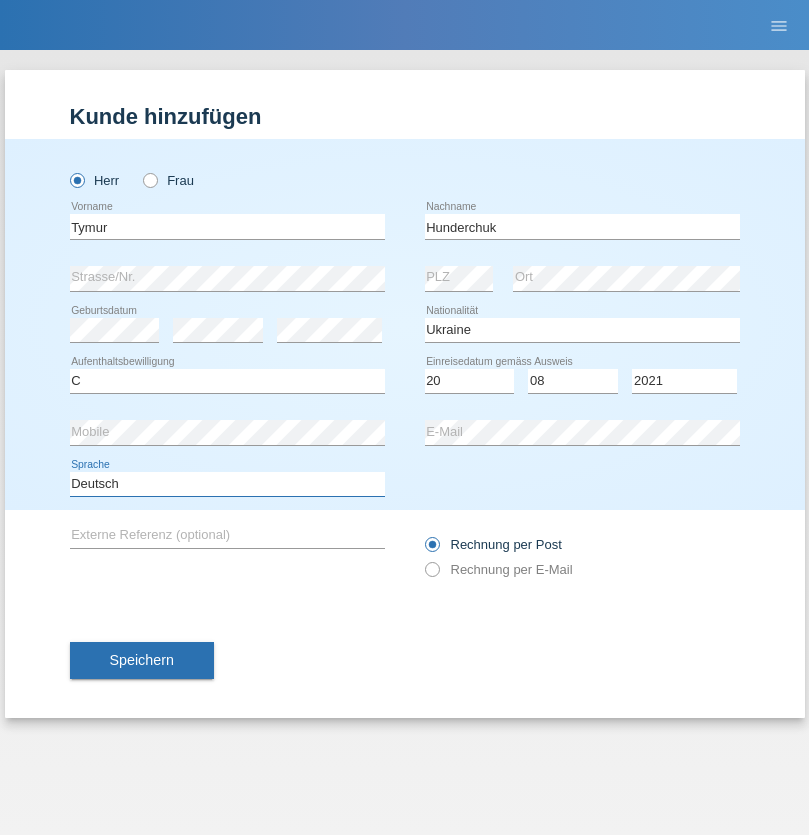 select on "en" 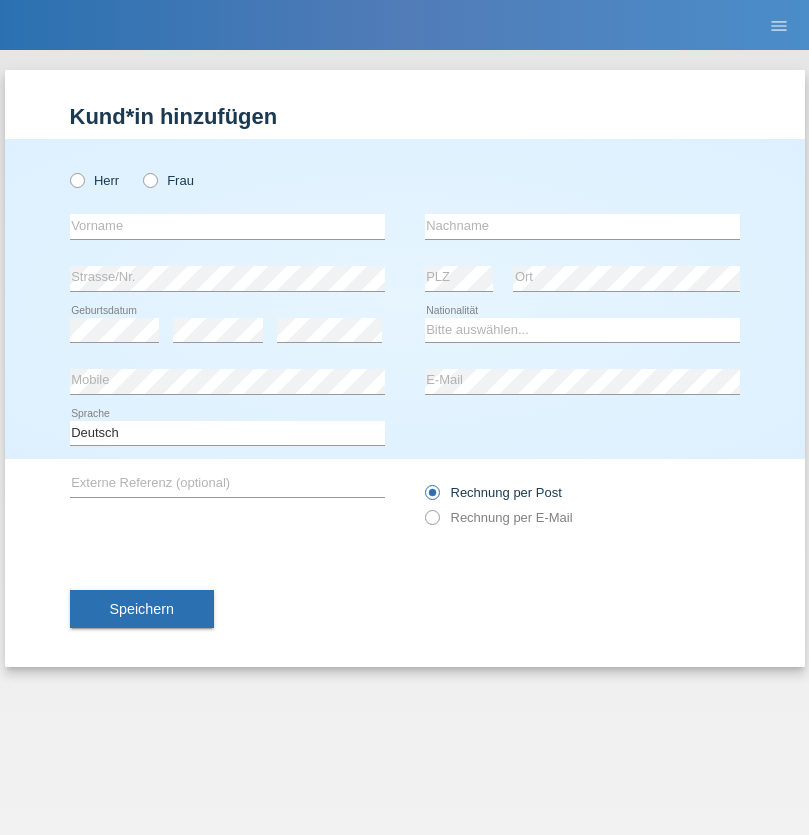 scroll, scrollTop: 0, scrollLeft: 0, axis: both 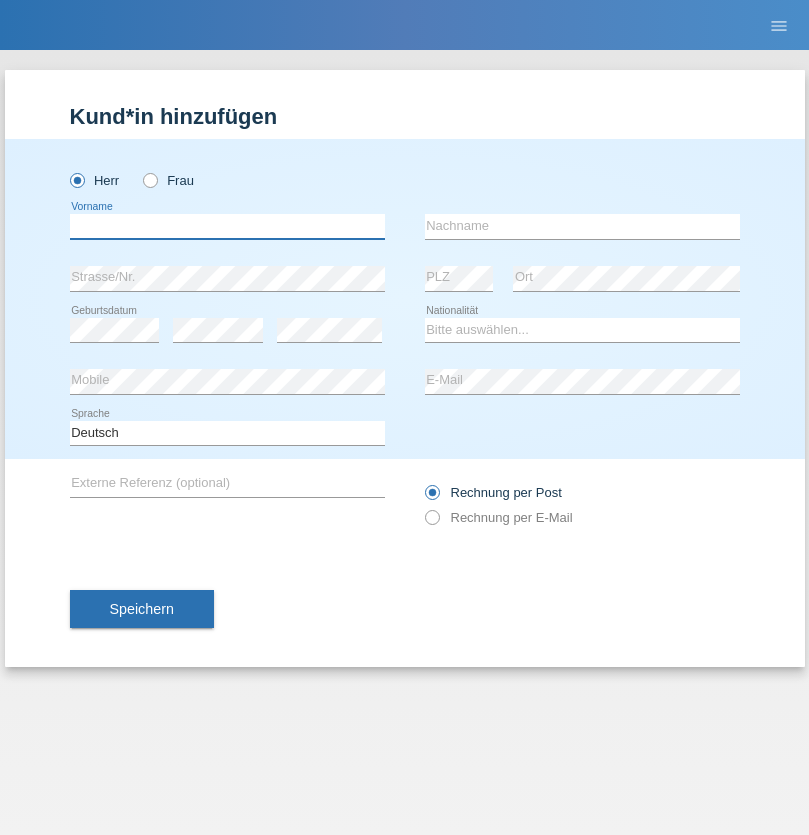 click at bounding box center (227, 226) 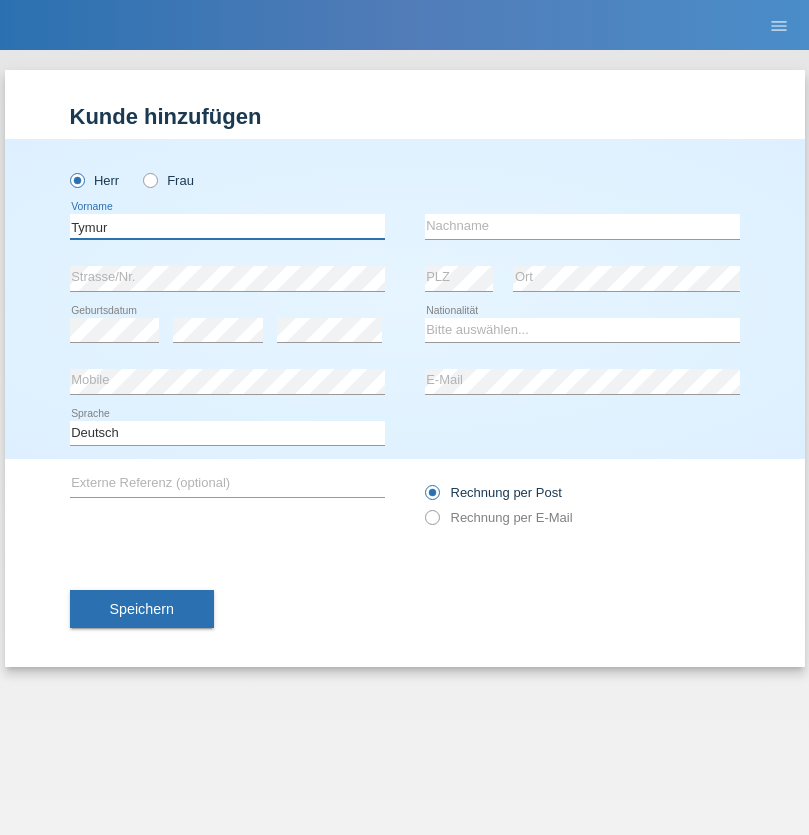 type on "Tymur" 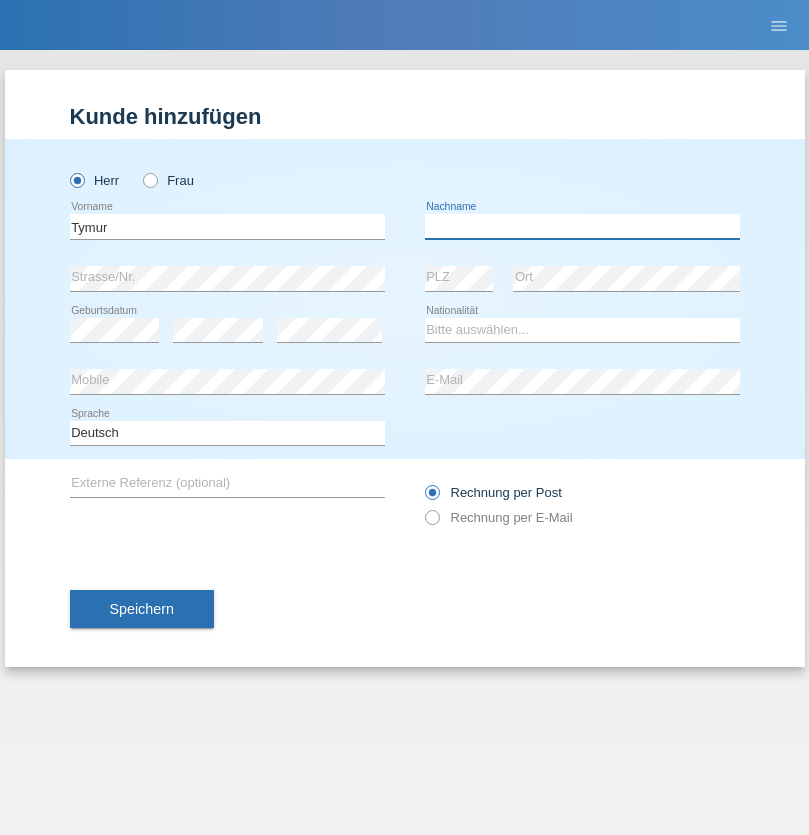 click at bounding box center (582, 226) 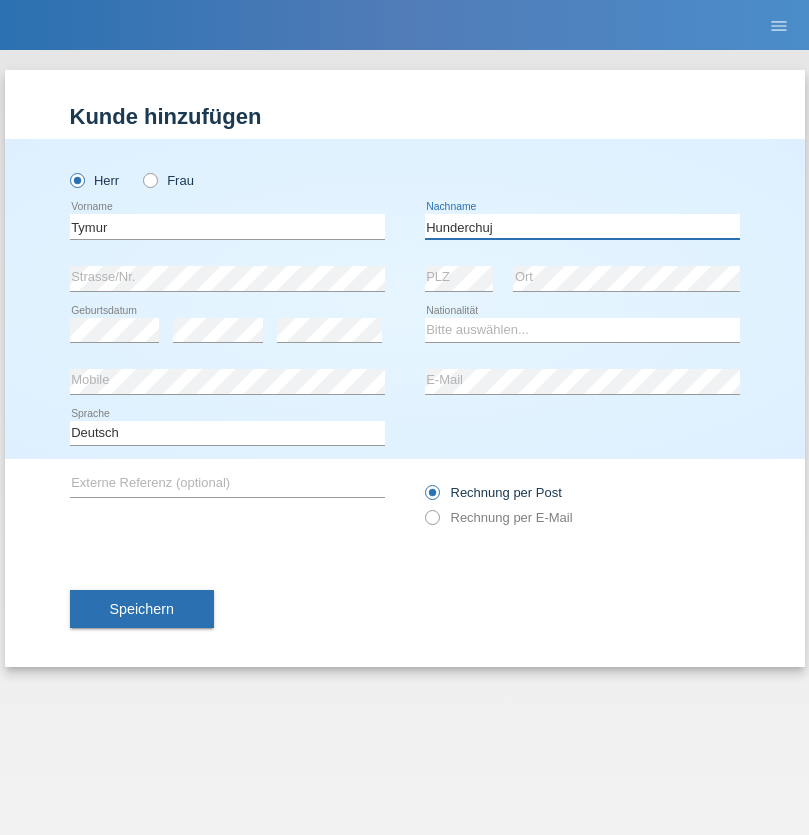 type on "Hunderchuj" 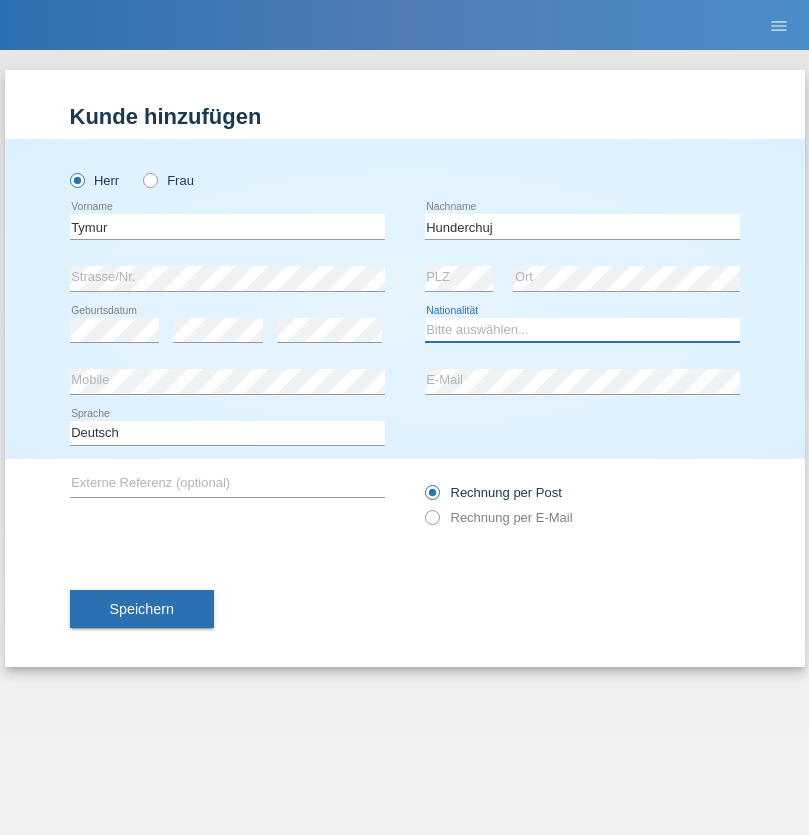 select on "UA" 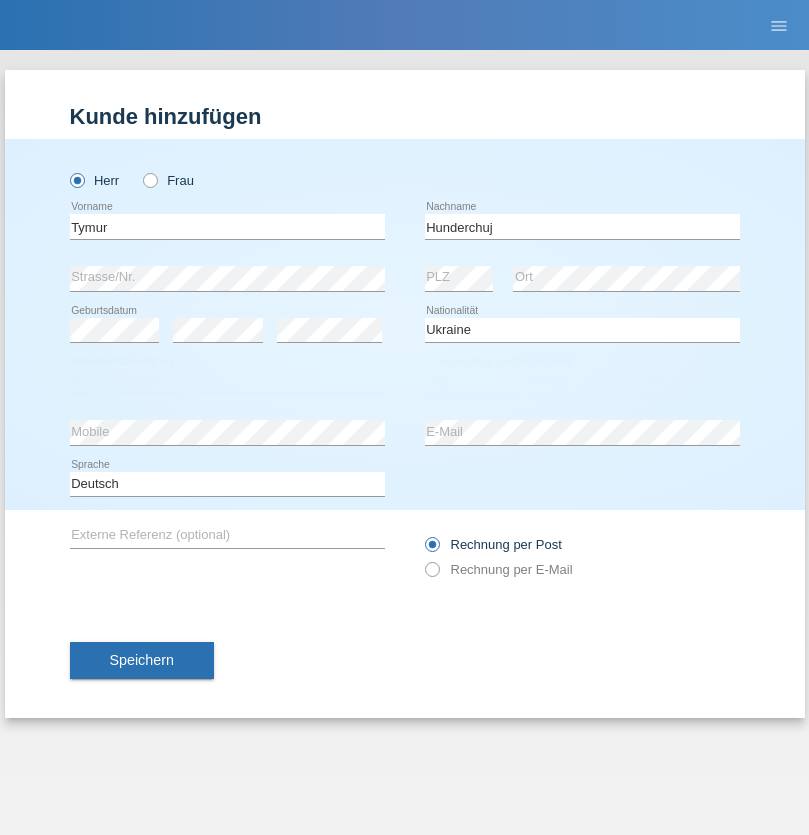 select on "C" 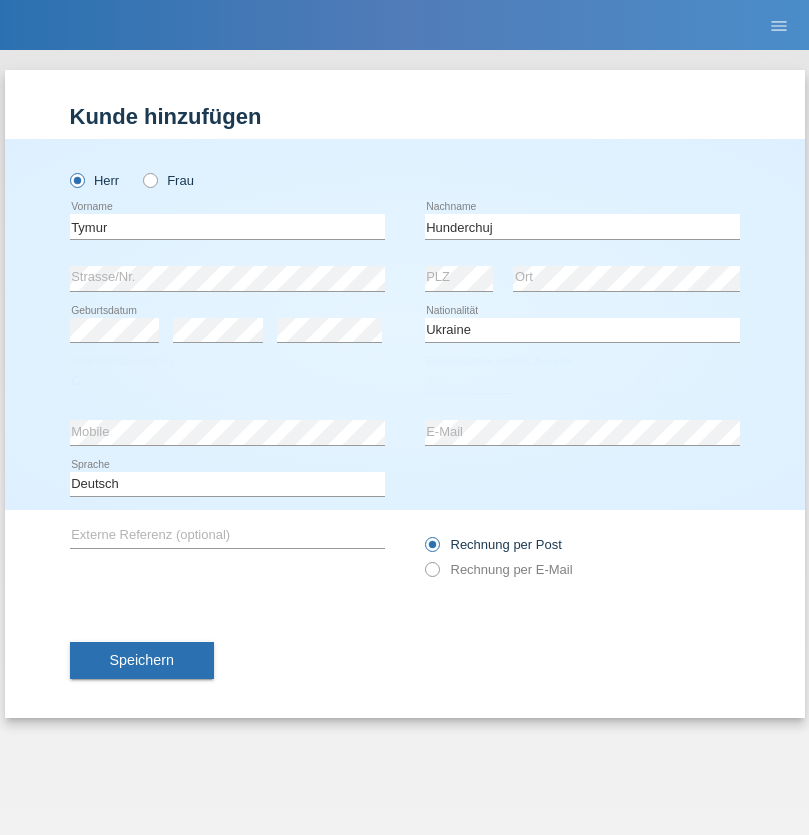 select on "20" 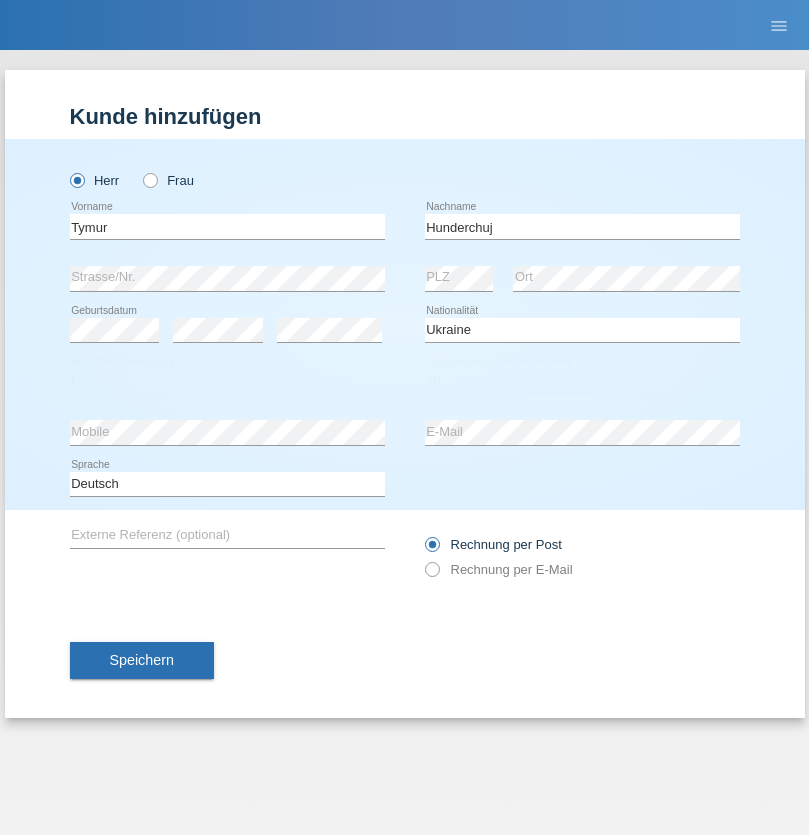 select on "08" 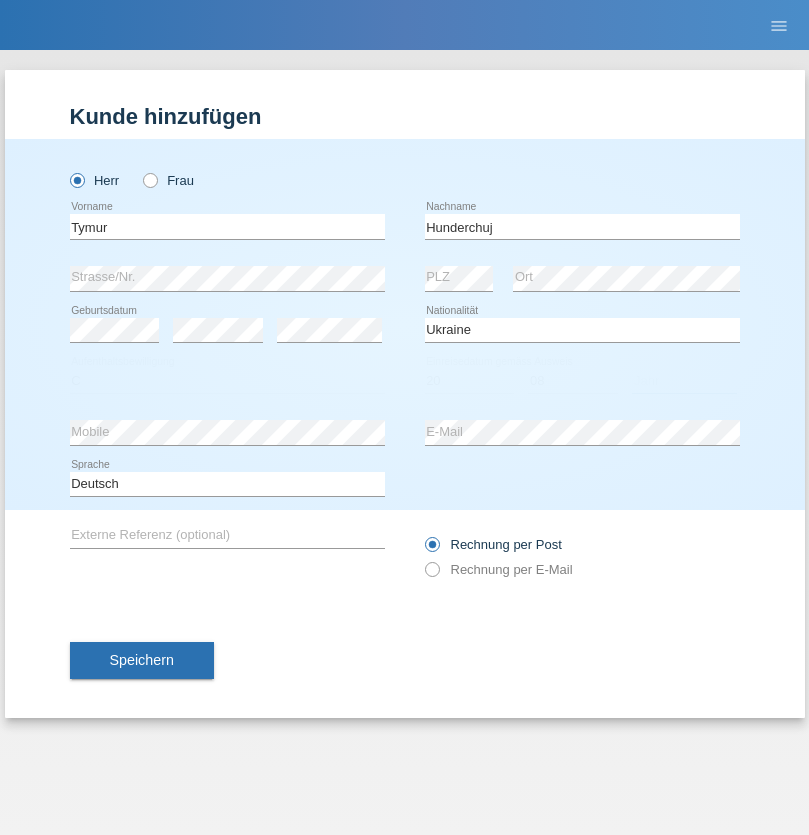 select on "2021" 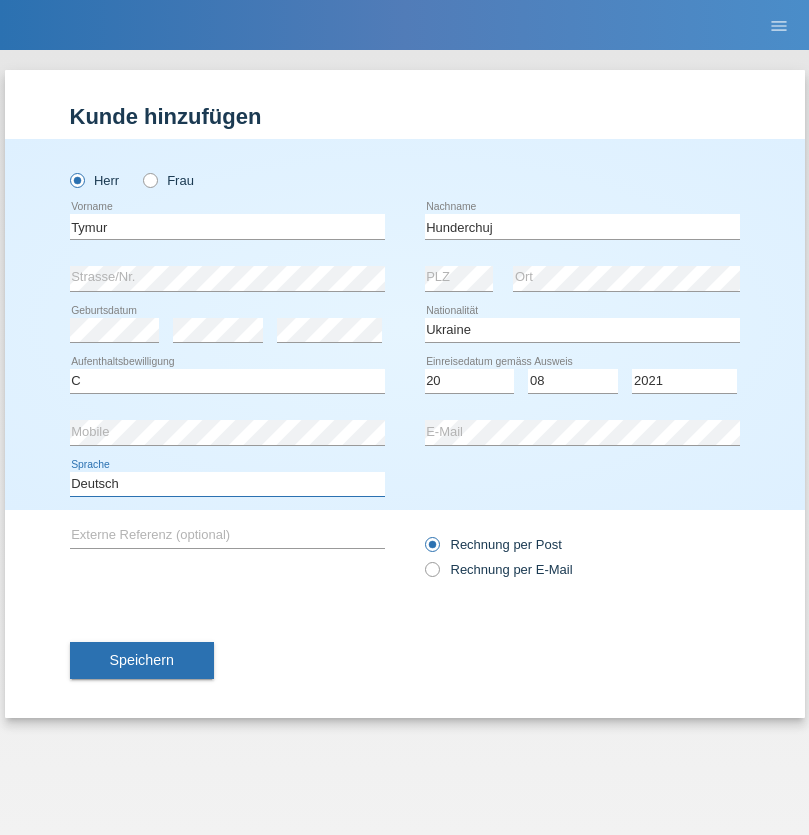 select on "en" 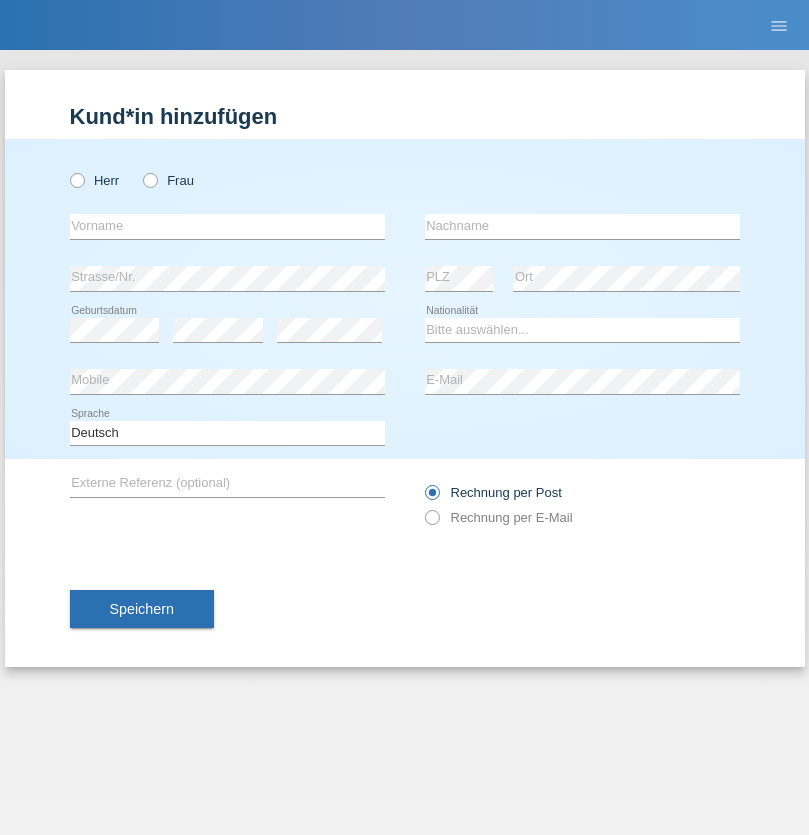 scroll, scrollTop: 0, scrollLeft: 0, axis: both 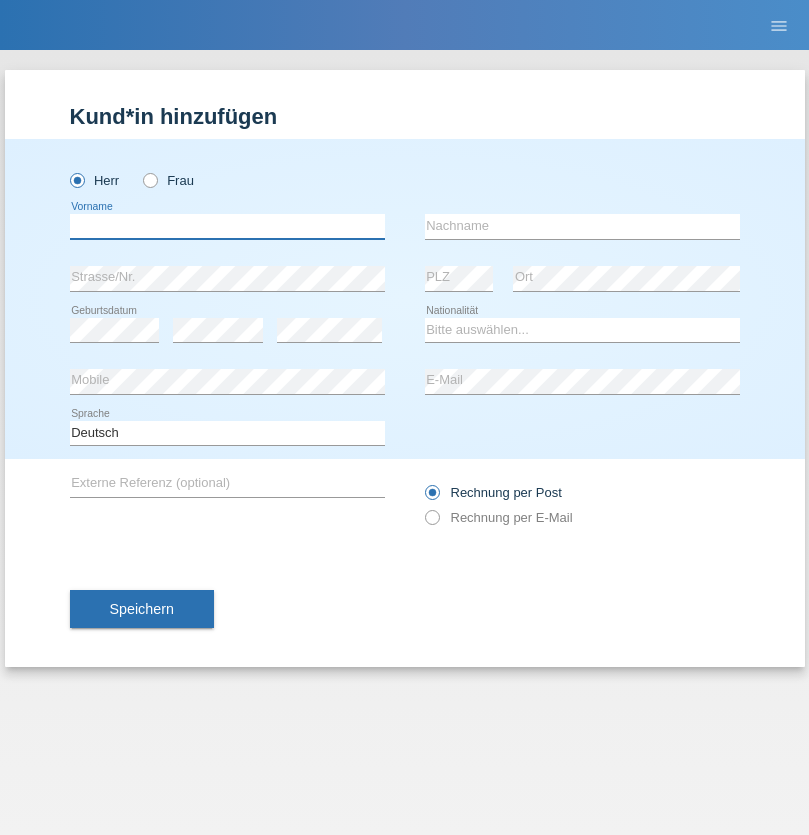 click at bounding box center (227, 226) 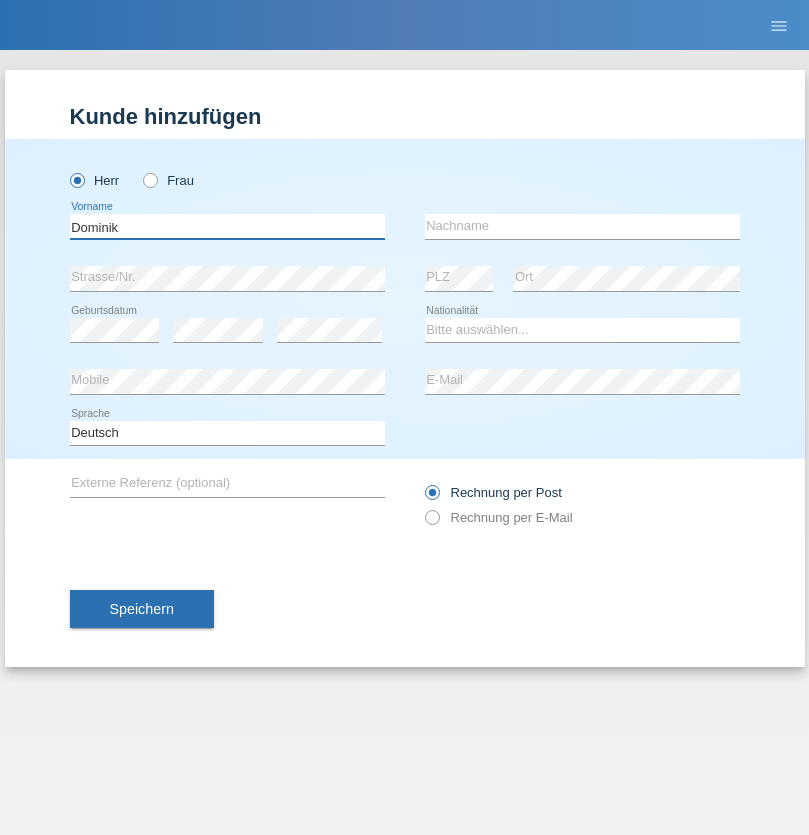 type on "Dominik" 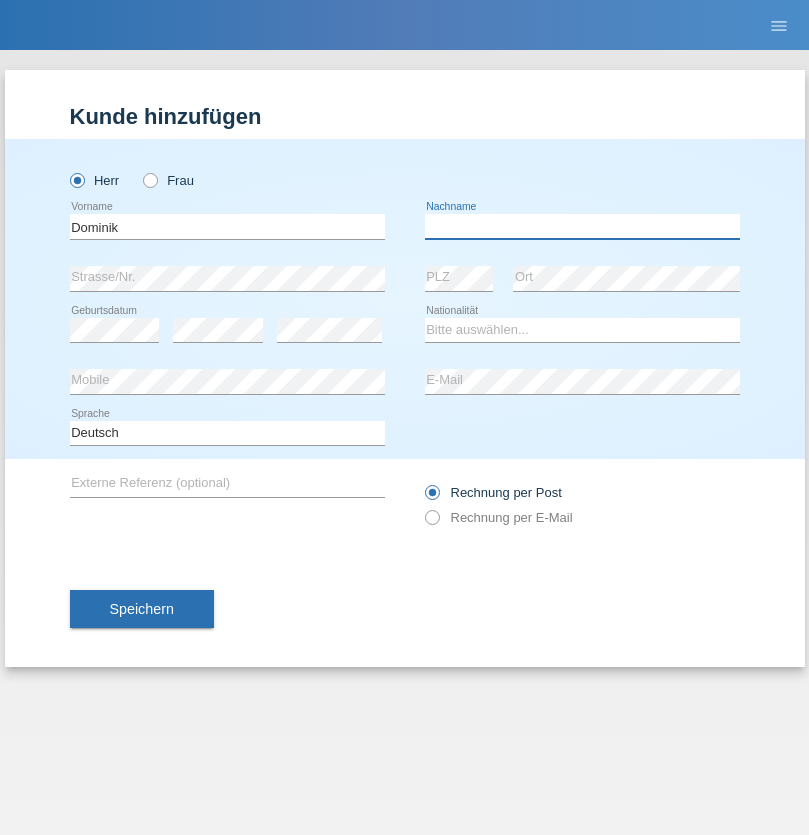 click at bounding box center [582, 226] 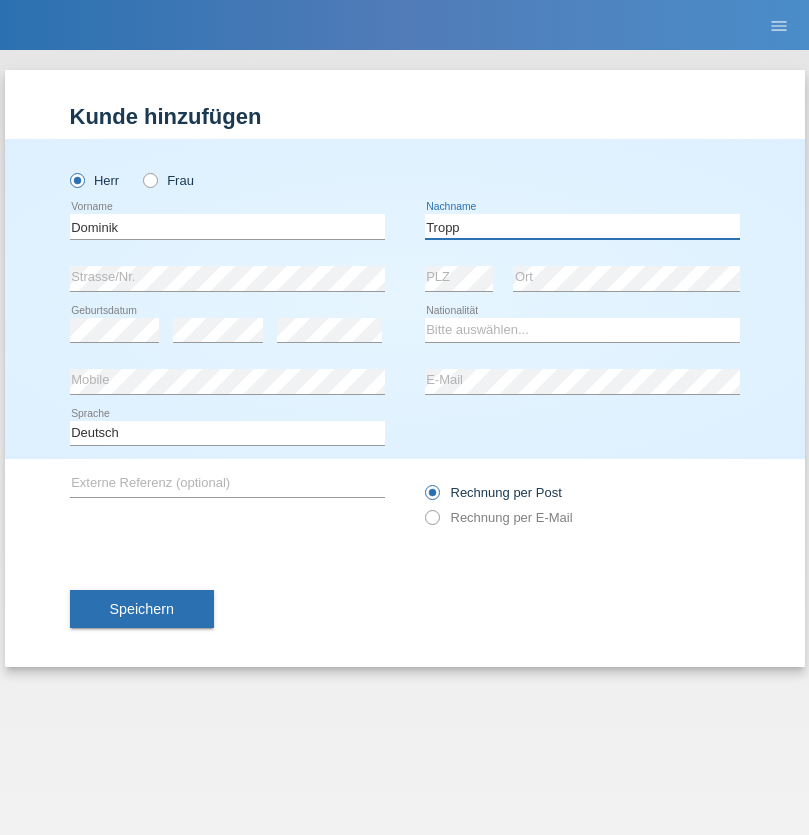 type on "Tropp" 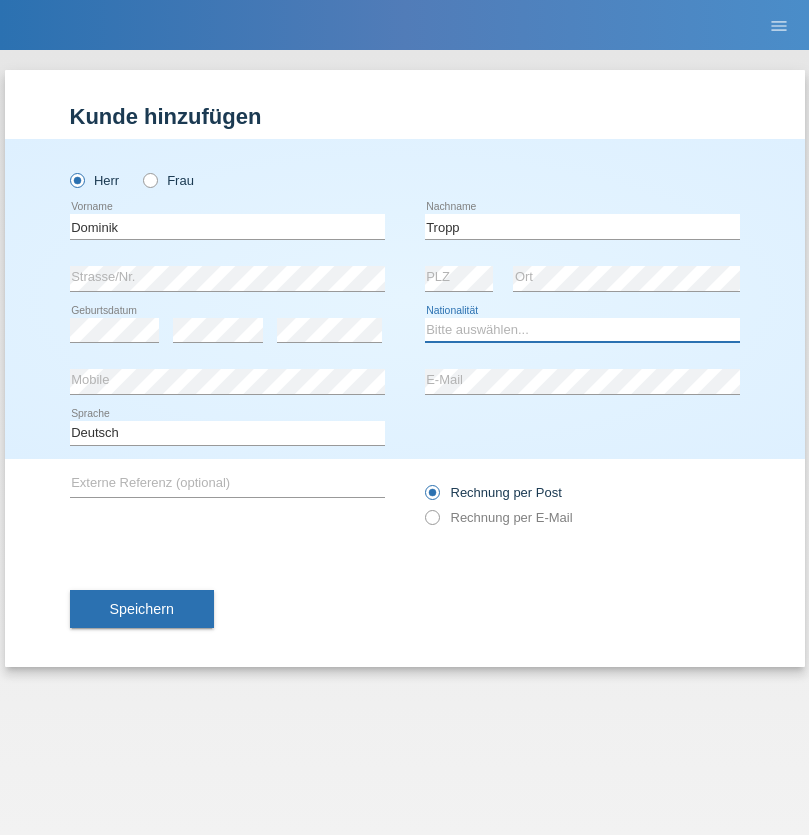 select on "SK" 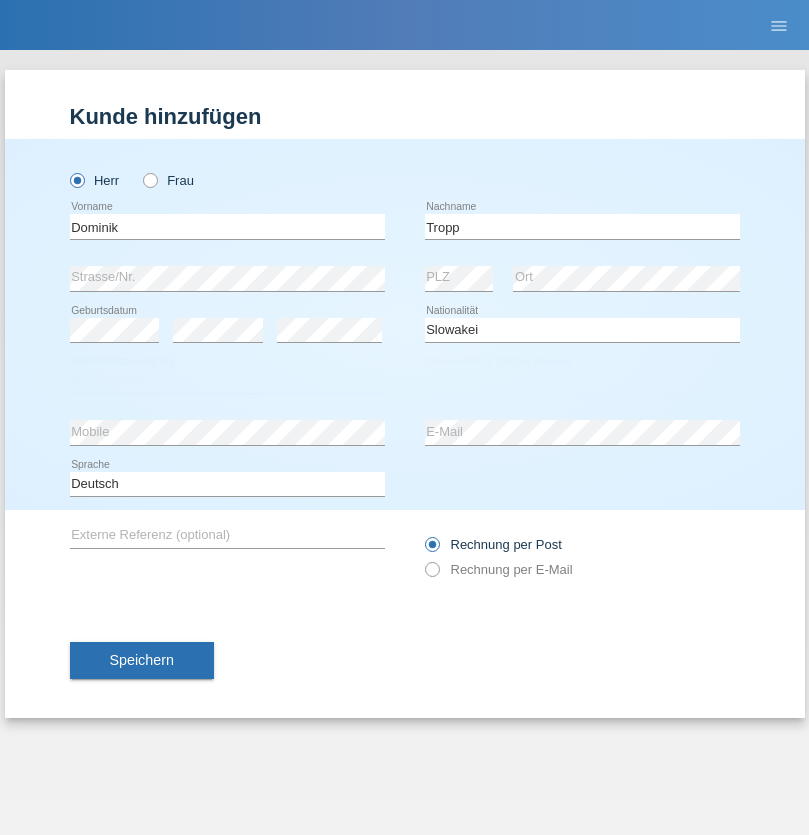 select on "C" 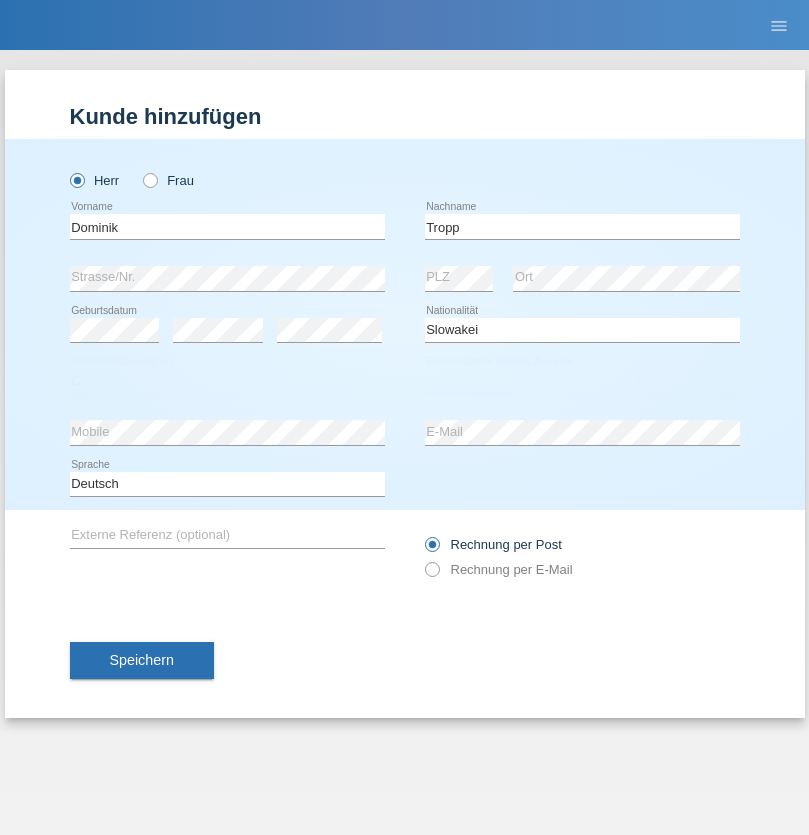 select on "09" 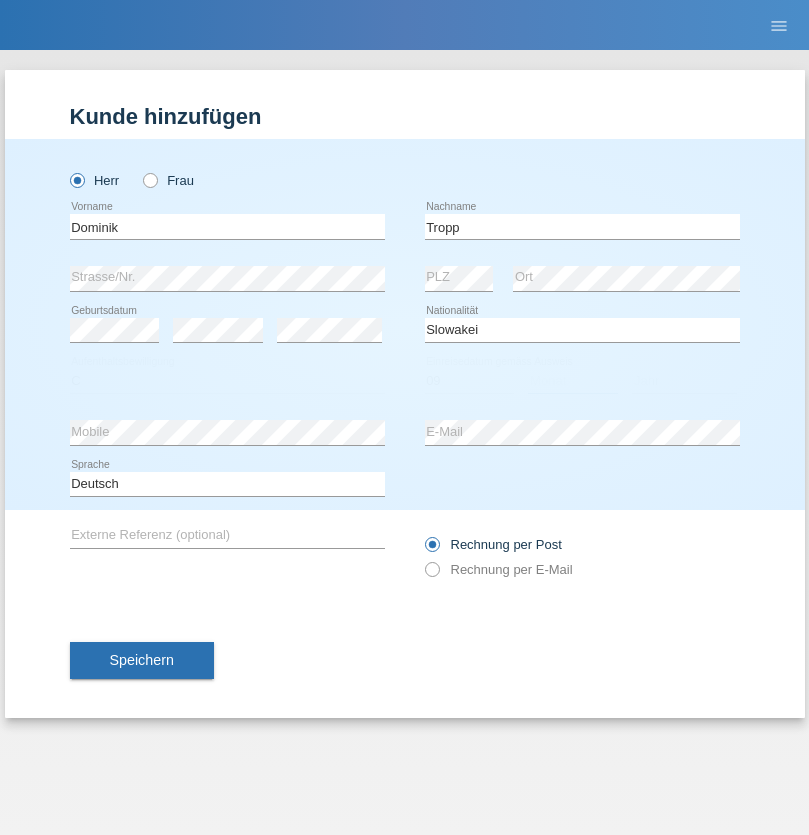 select on "08" 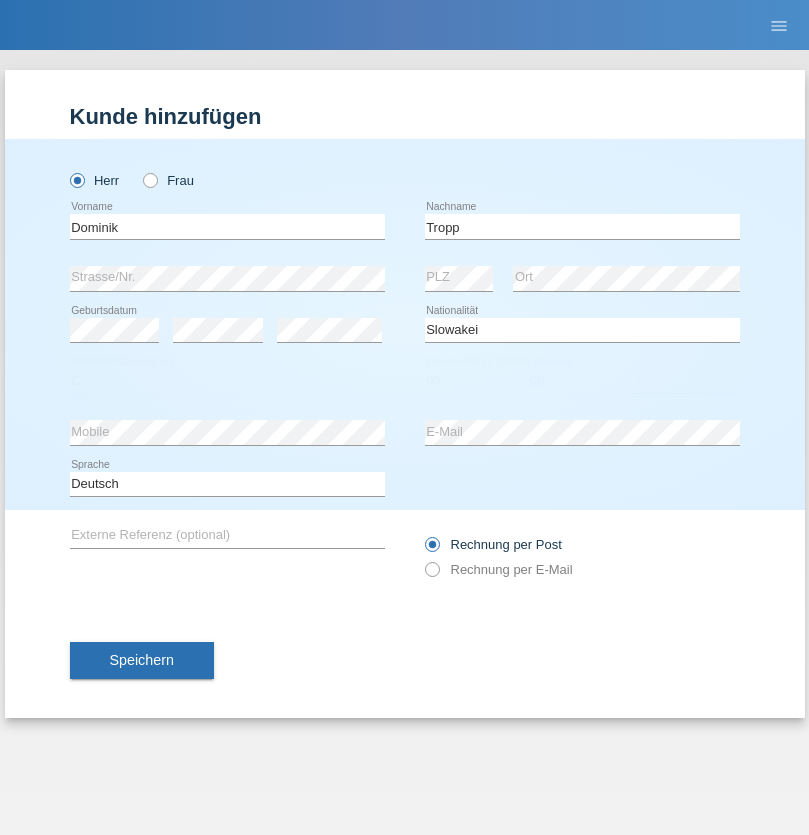 select on "2021" 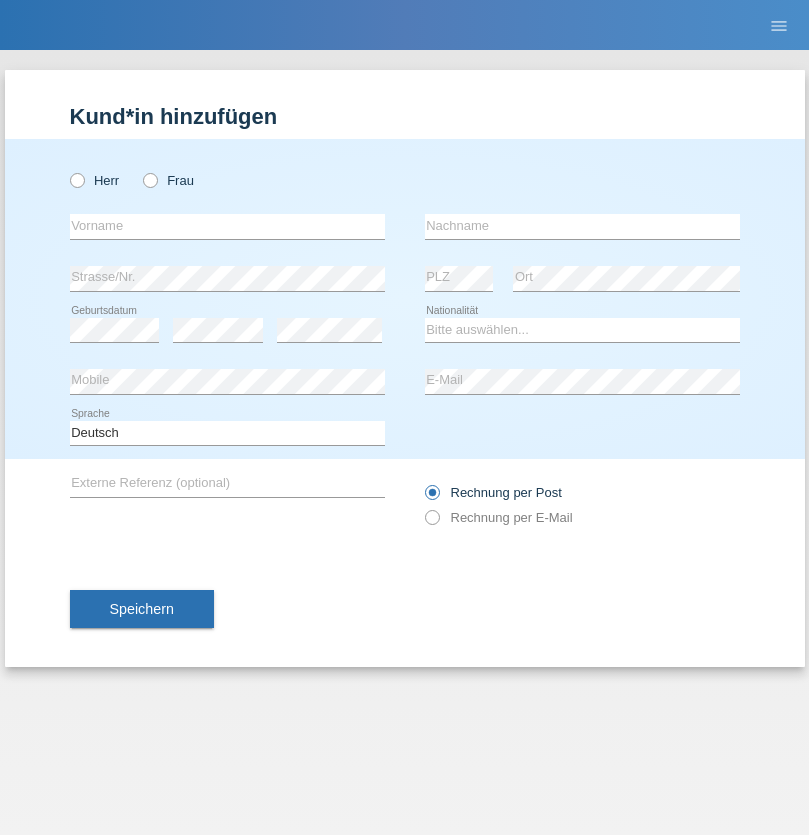 scroll, scrollTop: 0, scrollLeft: 0, axis: both 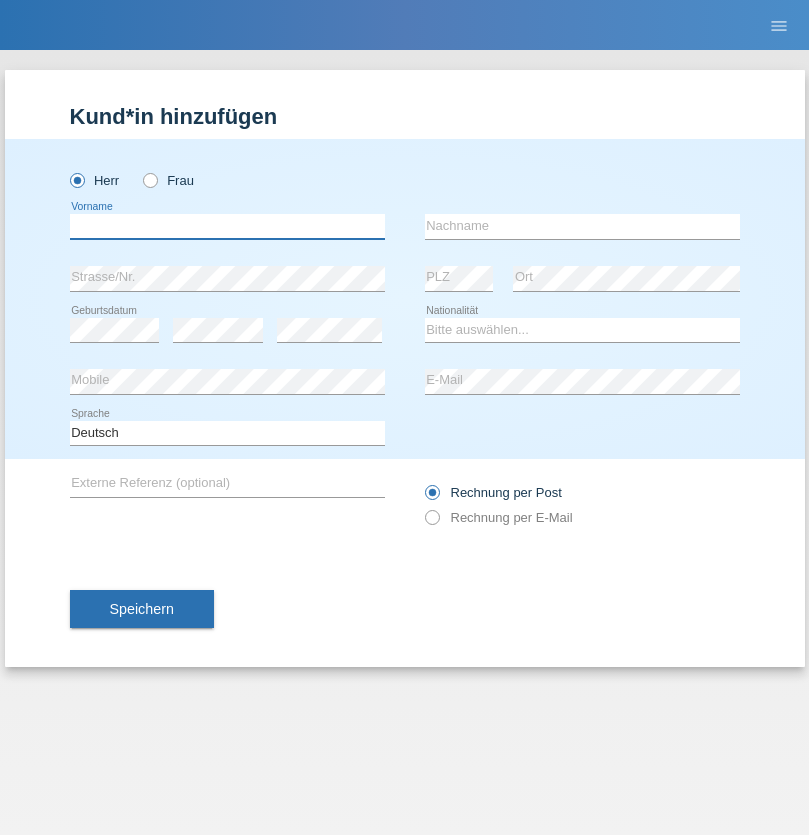 click at bounding box center [227, 226] 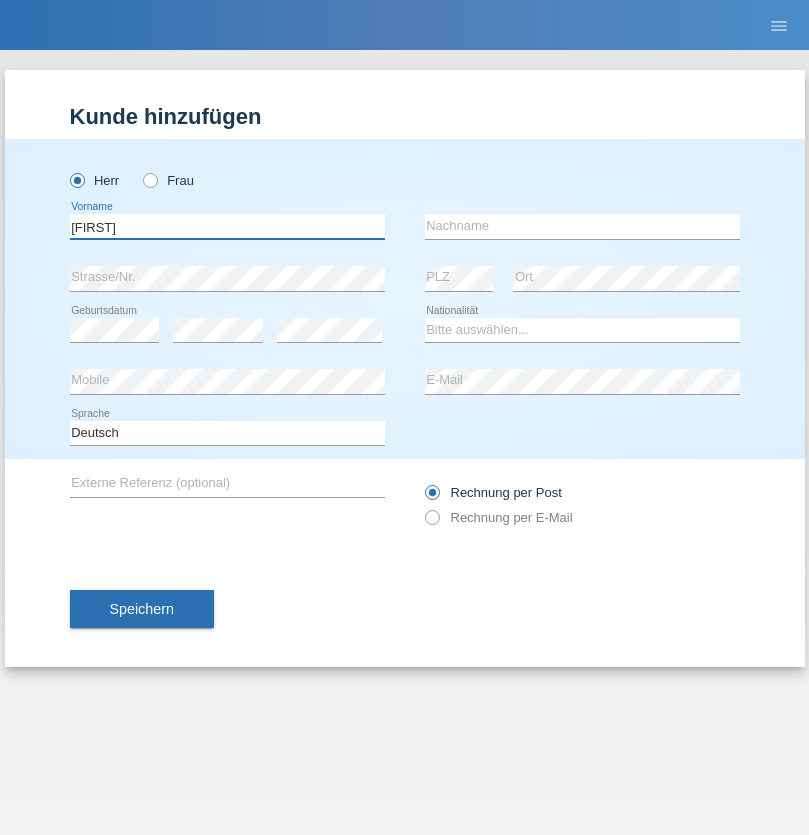 type on "[FIRST]" 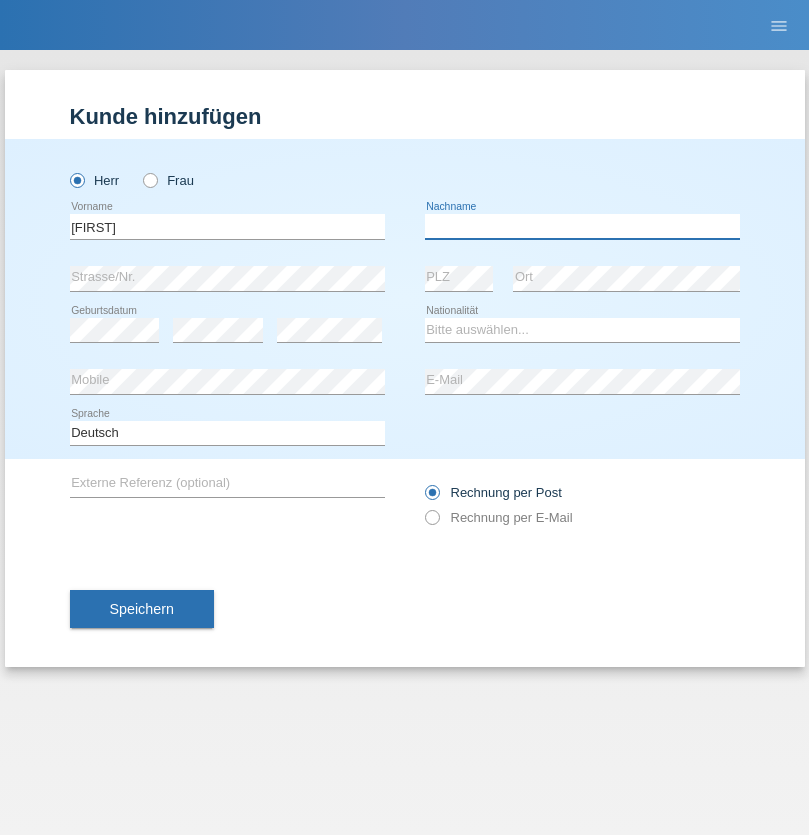 click at bounding box center (582, 226) 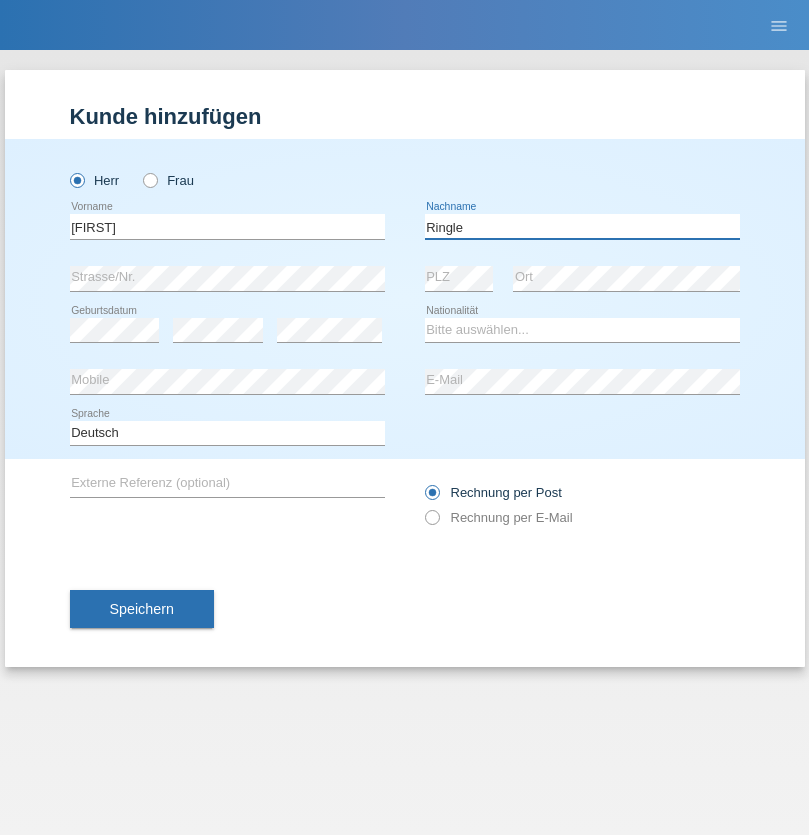 type on "Ringle" 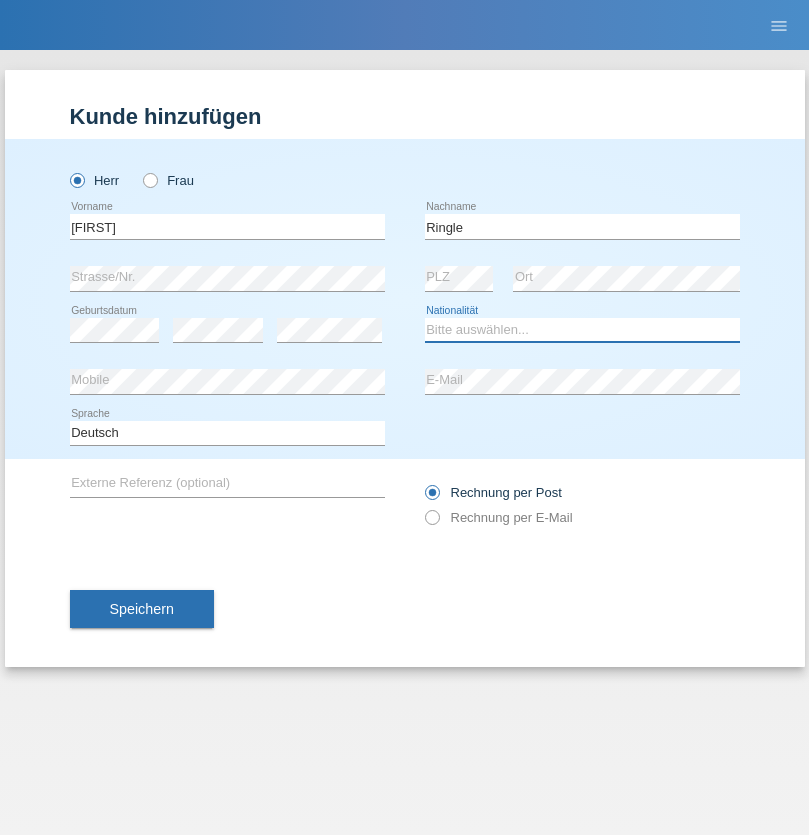 select on "DE" 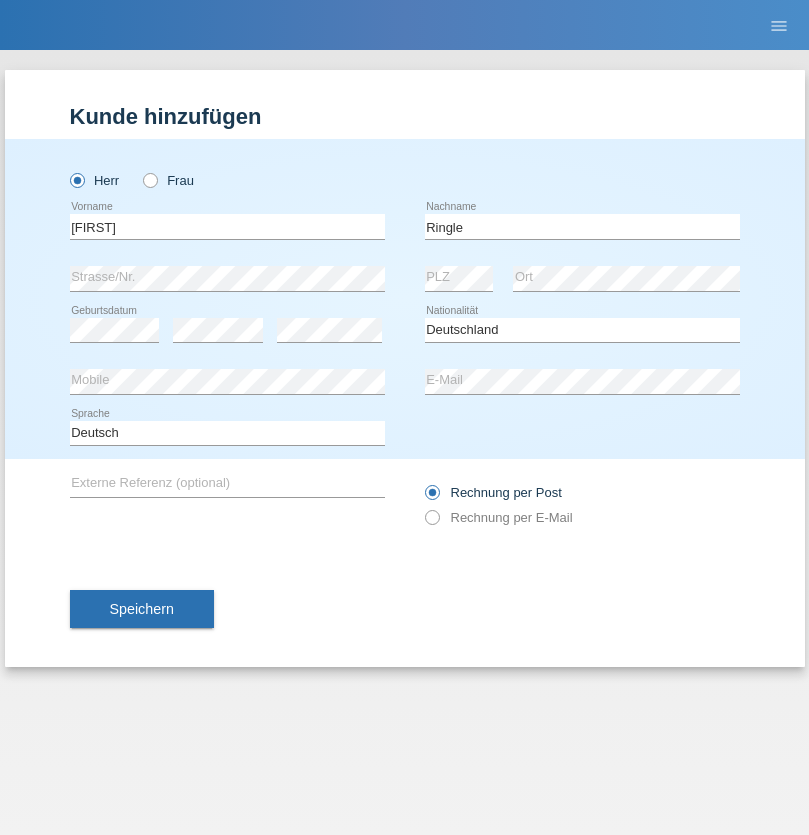 select on "C" 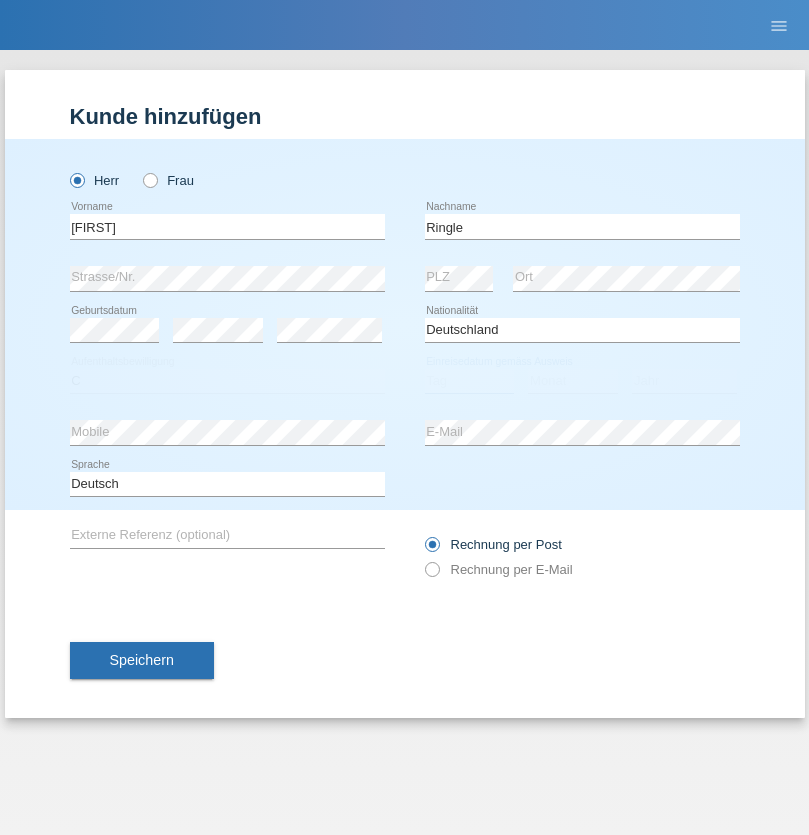select on "06" 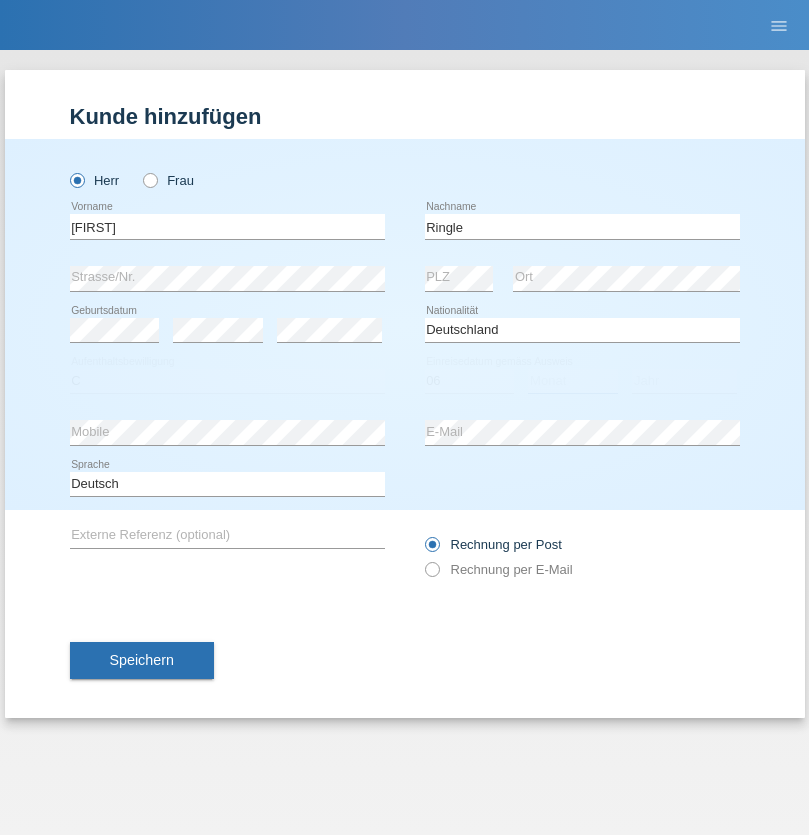 select on "01" 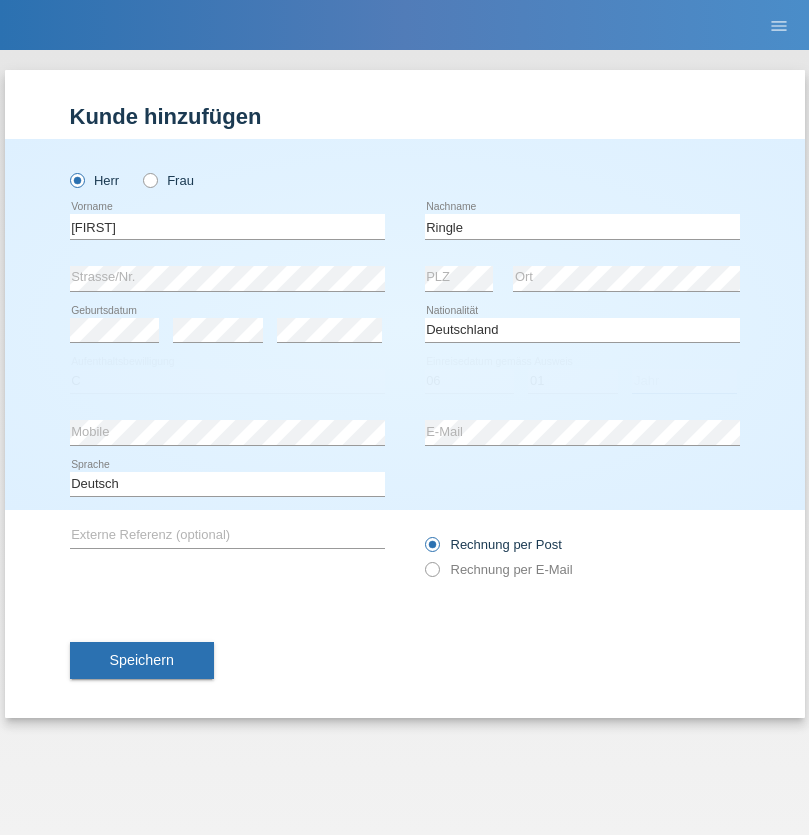 select on "2021" 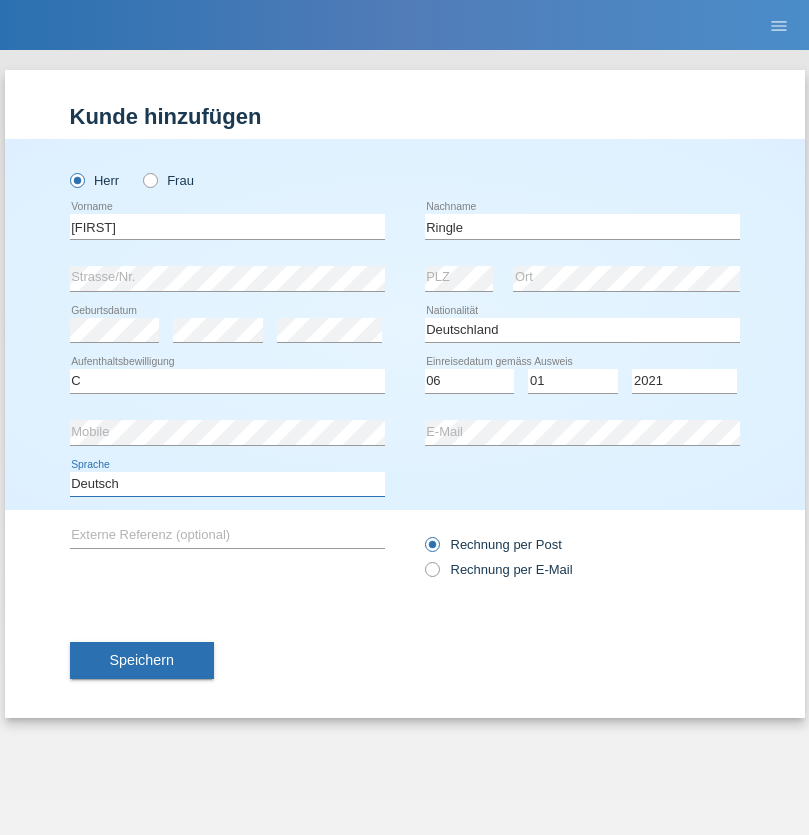 select on "en" 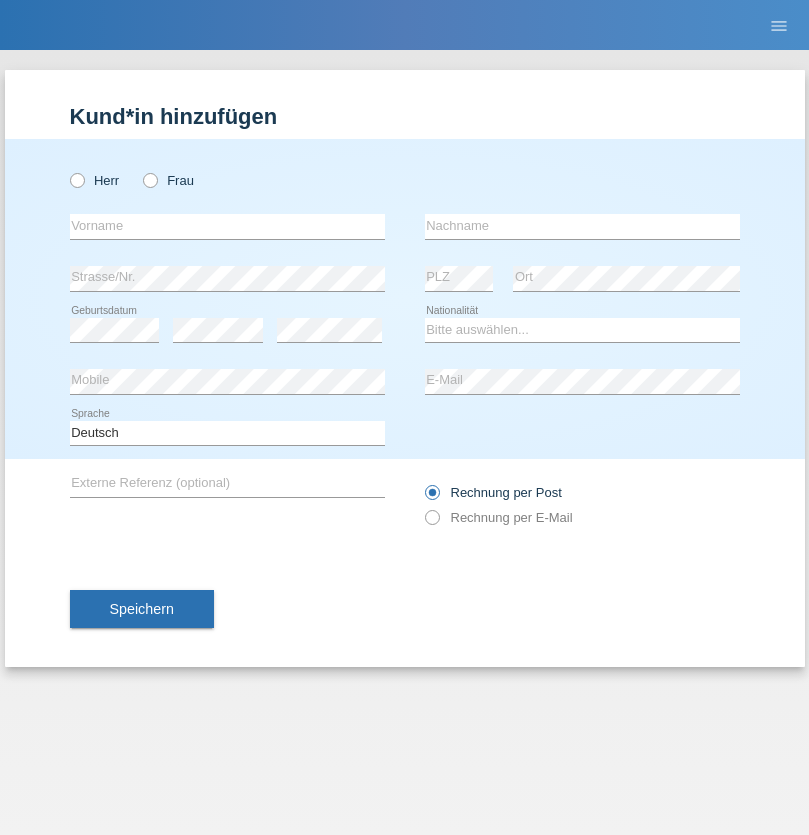scroll, scrollTop: 0, scrollLeft: 0, axis: both 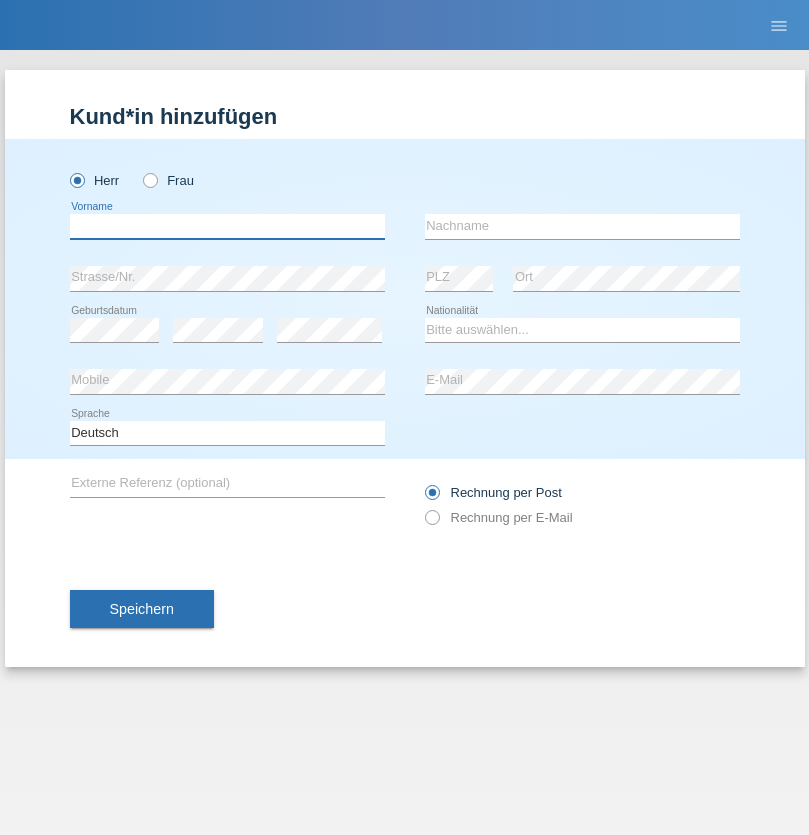 click at bounding box center [227, 226] 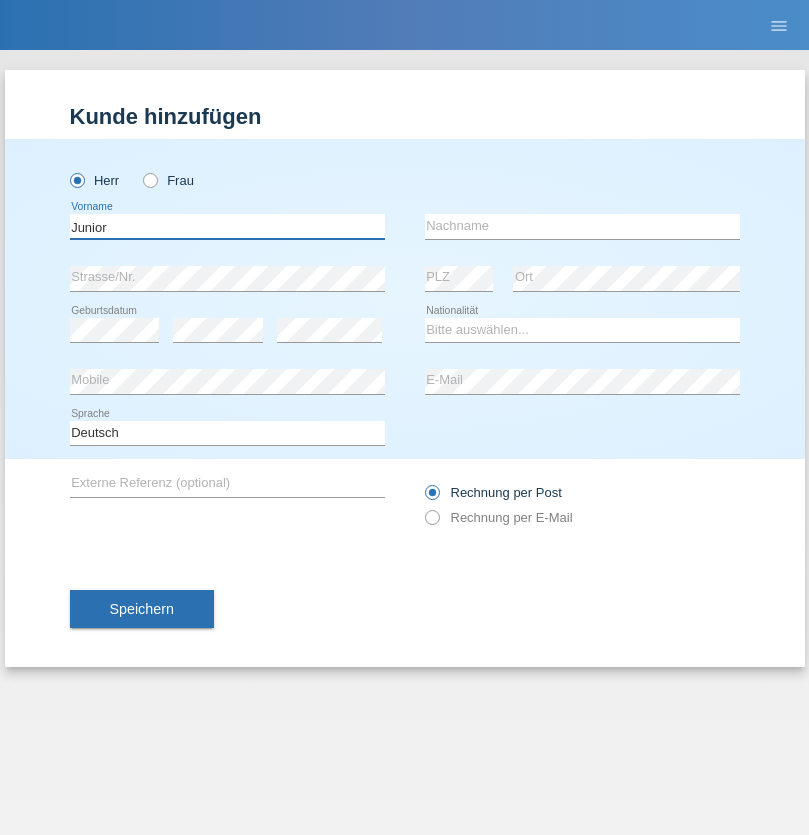 type on "Junior" 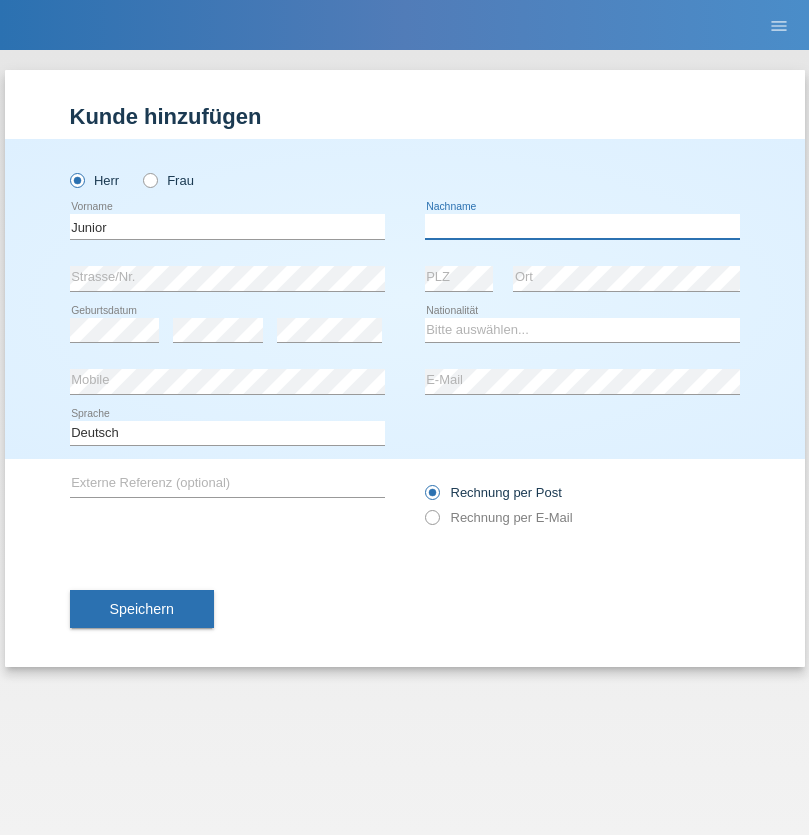 click at bounding box center (582, 226) 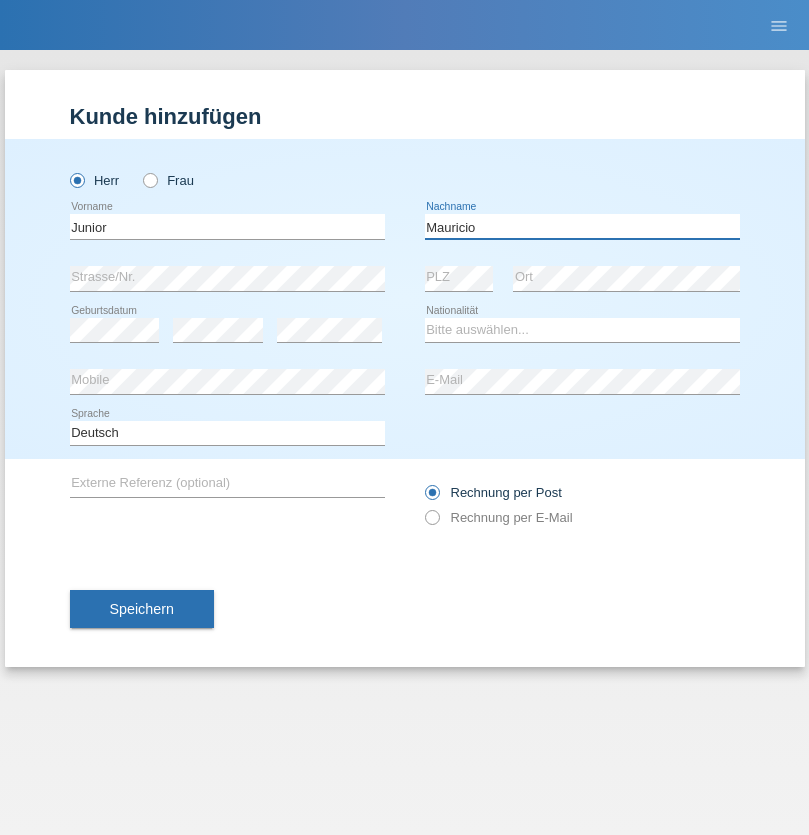 type on "Mauricio" 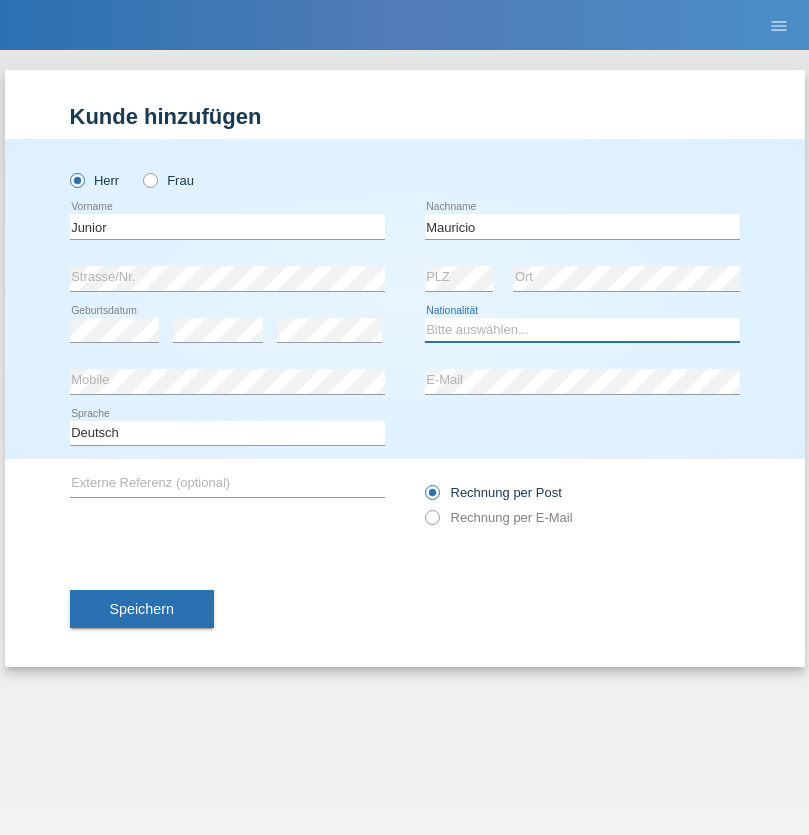 select on "CH" 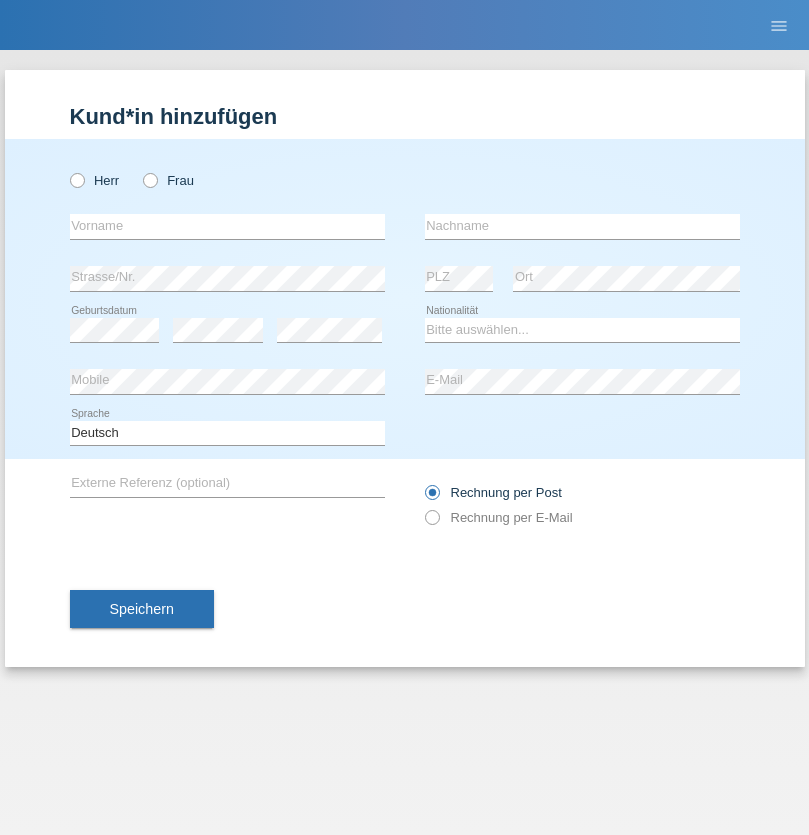 scroll, scrollTop: 0, scrollLeft: 0, axis: both 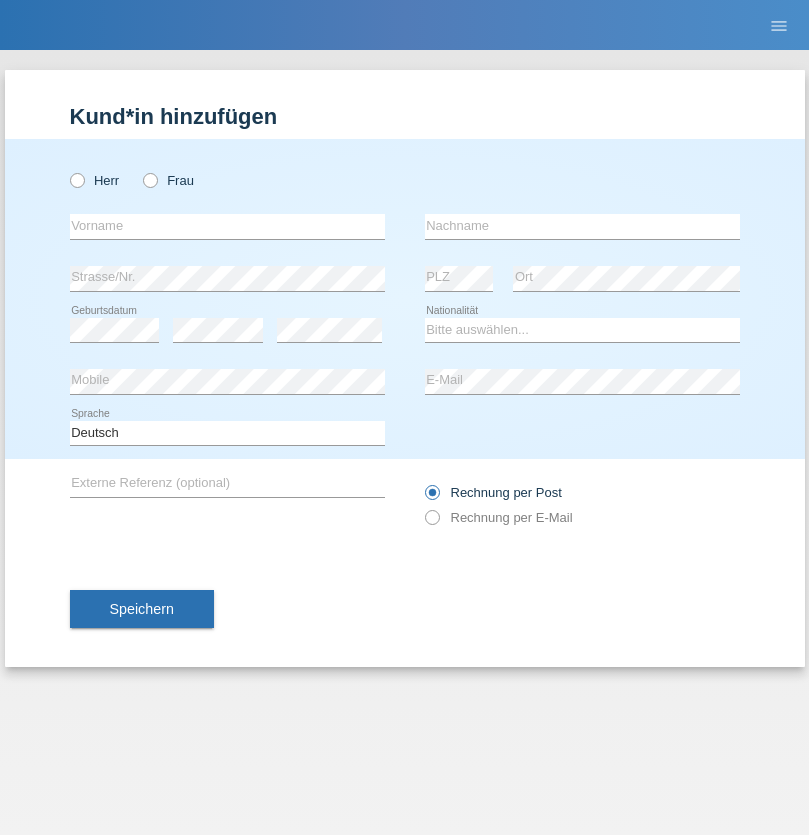 radio on "true" 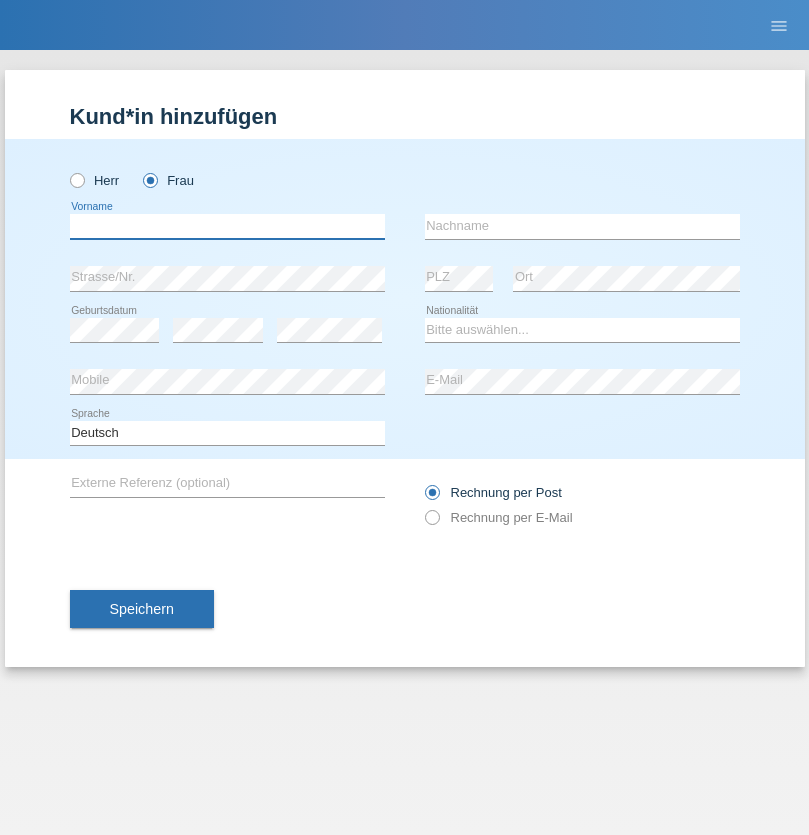 click at bounding box center [227, 226] 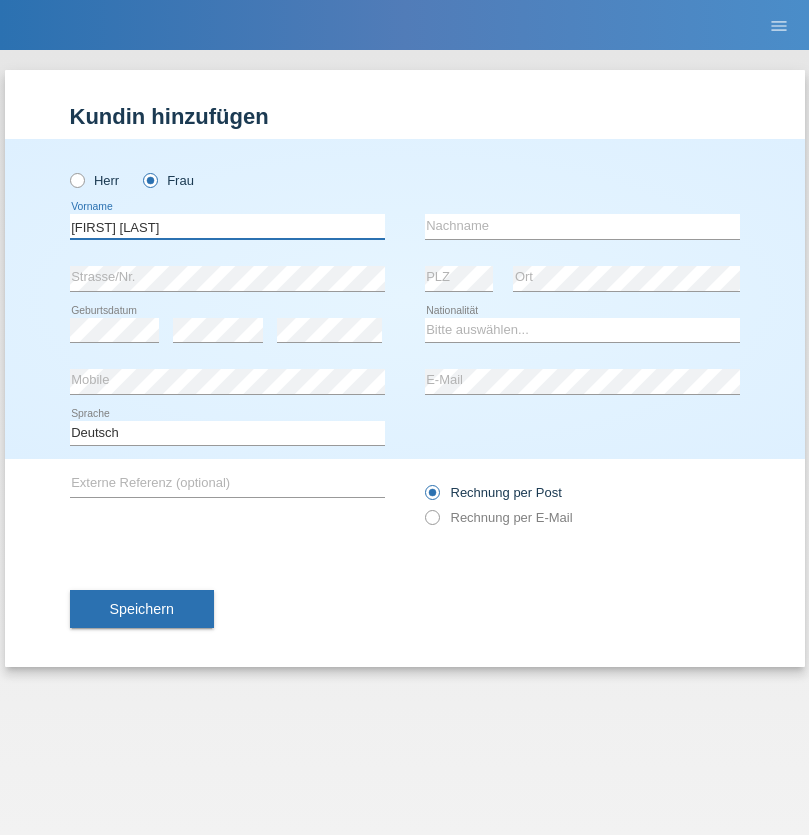type on "[FIRST] [LAST]" 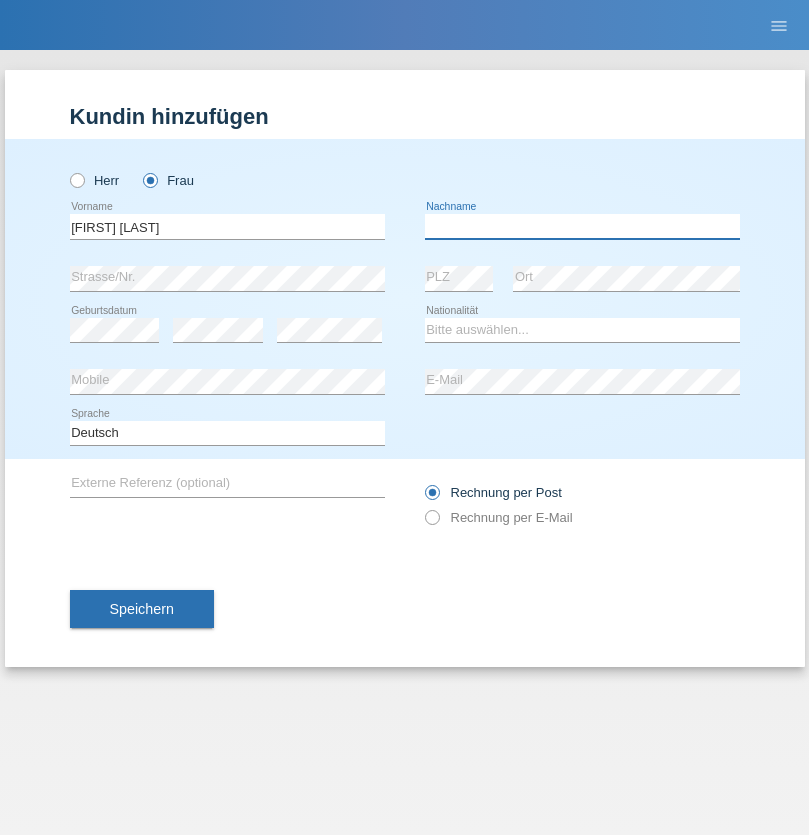 click at bounding box center (582, 226) 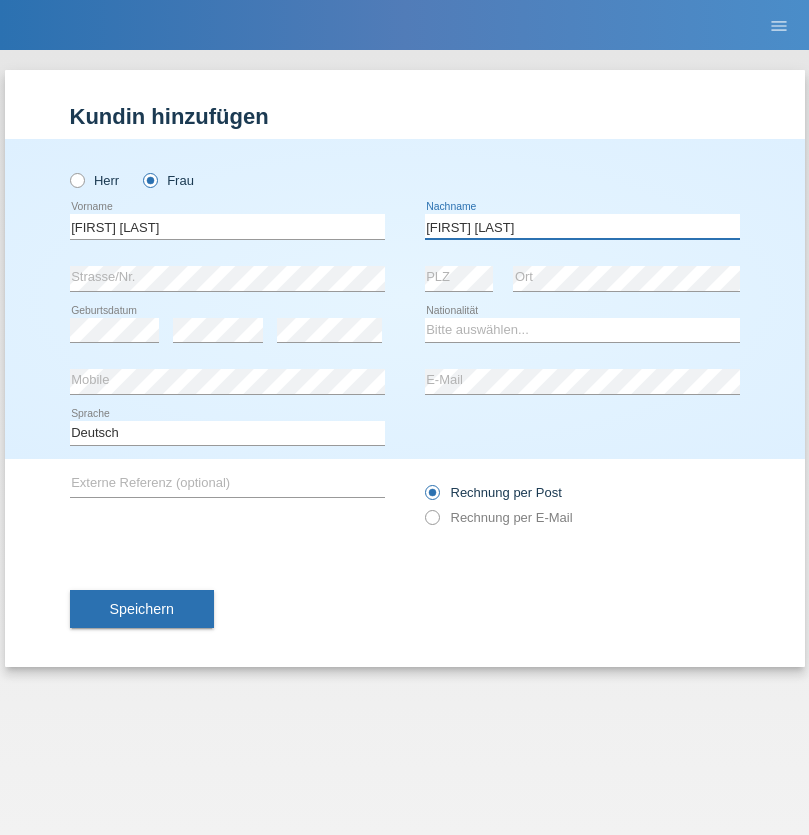 type on "[FIRST] [LAST]" 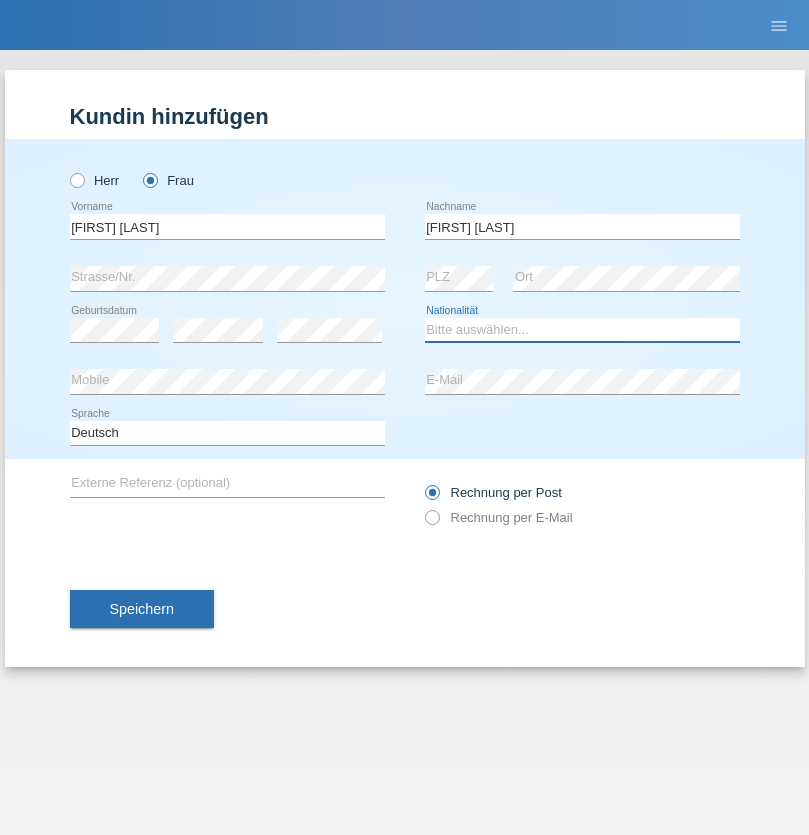 select on "CH" 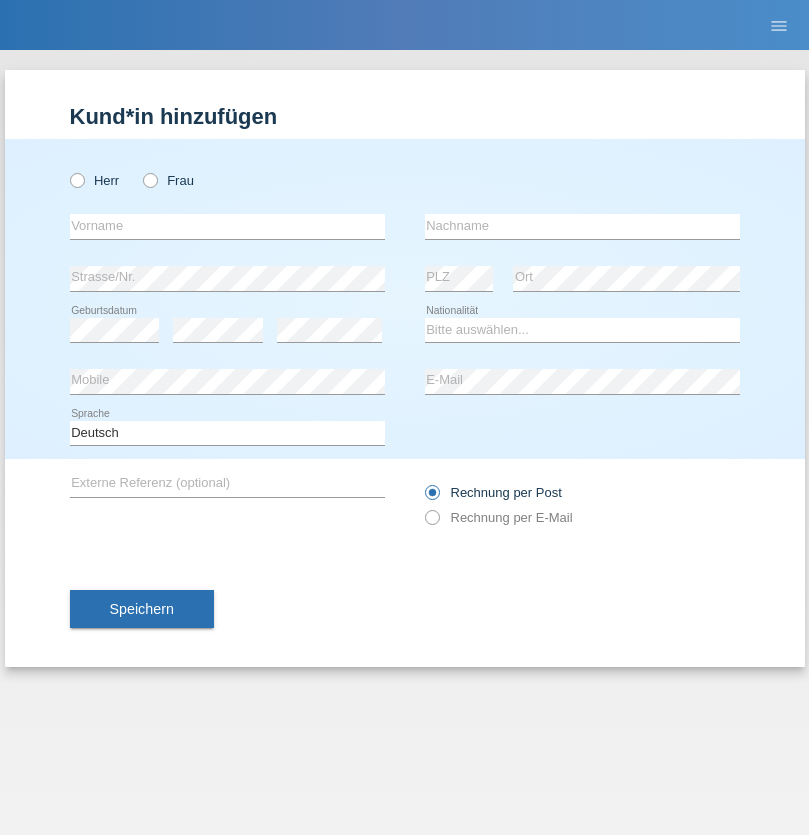 scroll, scrollTop: 0, scrollLeft: 0, axis: both 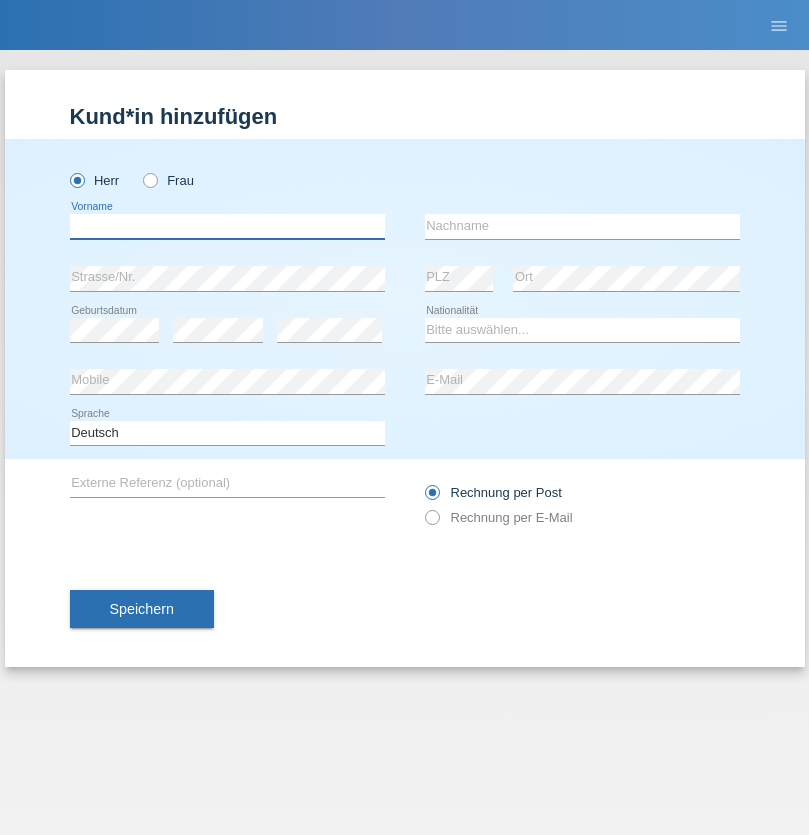 click at bounding box center (227, 226) 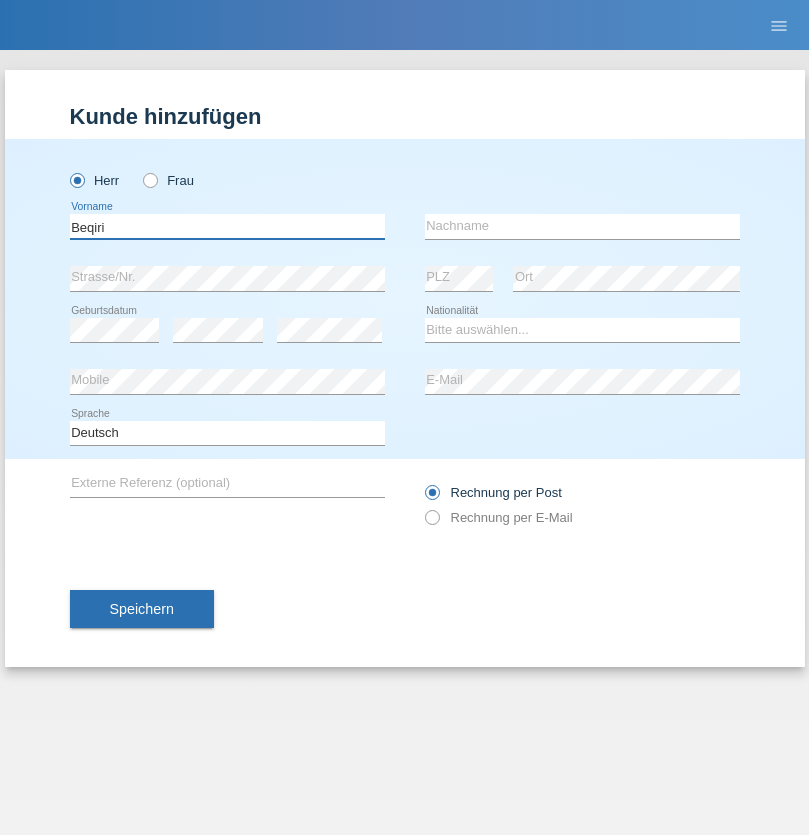 type on "Beqiri" 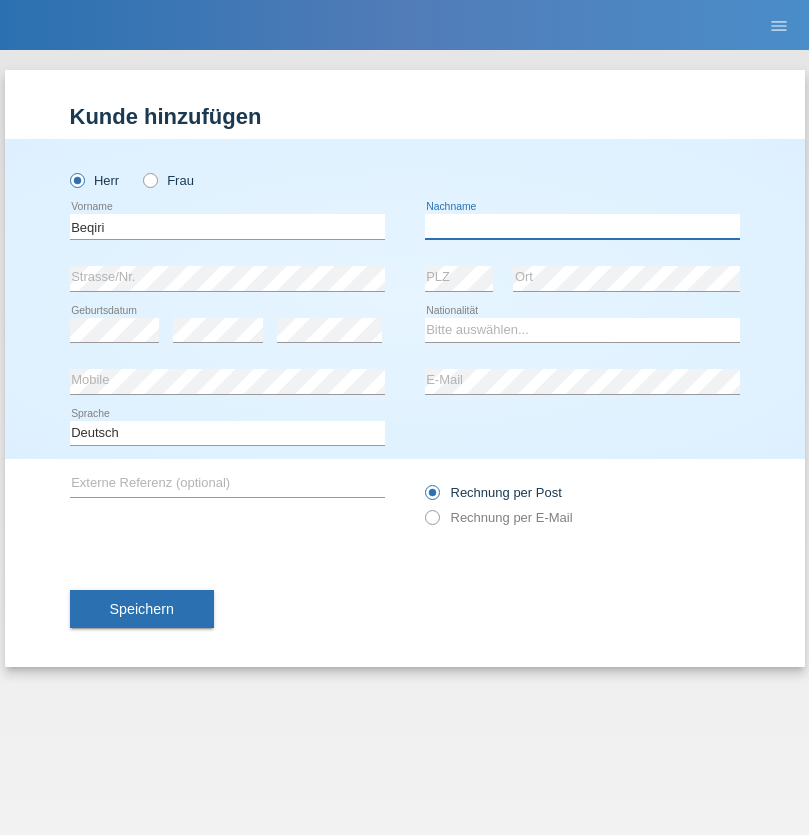 click at bounding box center (582, 226) 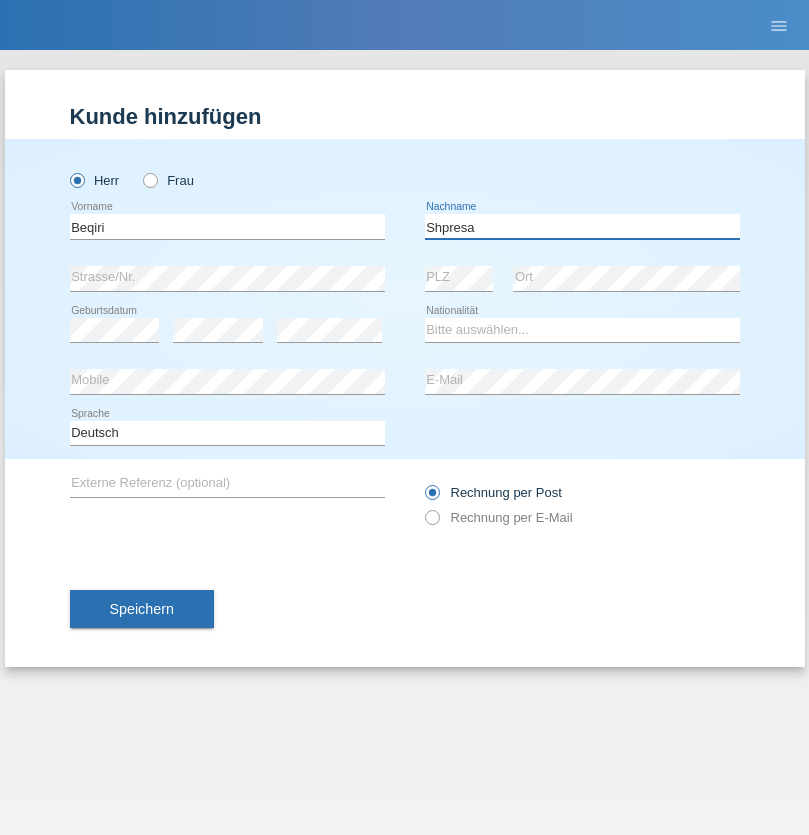 type on "Shpresa" 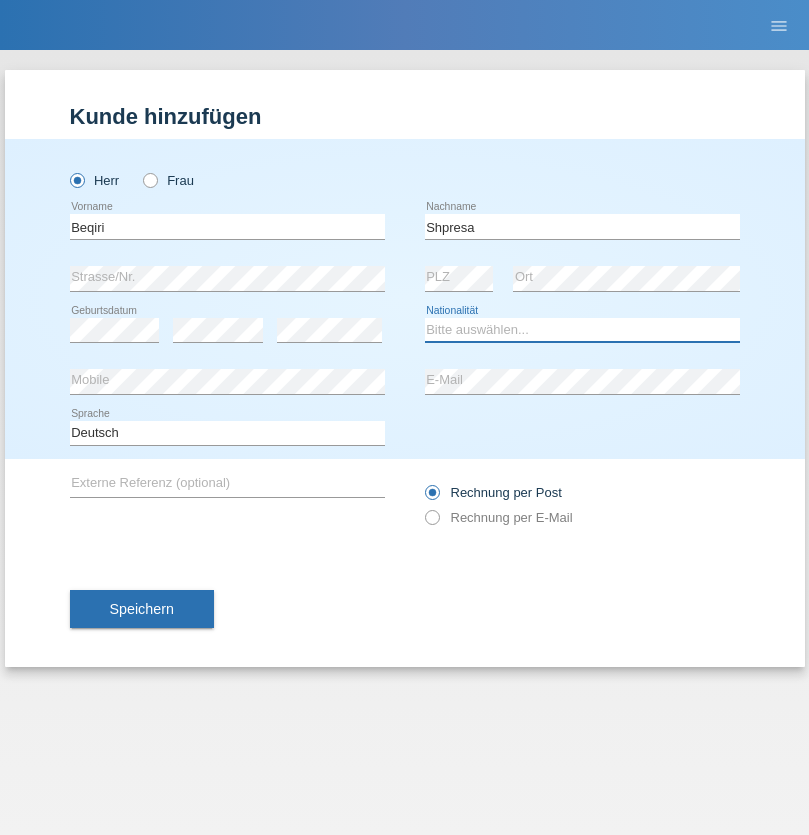 select on "XK" 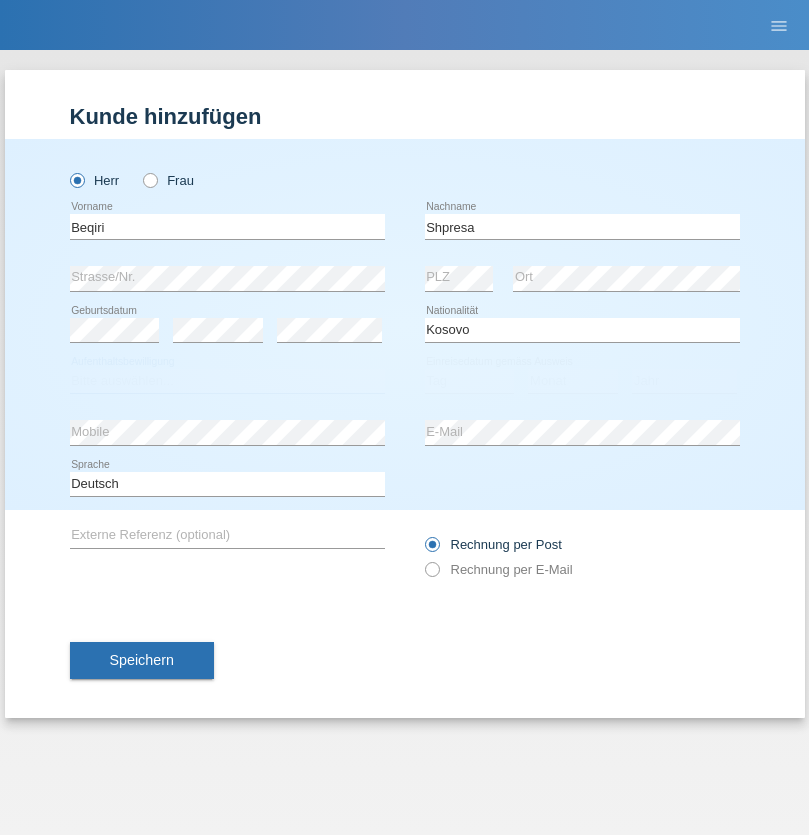 select on "C" 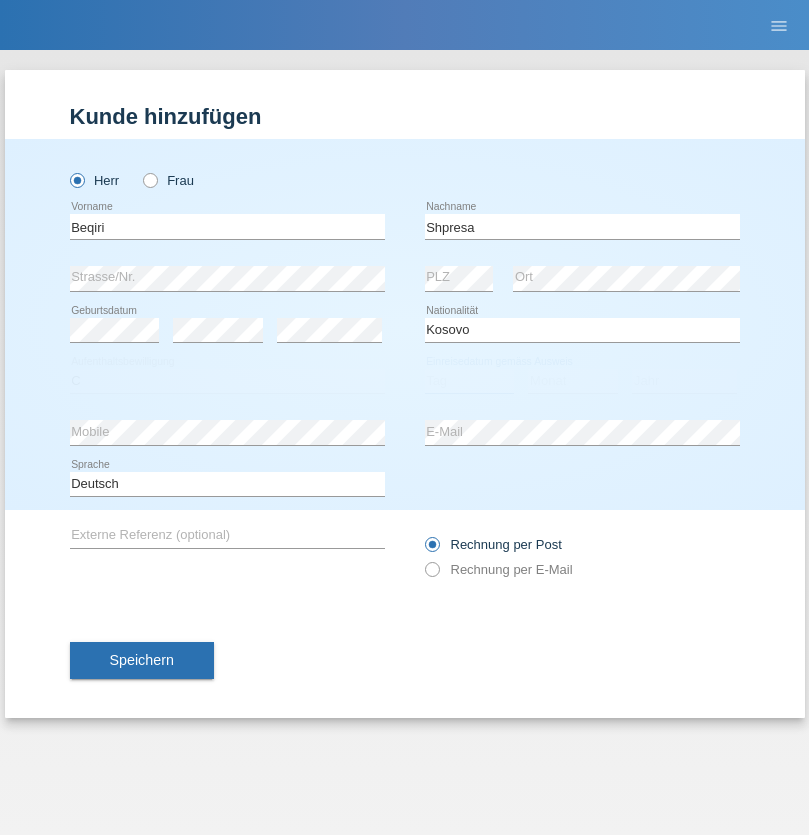 select on "08" 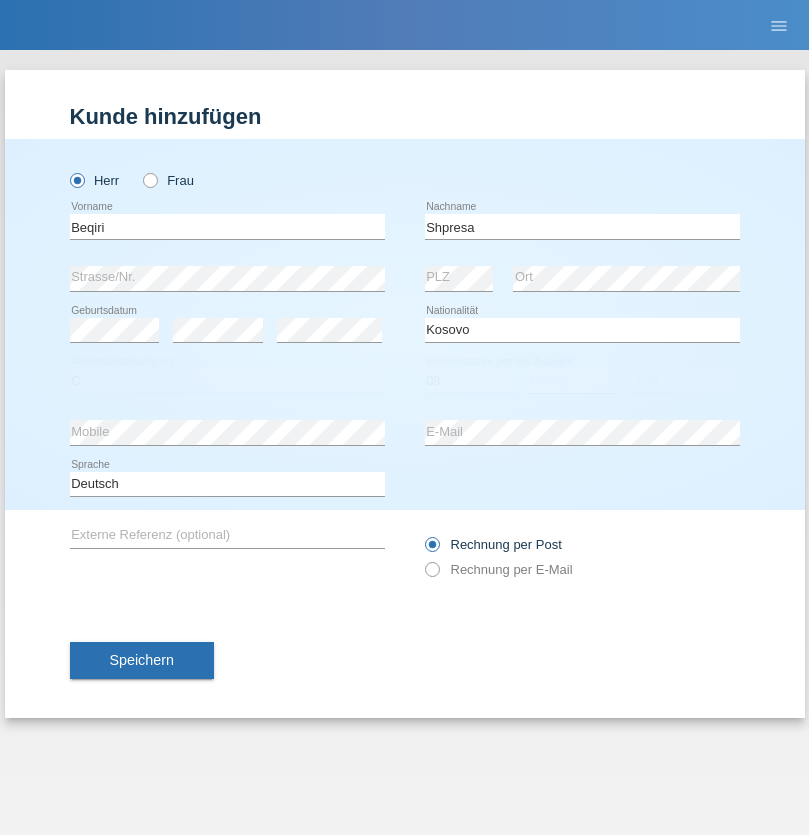 select on "02" 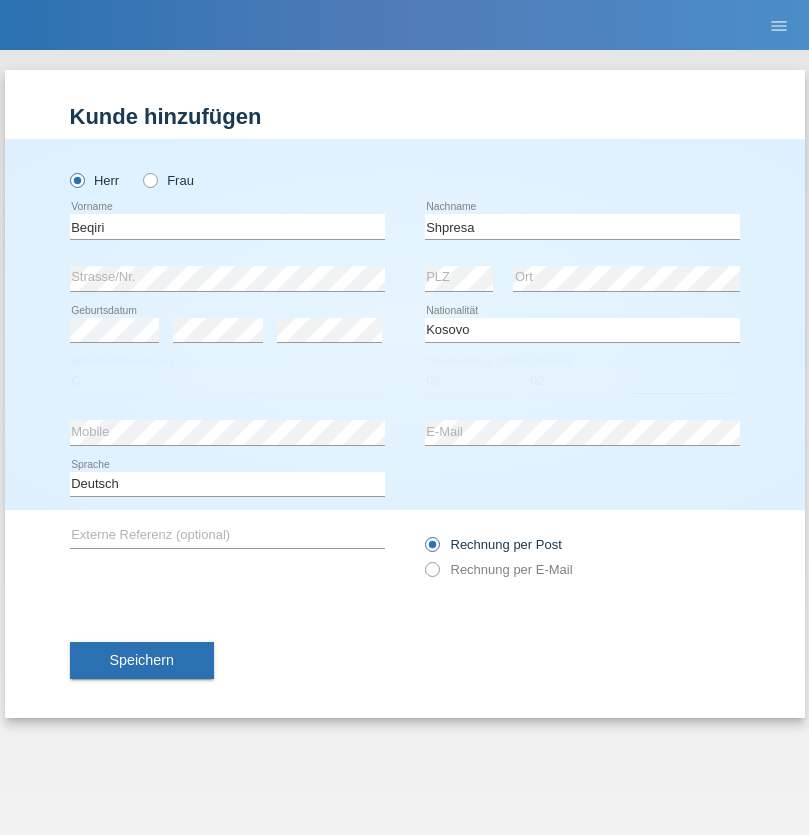 select on "1979" 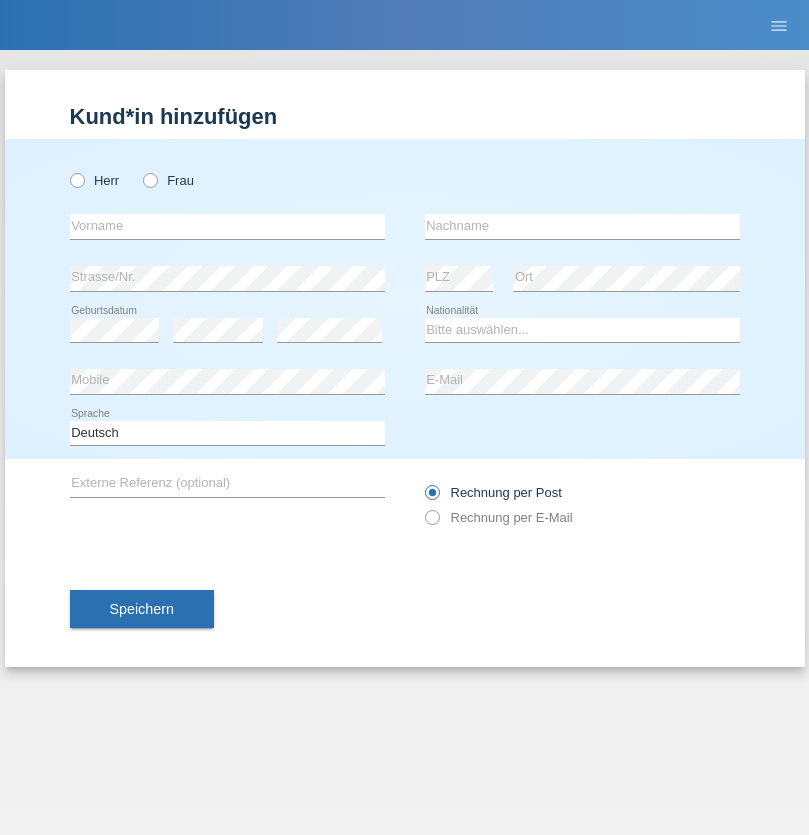 scroll, scrollTop: 0, scrollLeft: 0, axis: both 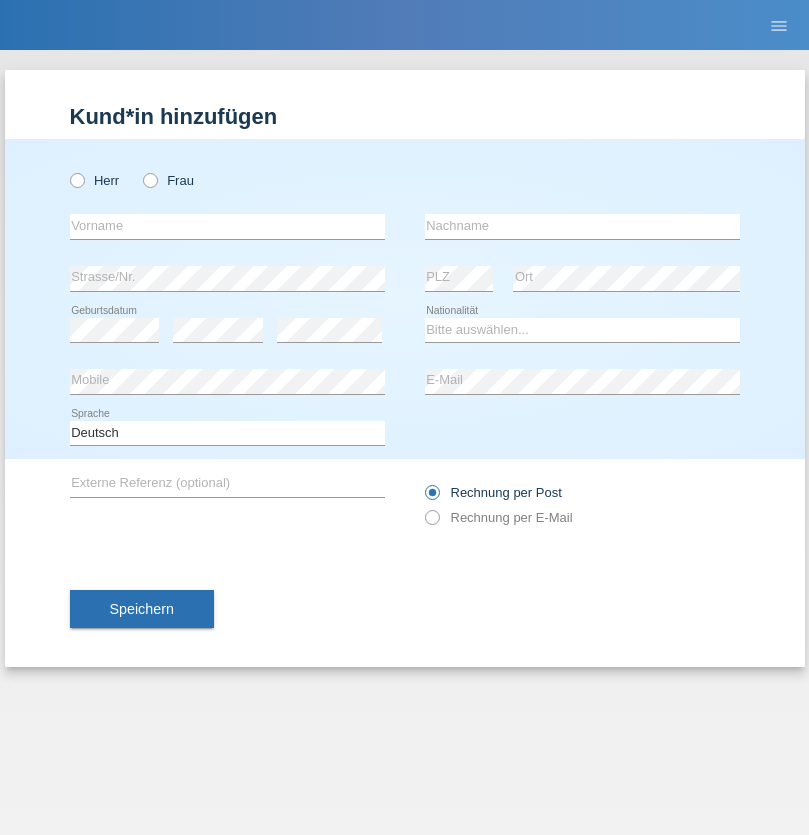 radio on "true" 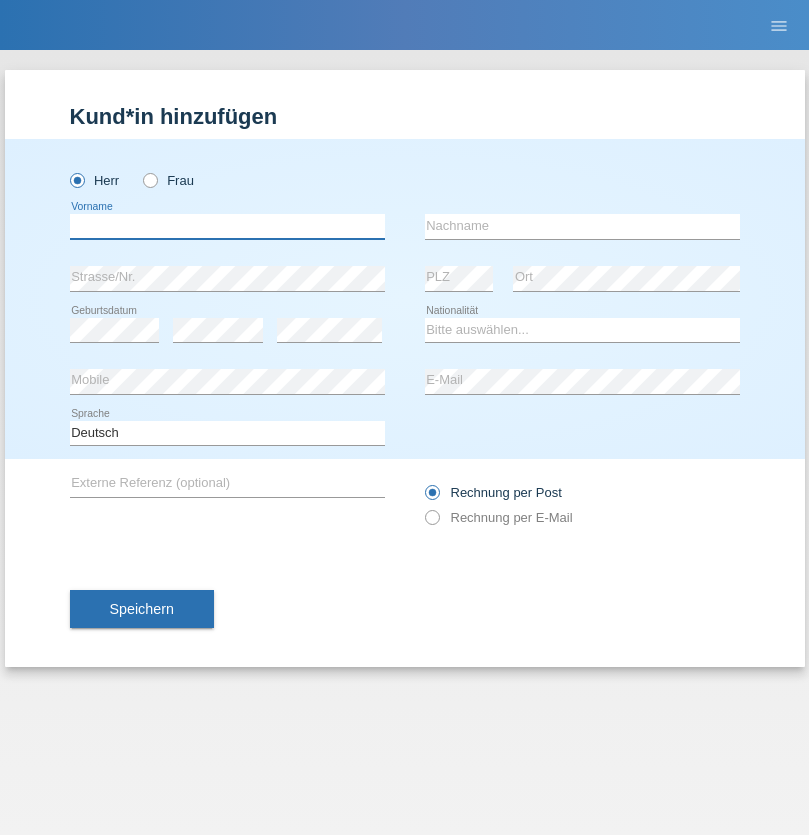 click at bounding box center [227, 226] 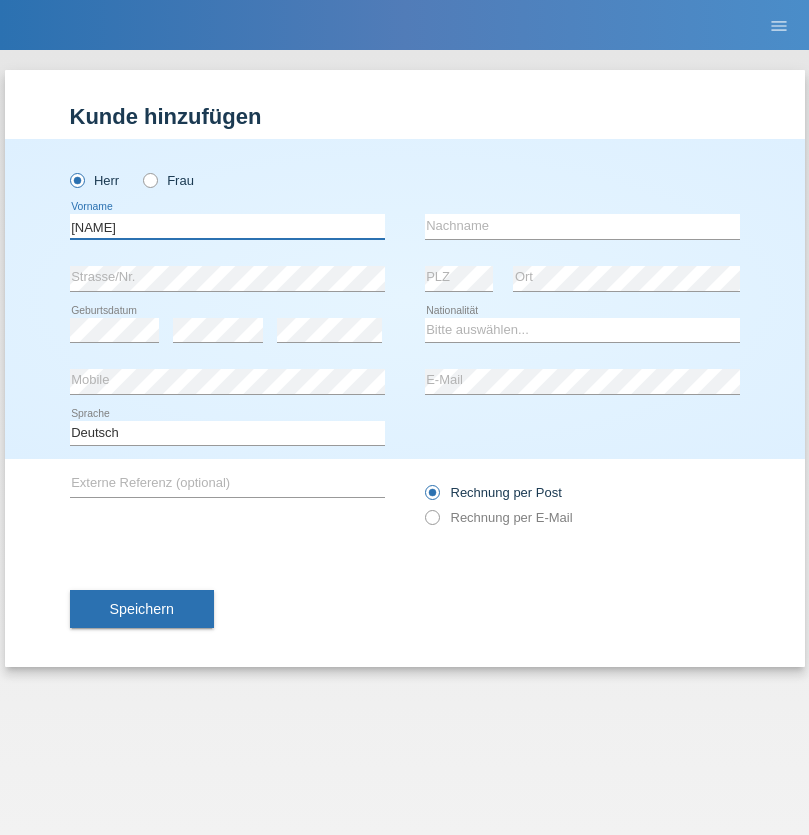 type on "[NAME]" 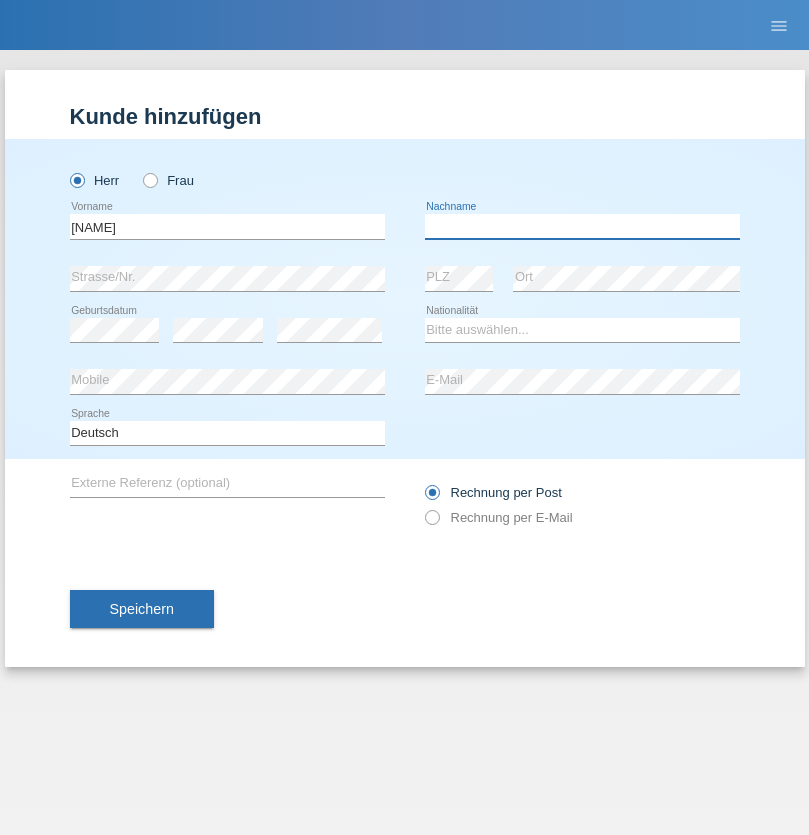 click at bounding box center [582, 226] 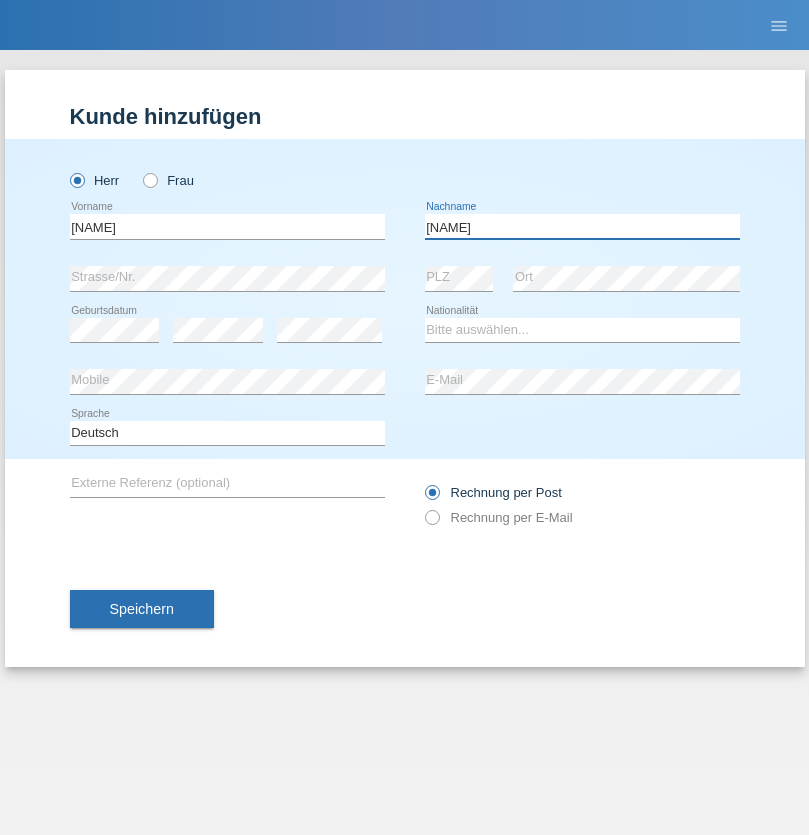 type on "[NAME]" 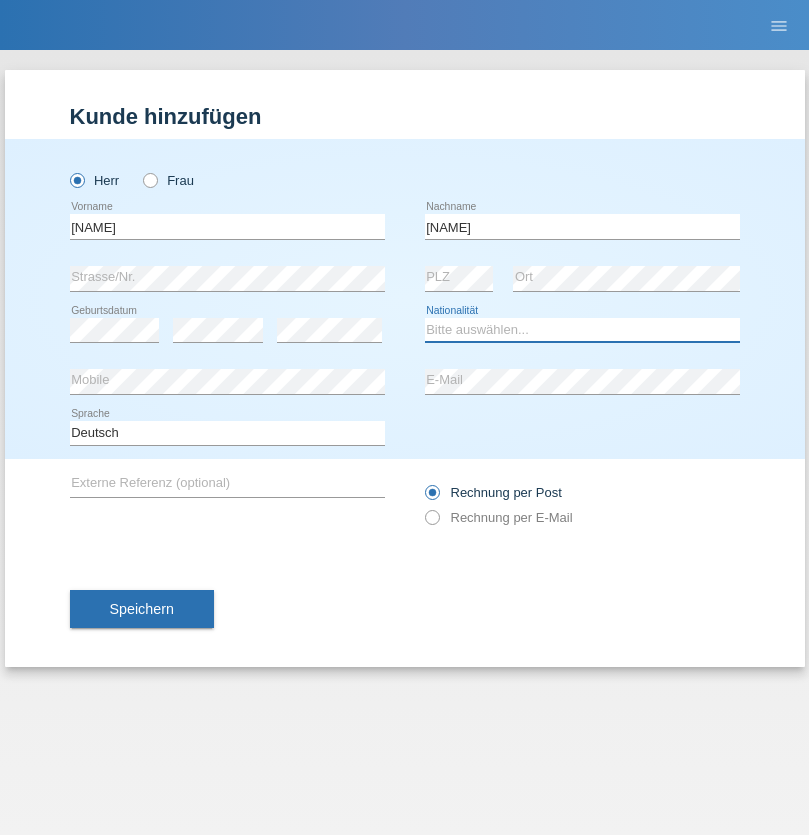 select on "CH" 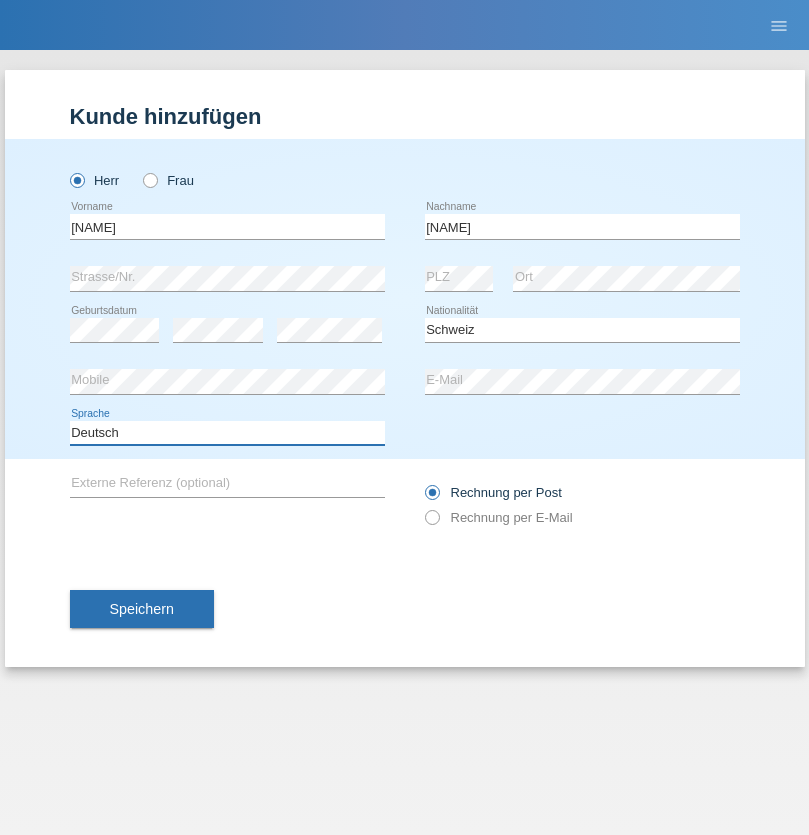 select on "en" 